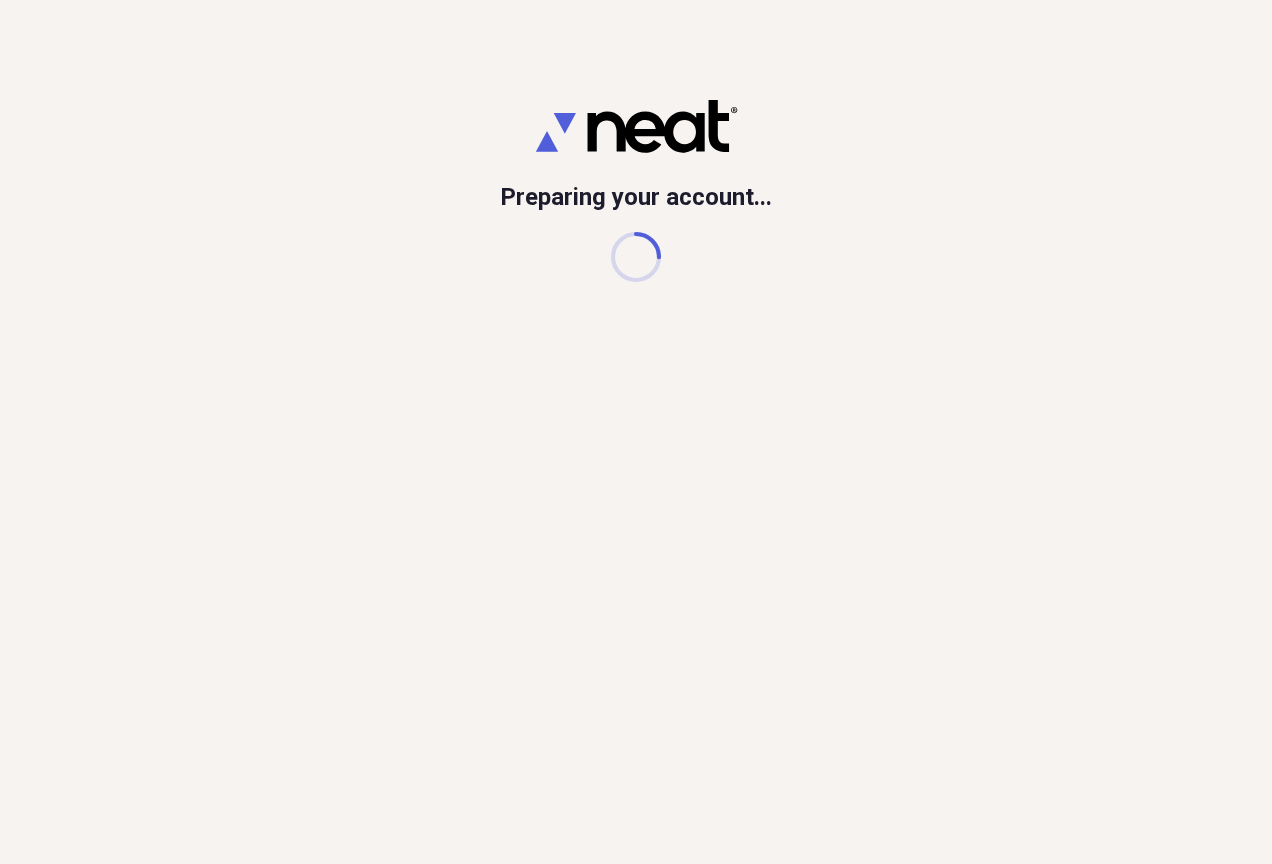 scroll, scrollTop: 0, scrollLeft: 0, axis: both 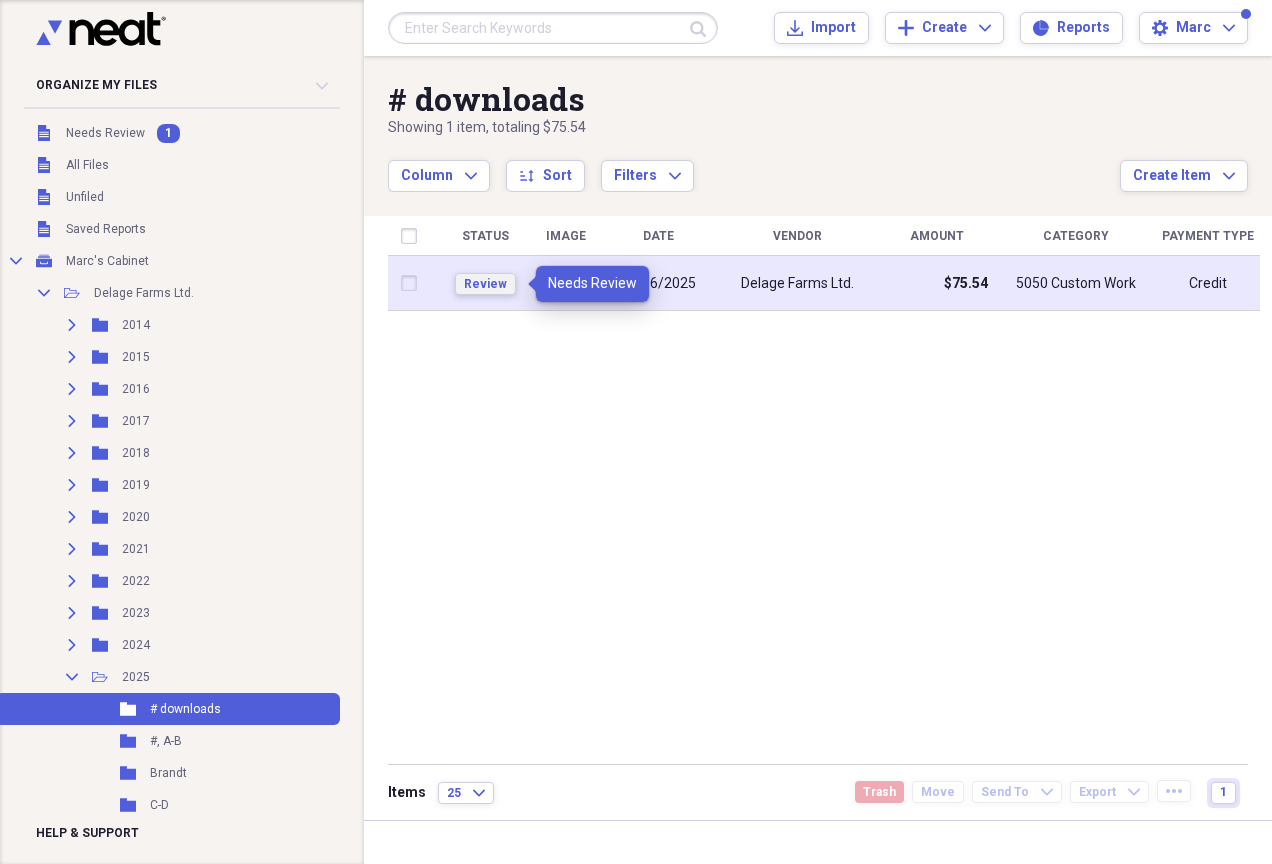 click on "Review" at bounding box center [485, 284] 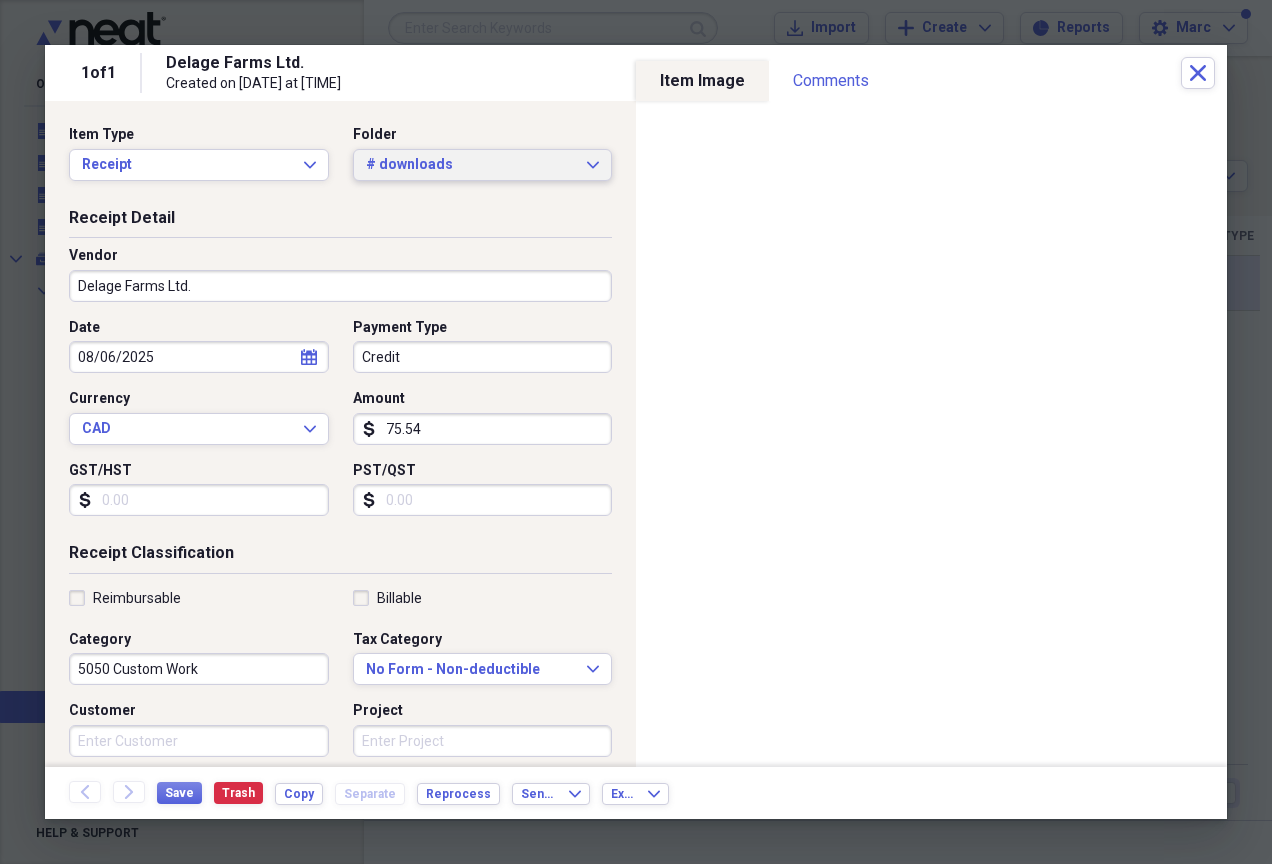 click on "# downloads" at bounding box center [471, 165] 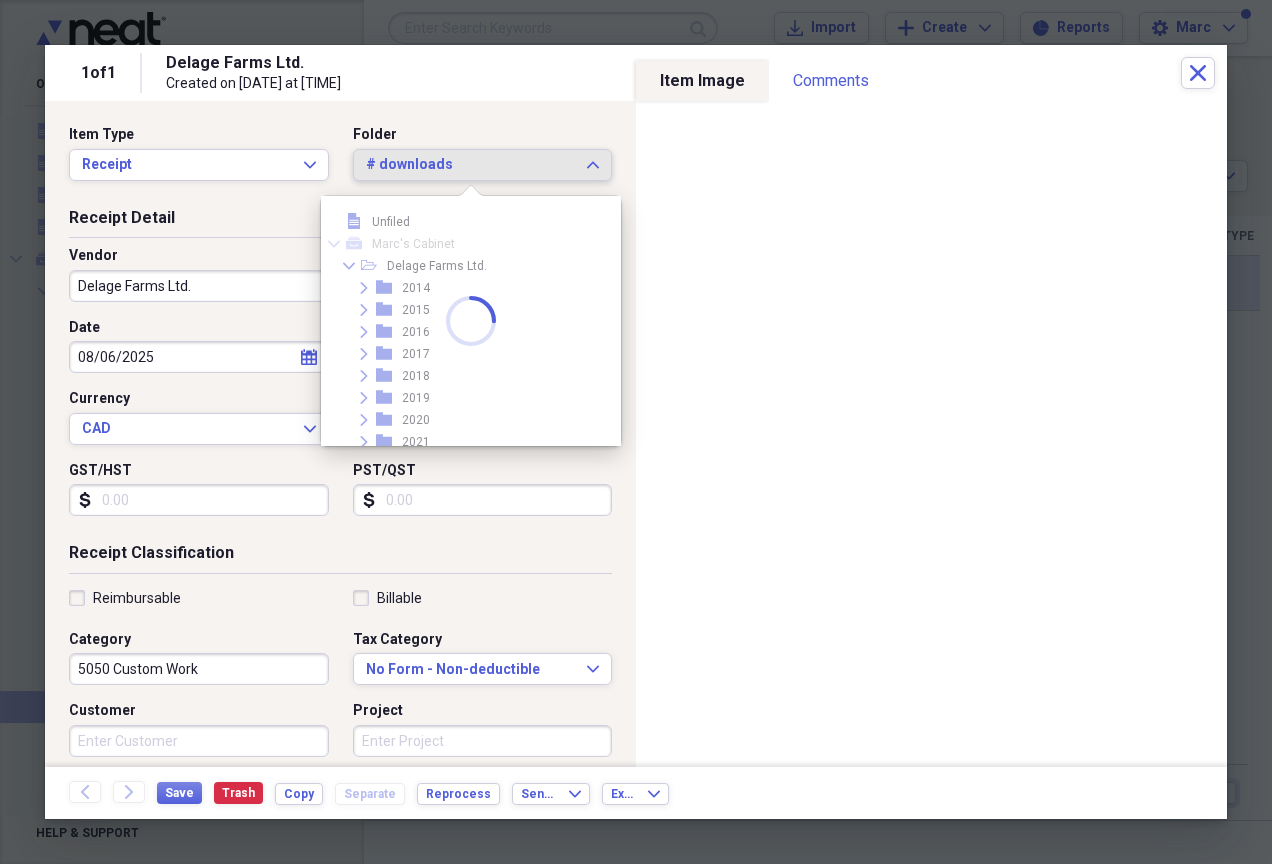scroll, scrollTop: 231, scrollLeft: 0, axis: vertical 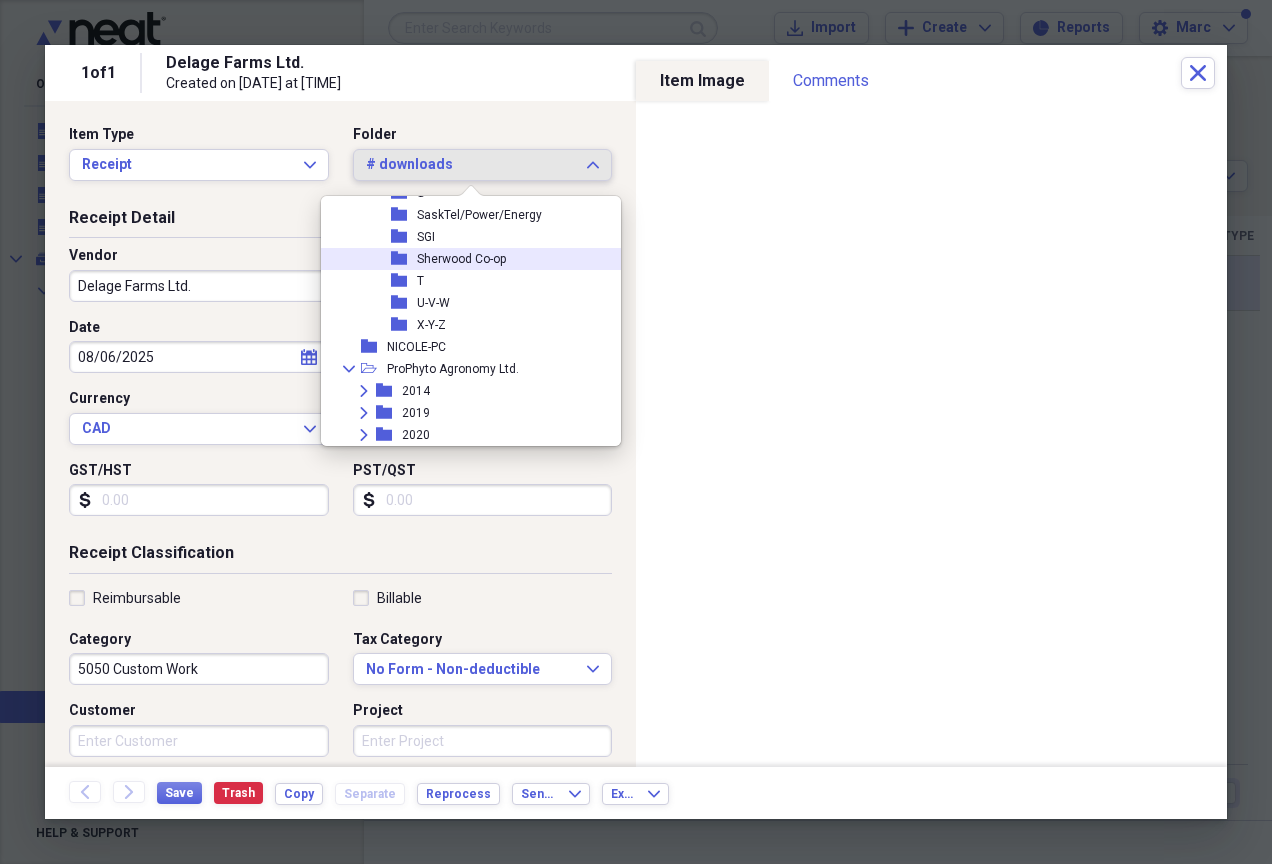 click on "folder Sherwood Co-op" at bounding box center [463, 259] 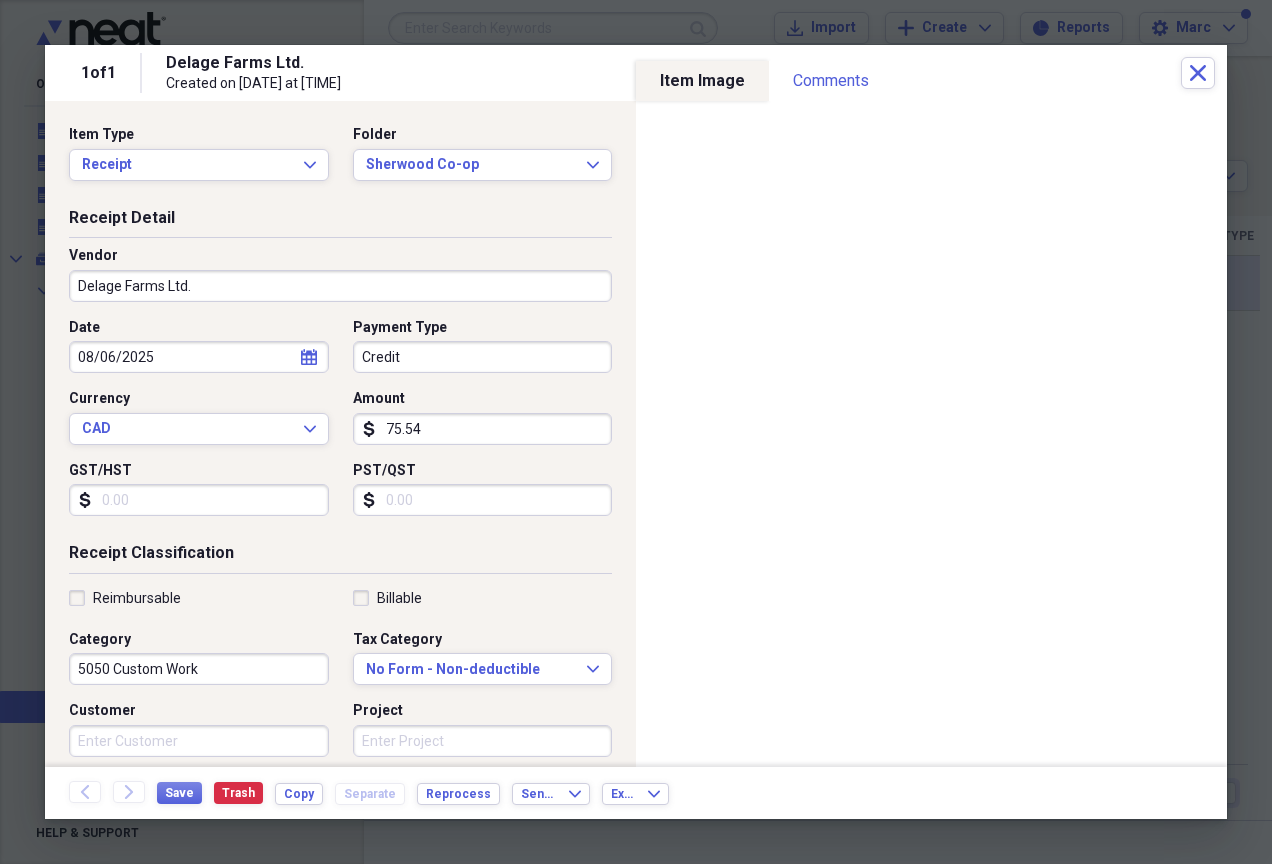 click on "Delage Farms Ltd." at bounding box center [340, 286] 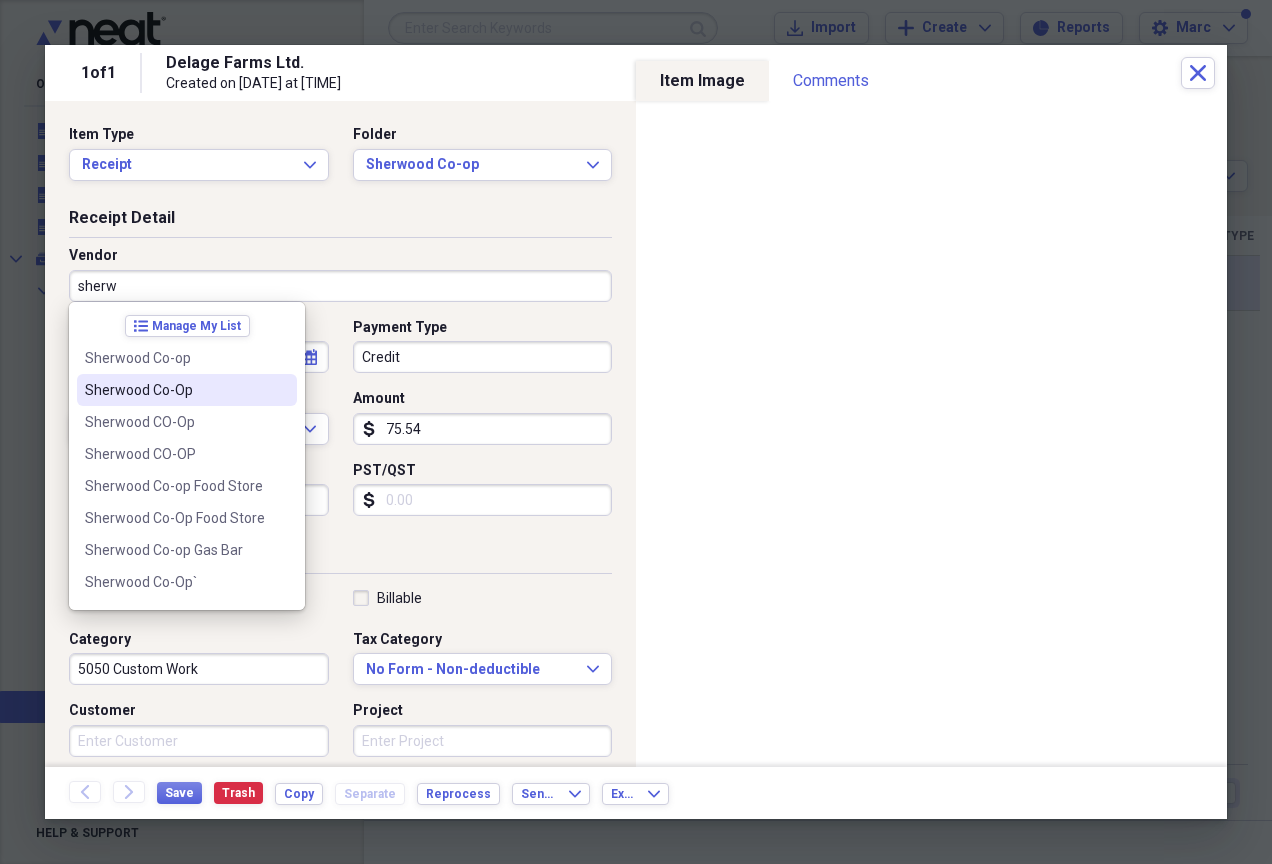 click on "Sherwood Co-Op" at bounding box center (175, 390) 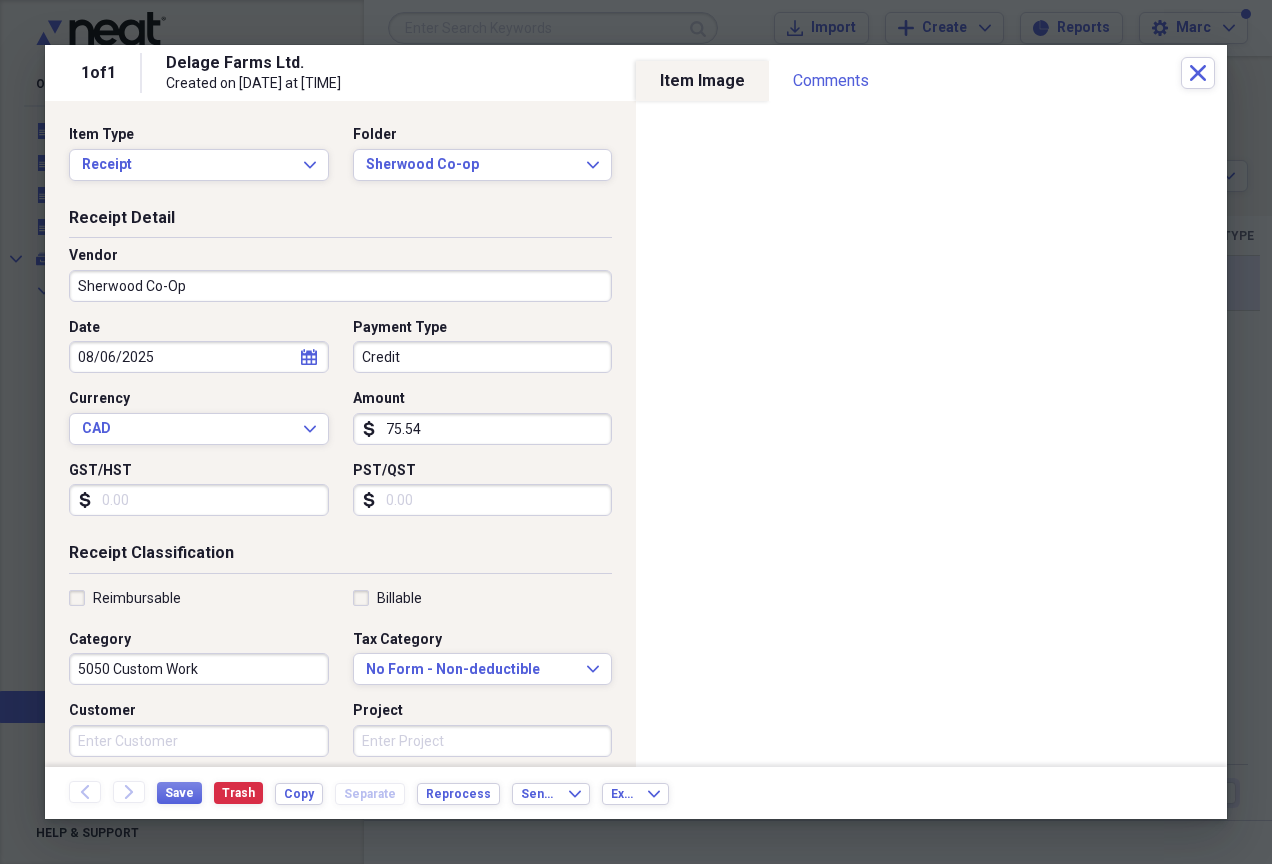 type on "05350 Building Repairs - Farm" 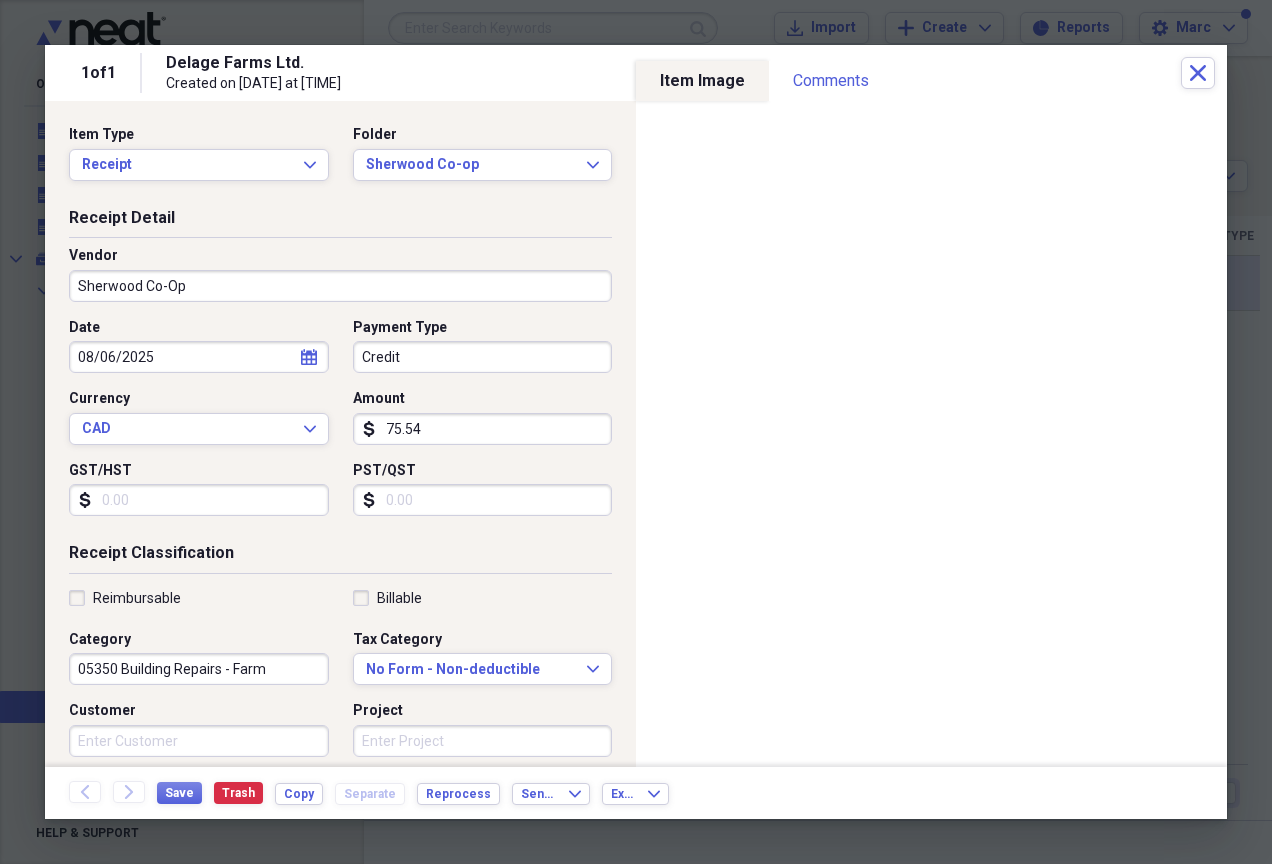 select on "7" 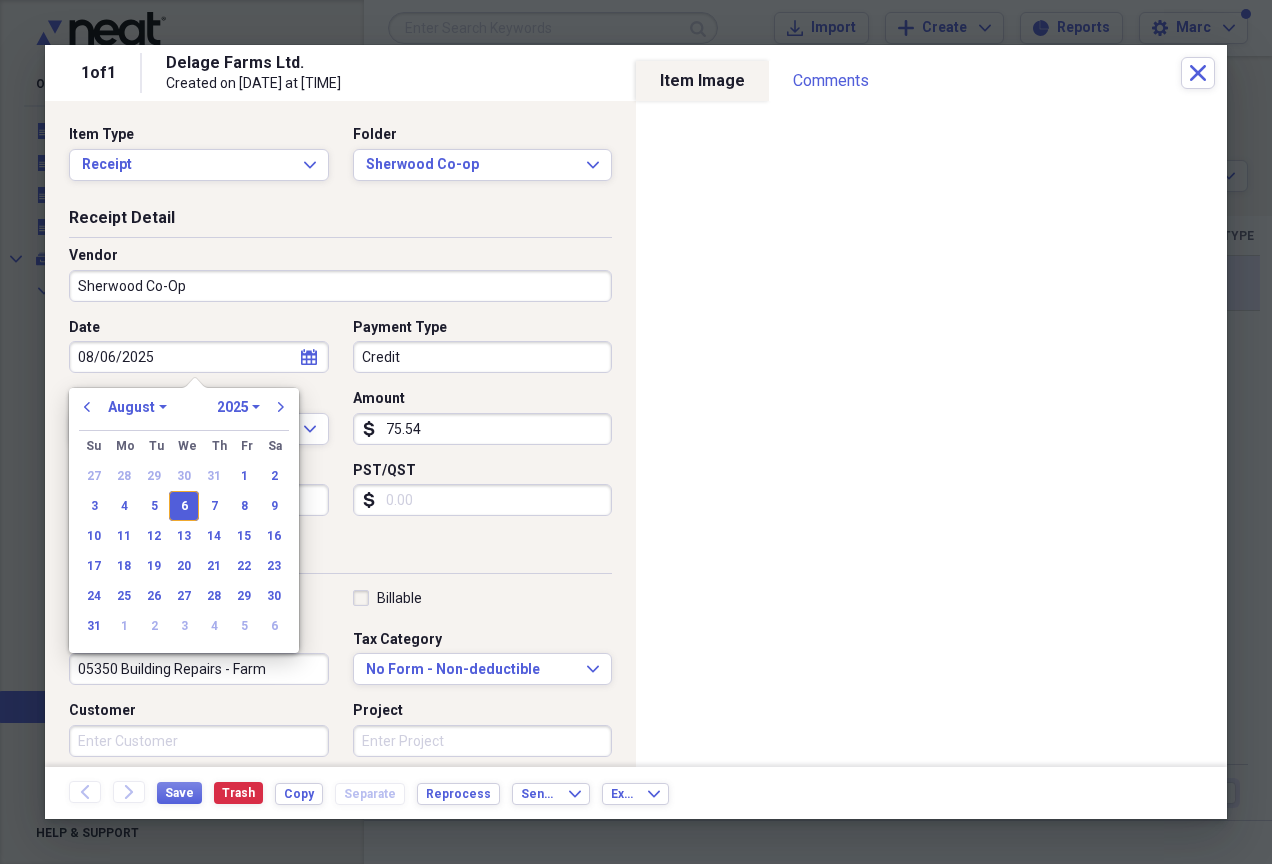drag, startPoint x: 191, startPoint y: 362, endPoint x: -4, endPoint y: 319, distance: 199.68475 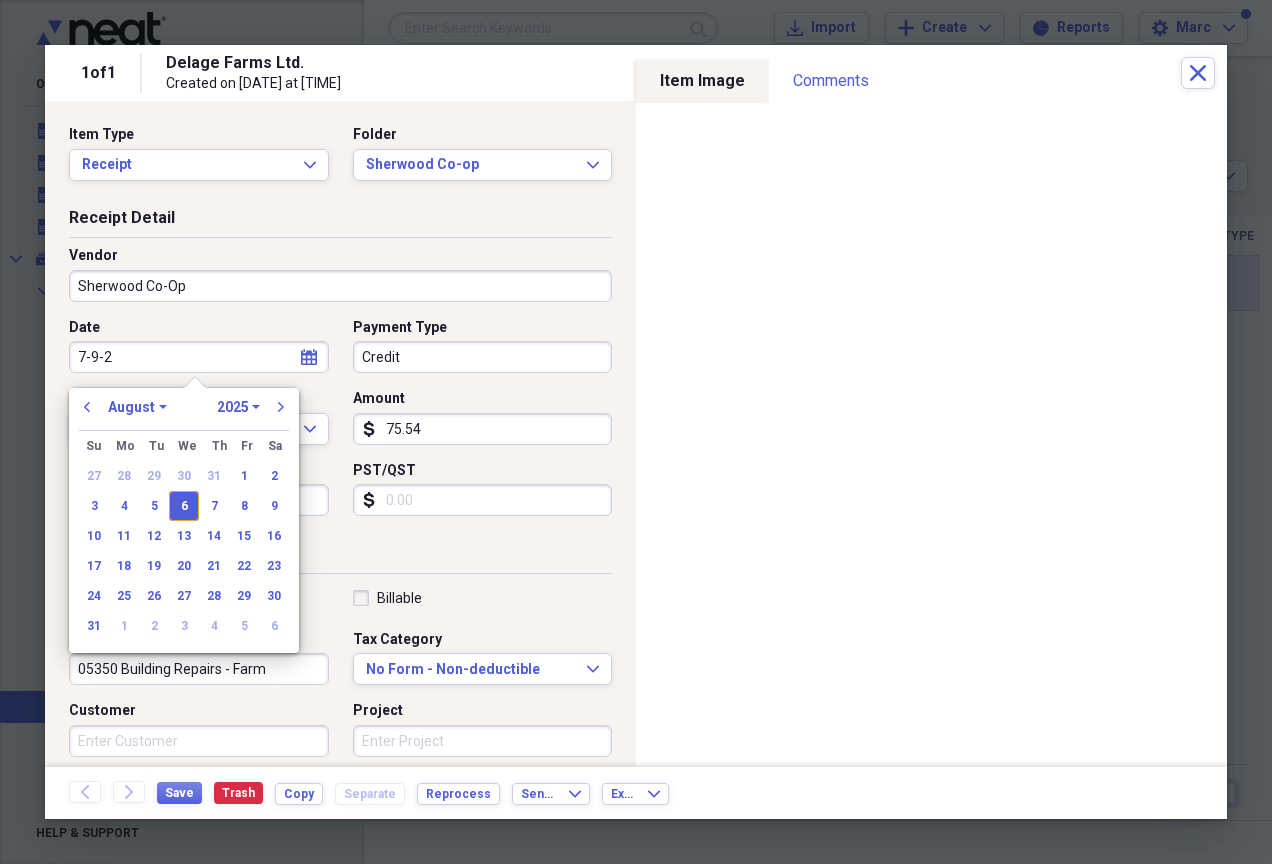 type on "[DATE]" 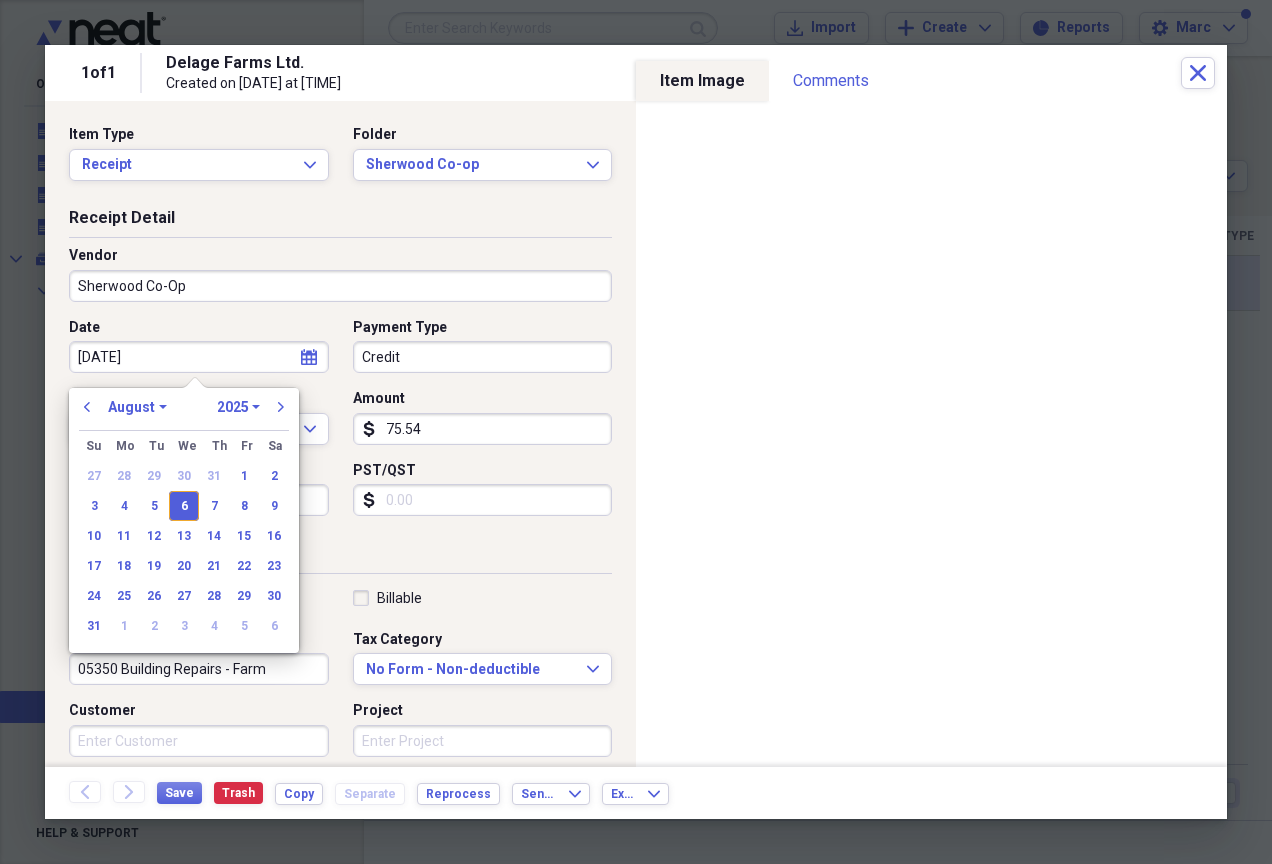 select on "6" 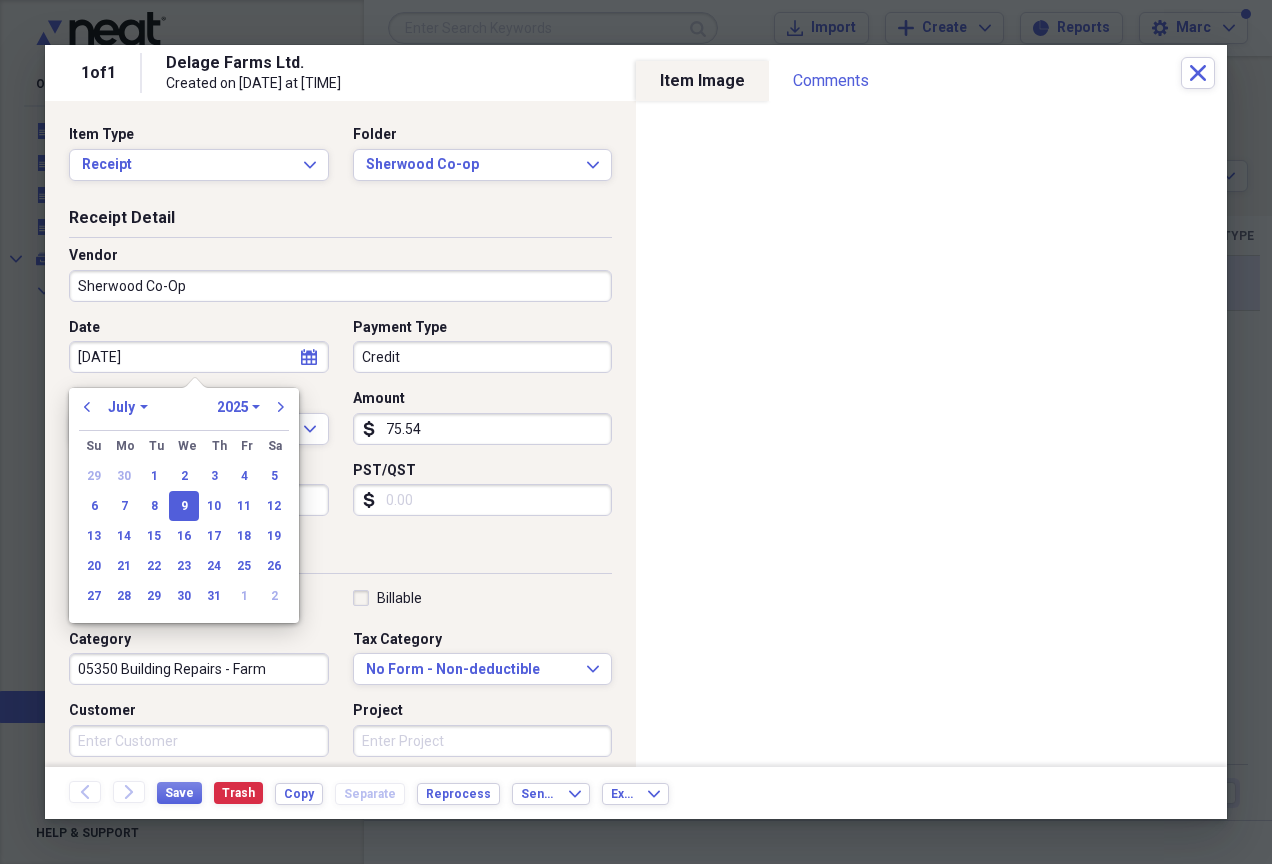 click on "Credit" at bounding box center [483, 357] 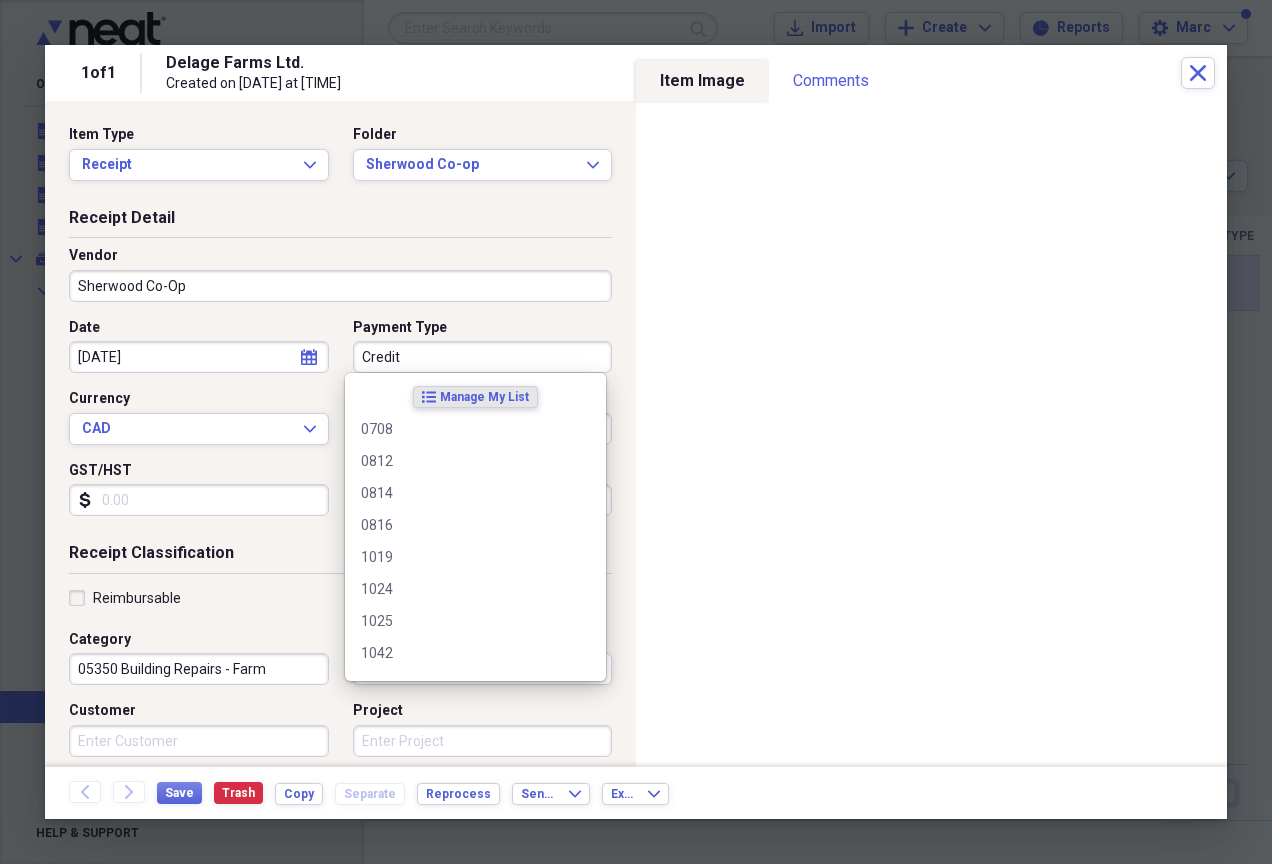 type on "07/09/2025" 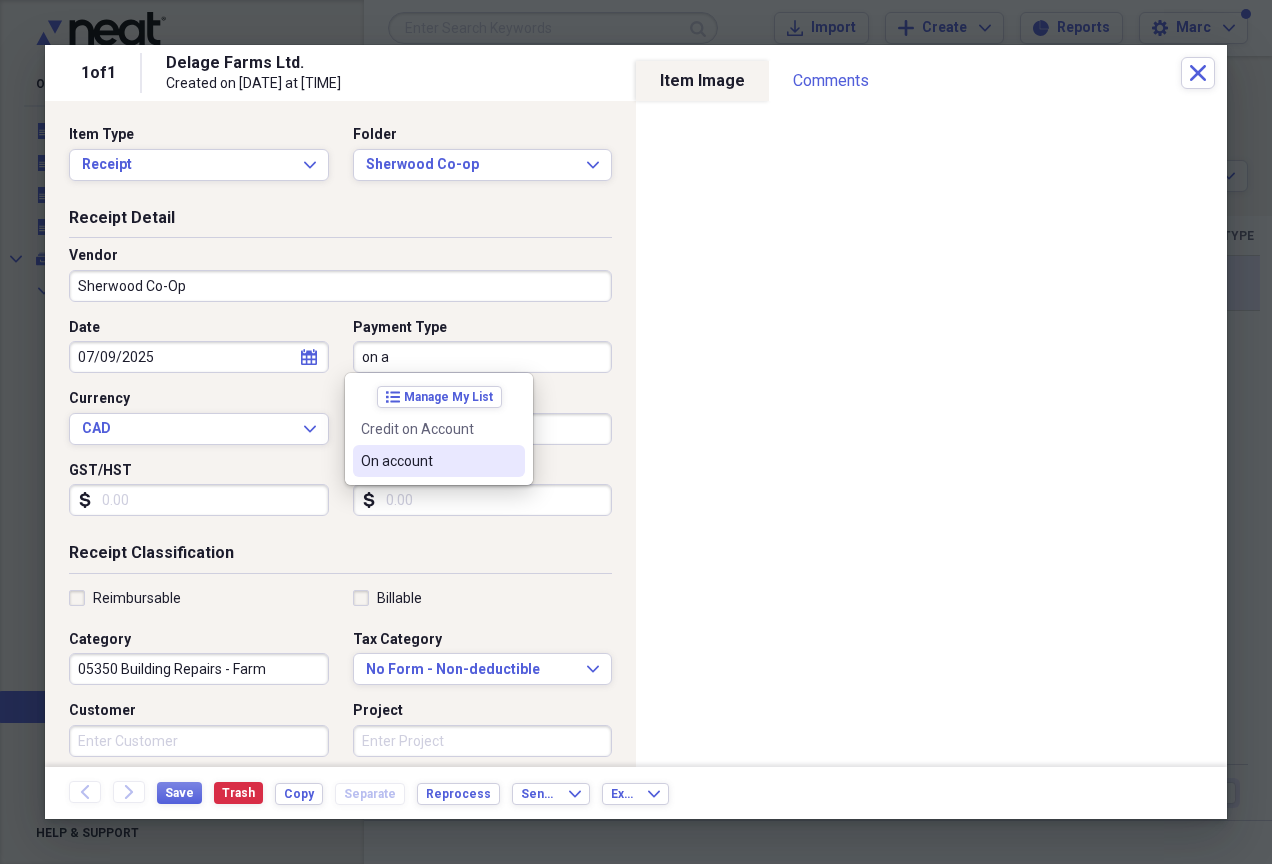 click on "On account" at bounding box center (427, 461) 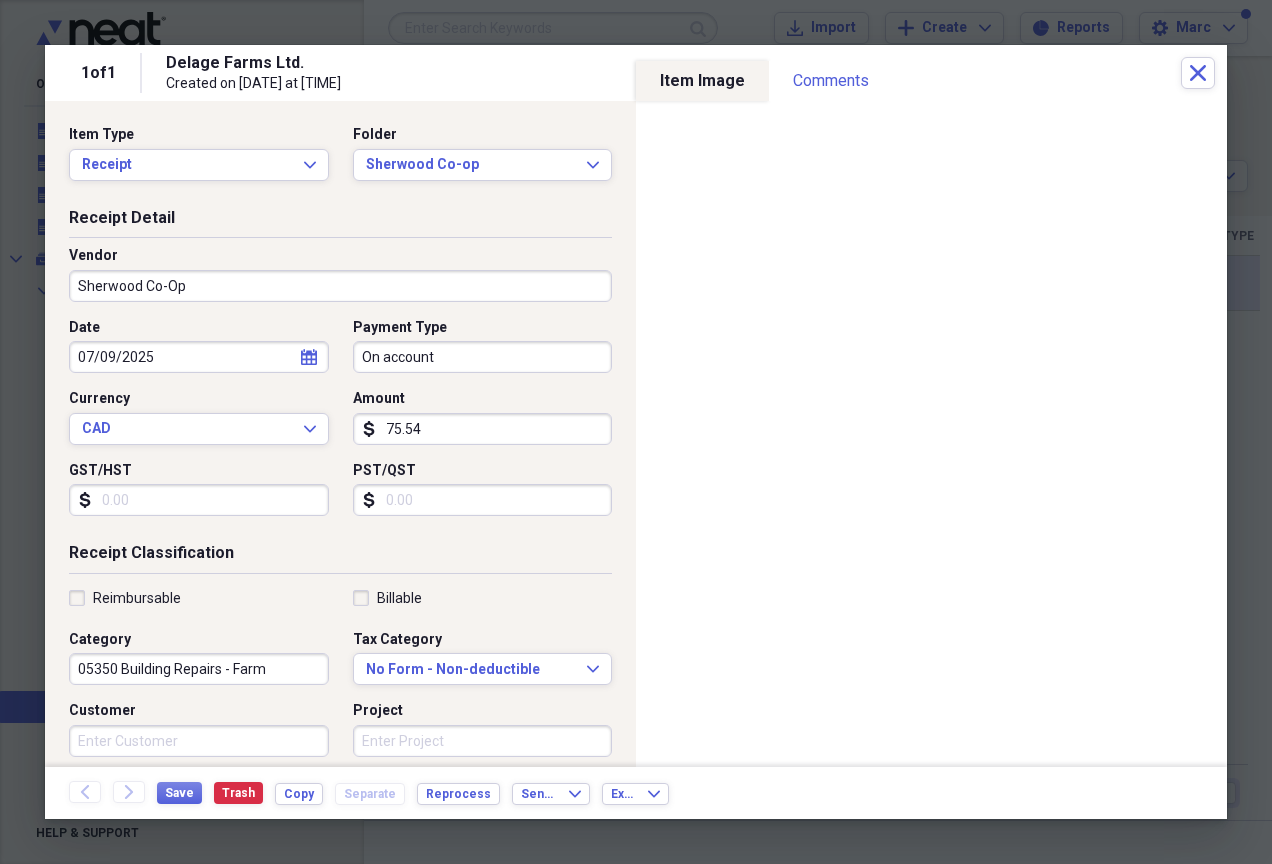 click on "GST/HST" at bounding box center (199, 500) 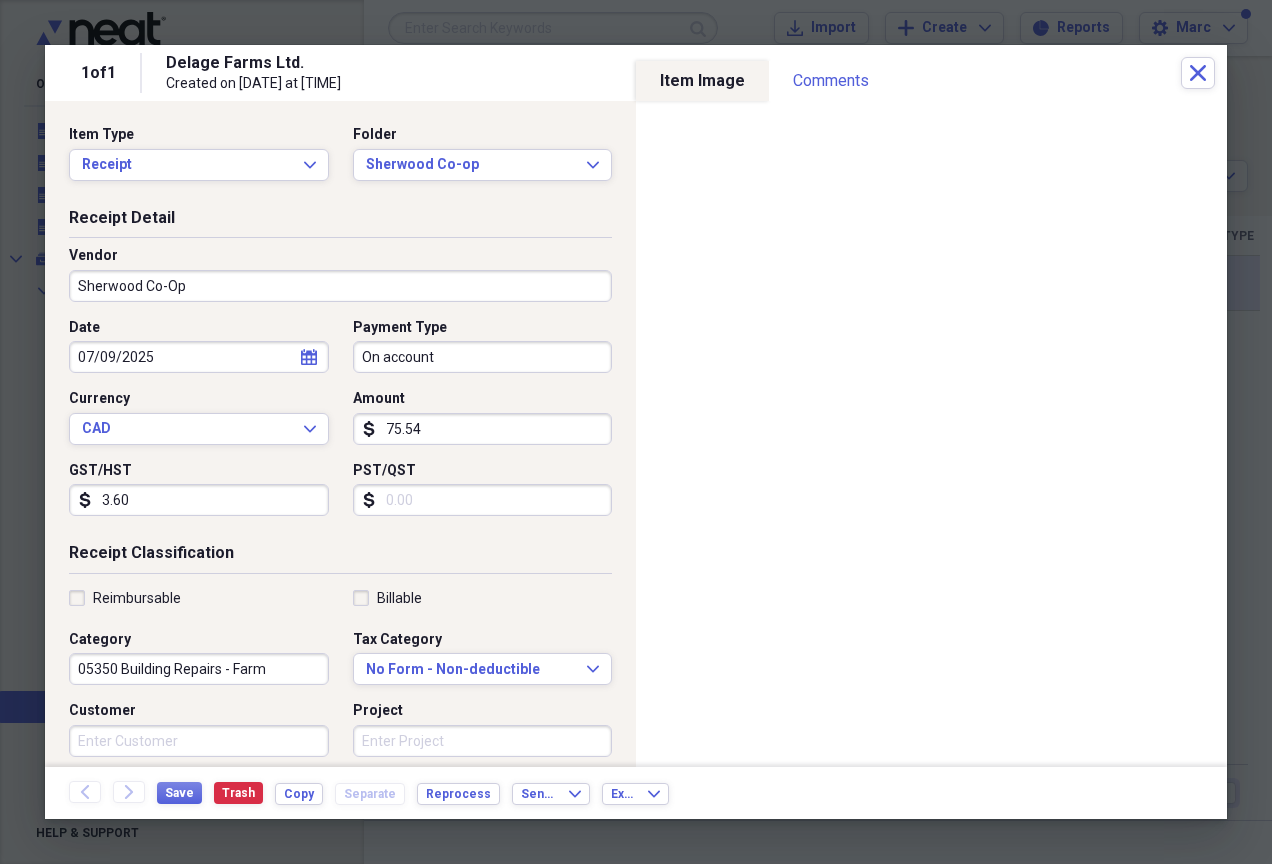 type on "3.60" 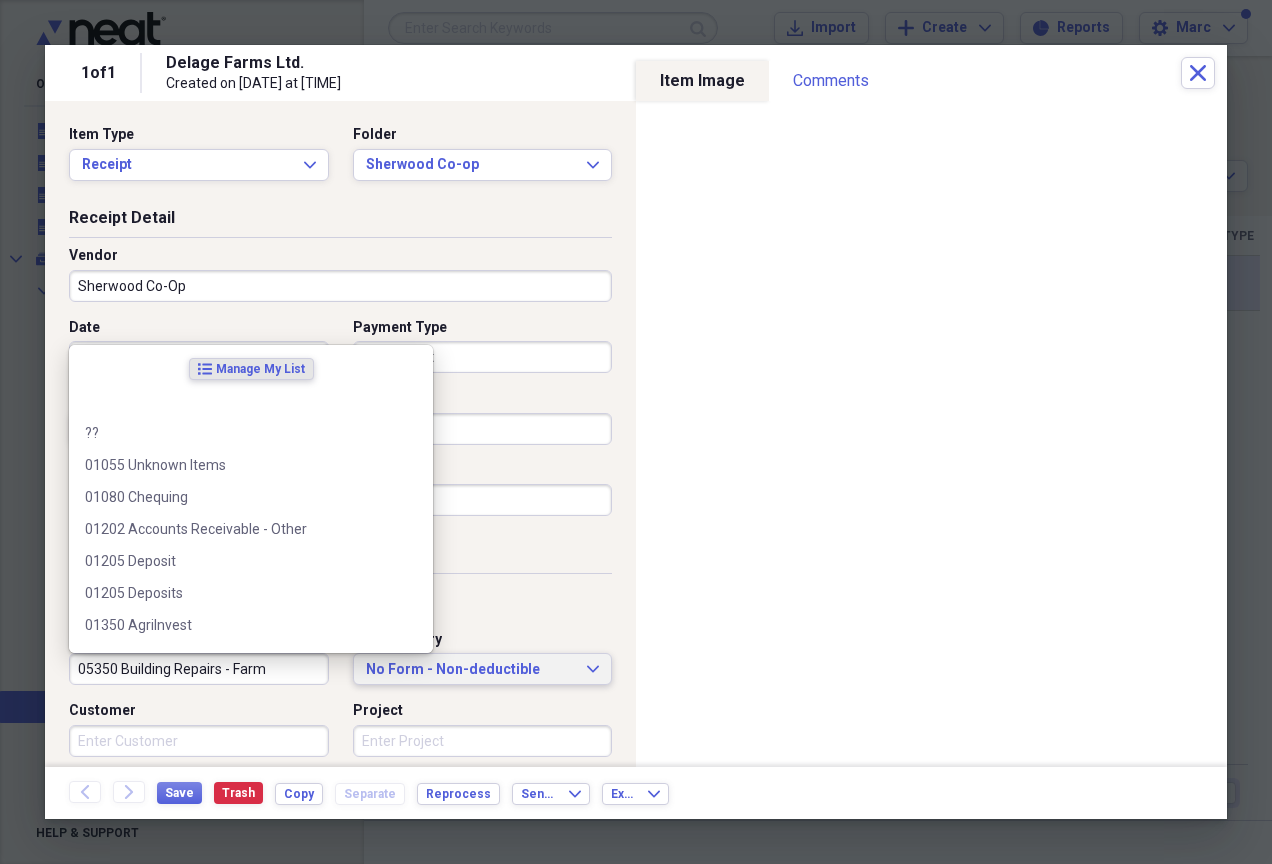 type 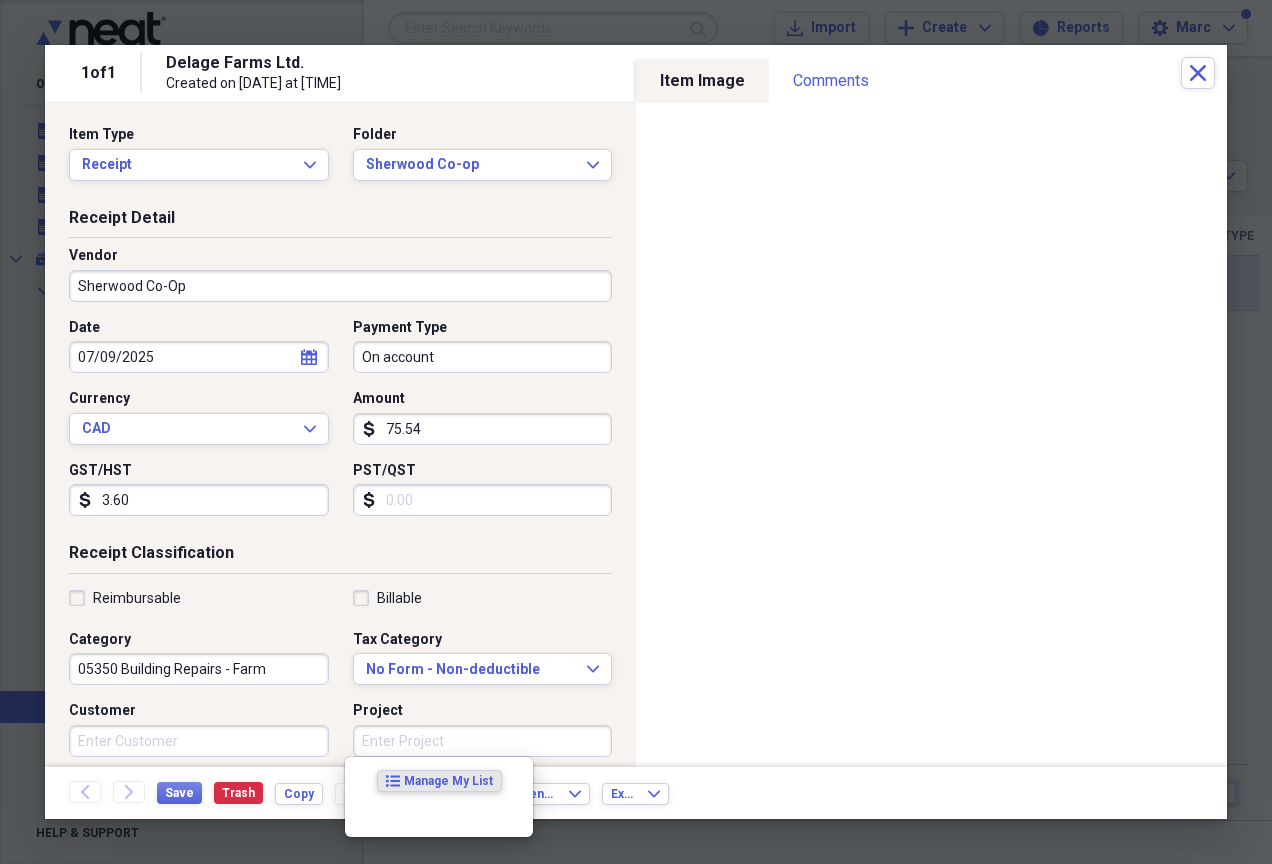scroll, scrollTop: 355, scrollLeft: 0, axis: vertical 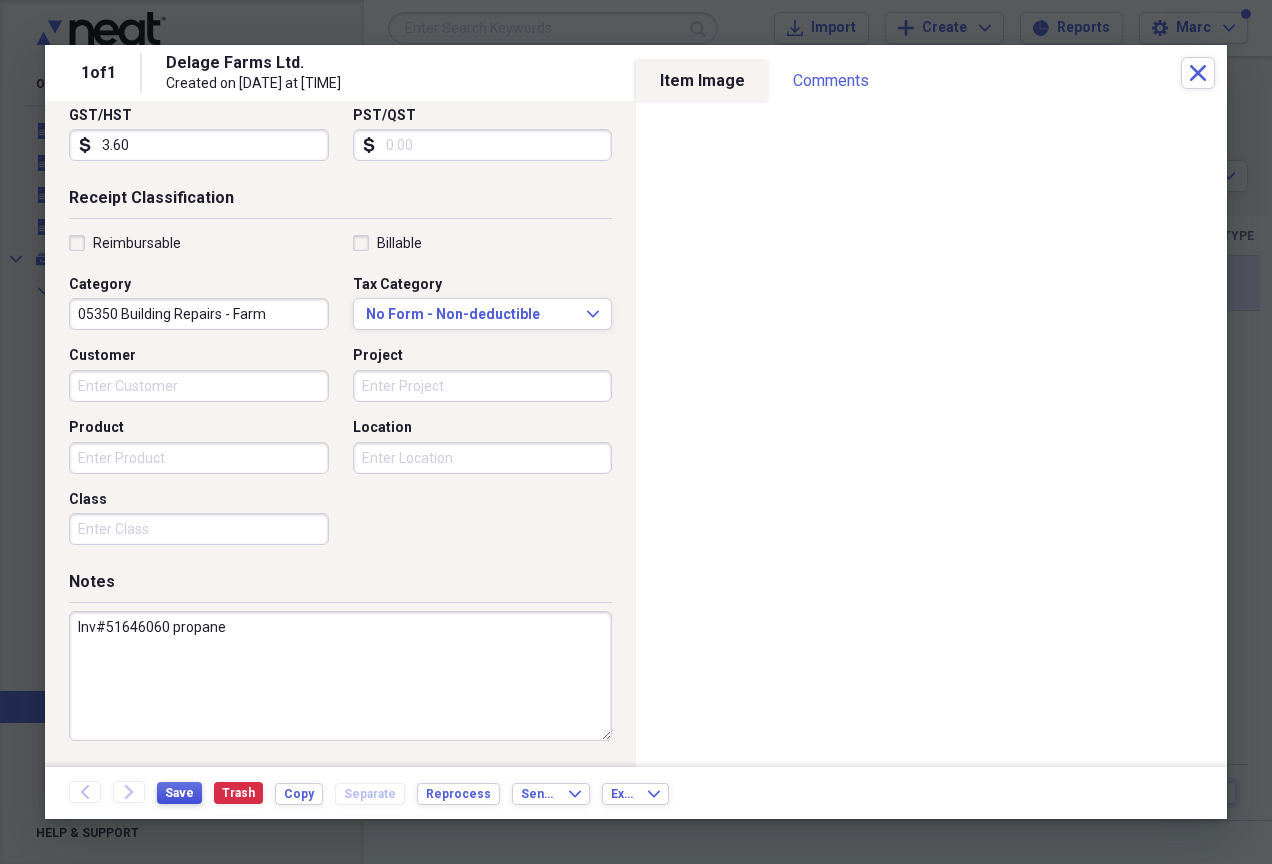 type on "Inv#51646060 propane" 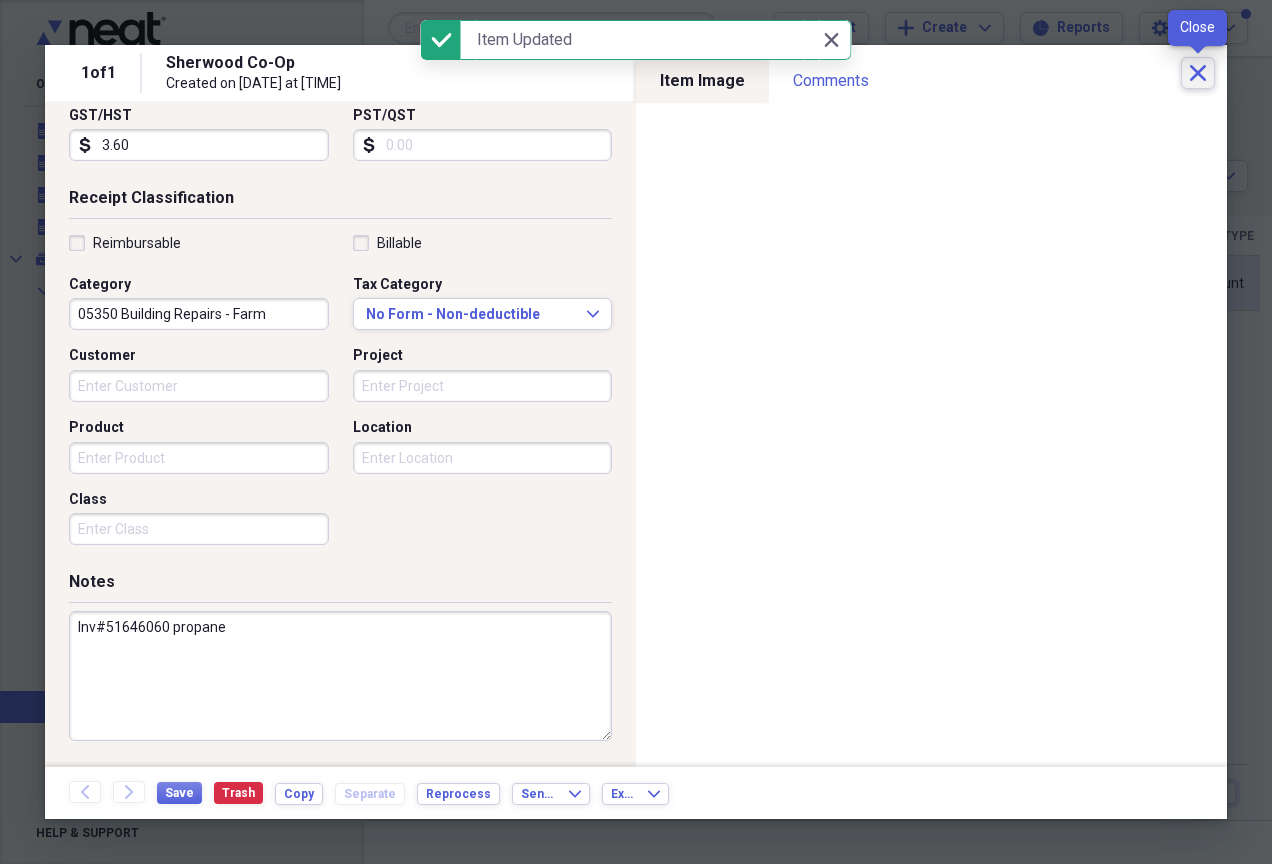 click on "Close" 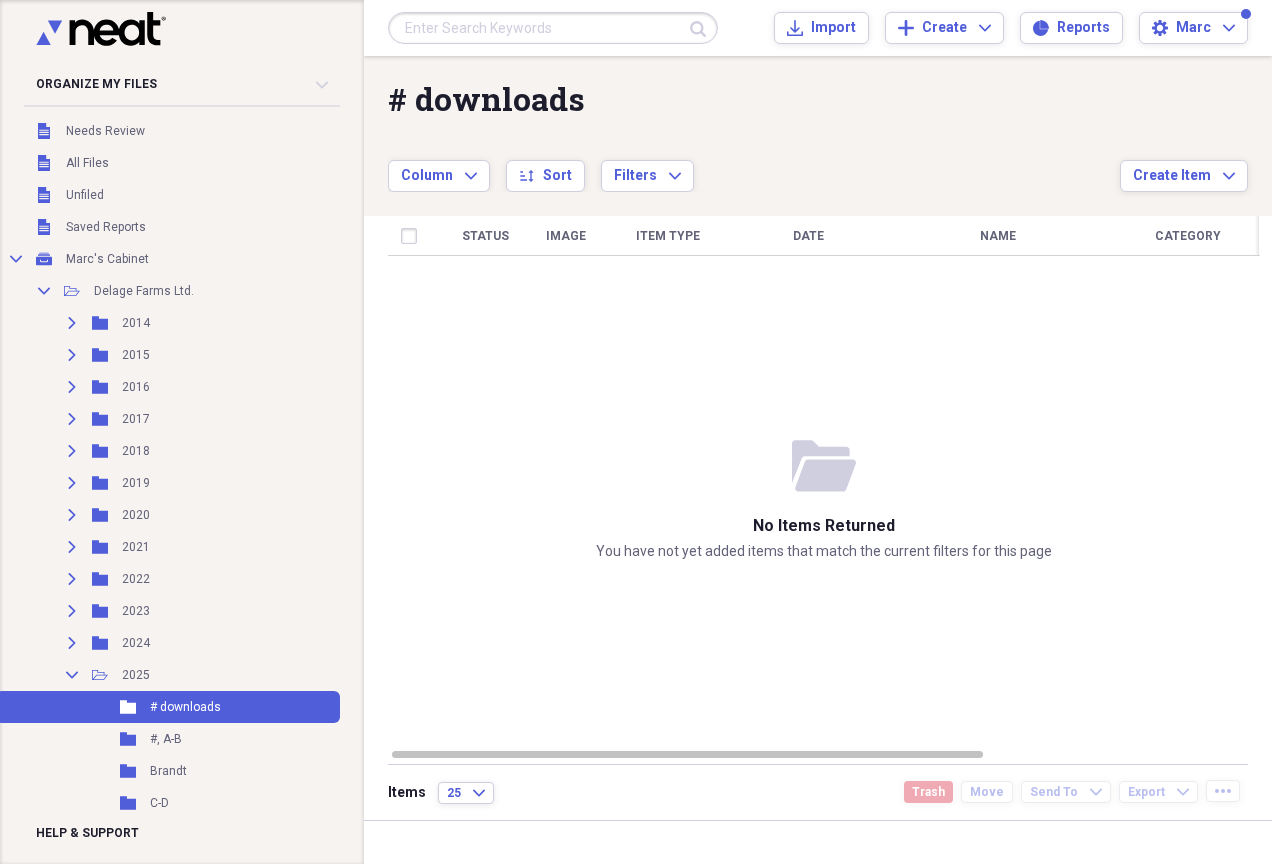 scroll, scrollTop: 614, scrollLeft: 0, axis: vertical 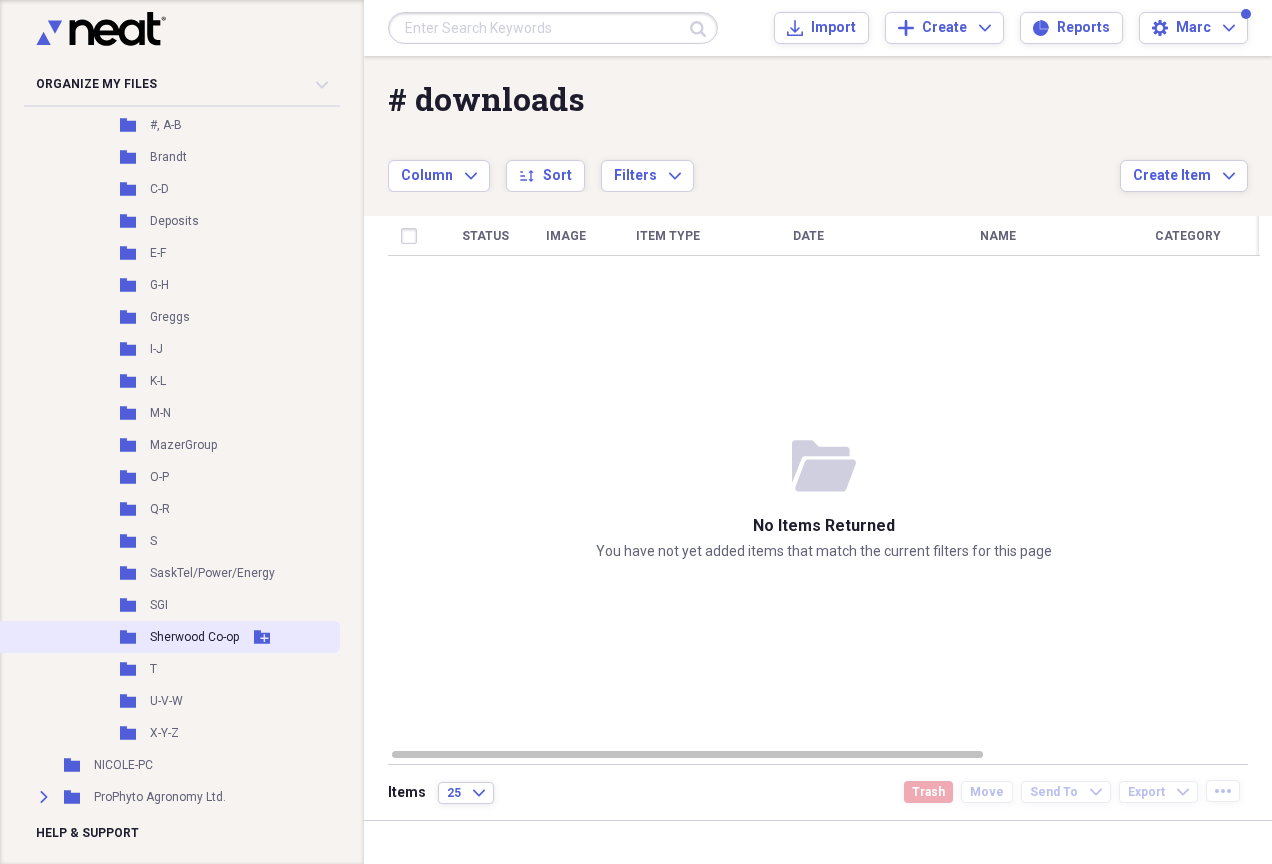 click on "Folder" at bounding box center [129, 637] 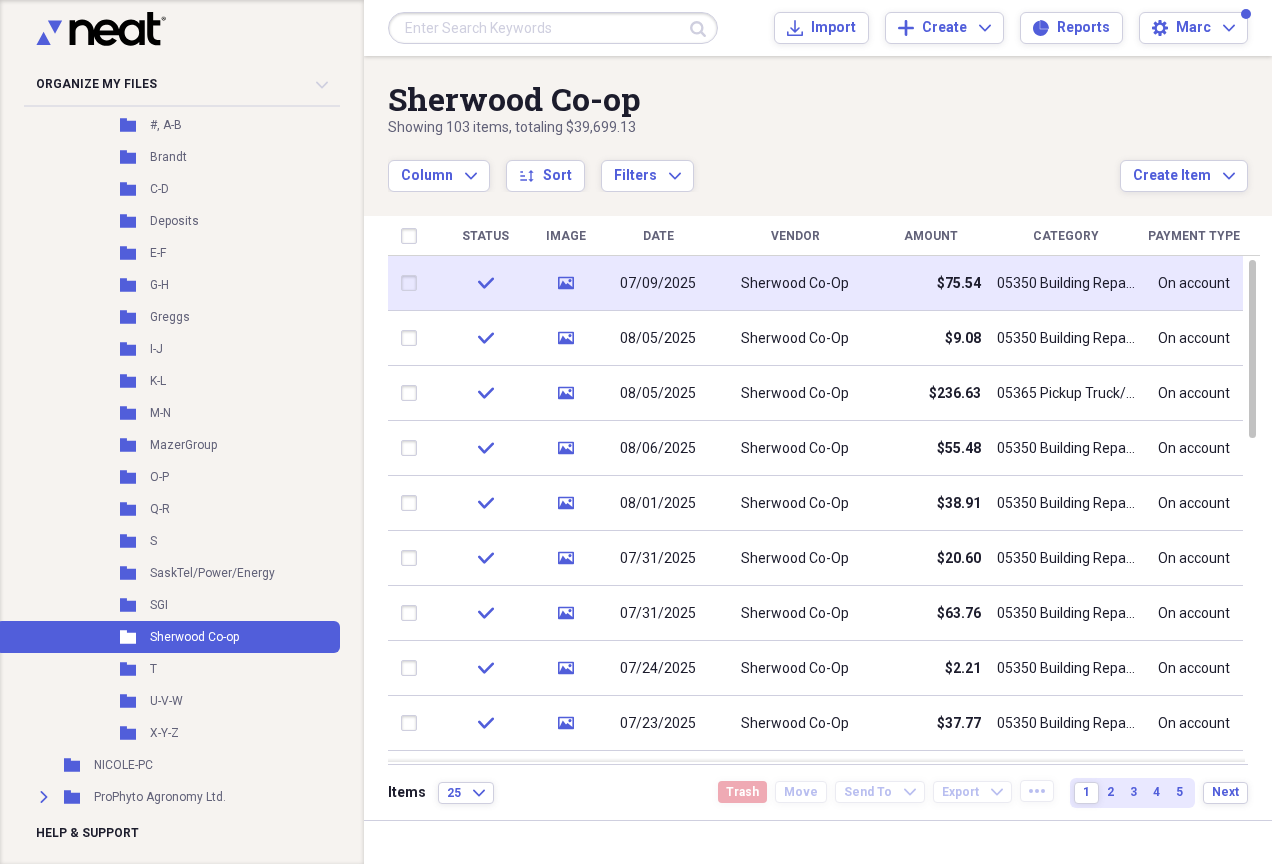click on "Sherwood Co-Op" at bounding box center (795, 284) 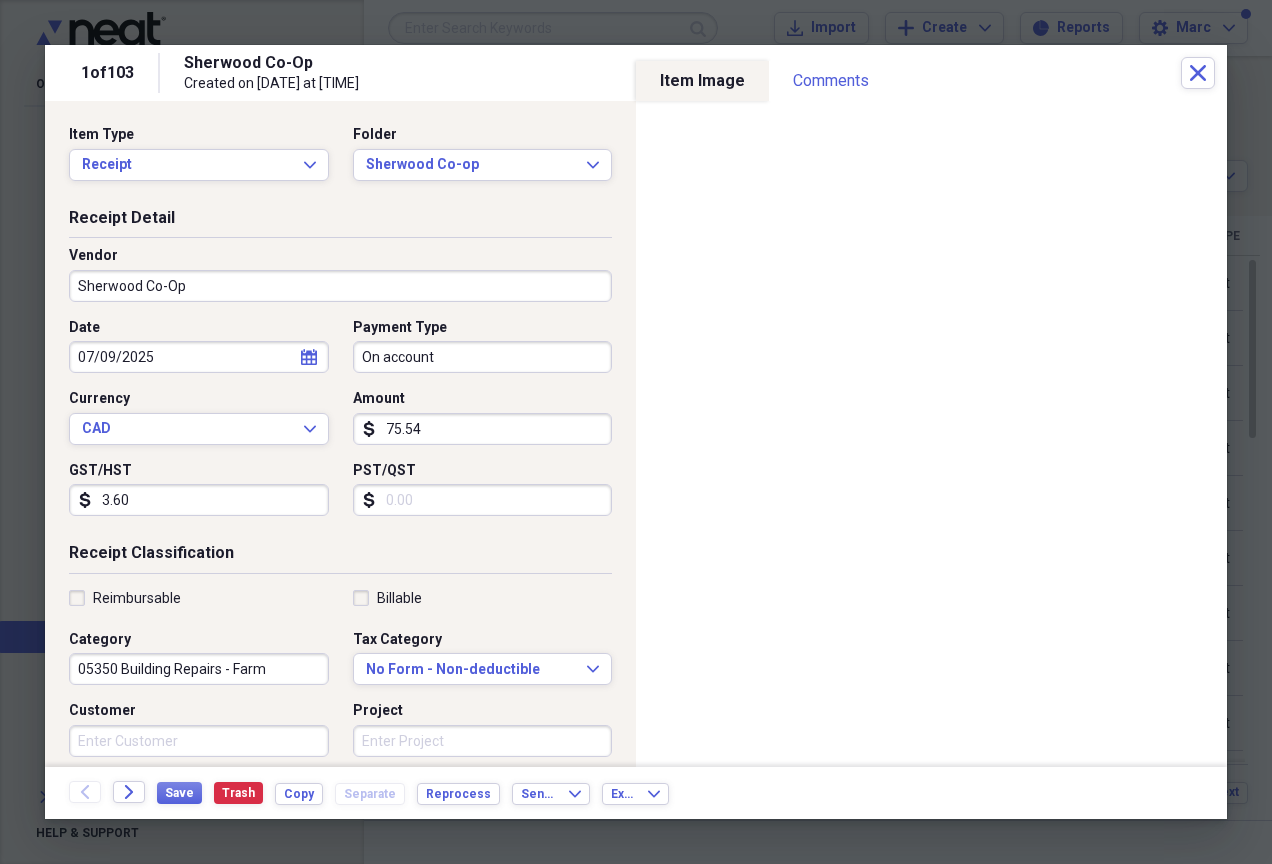 click on "On account" at bounding box center (483, 357) 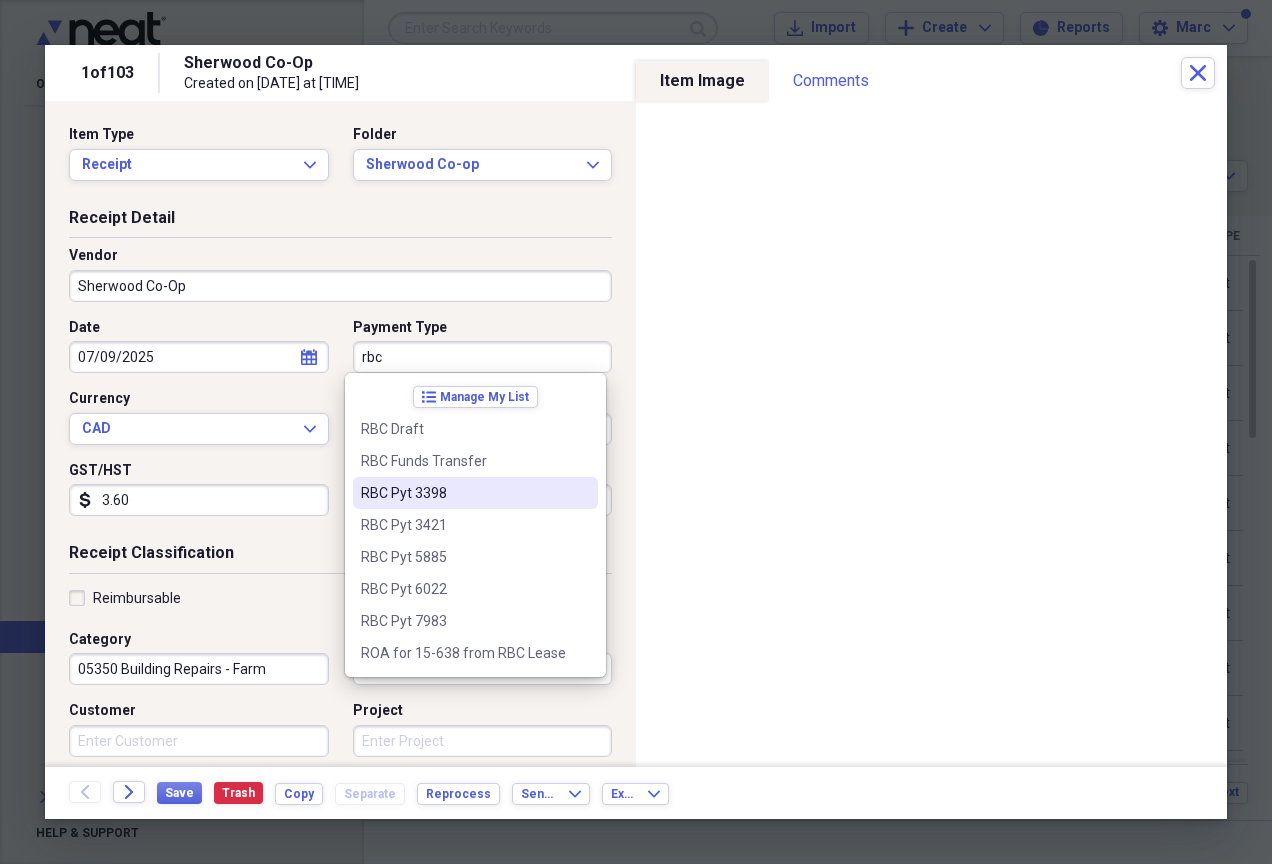 click on "RBC Pyt 3398" at bounding box center [463, 493] 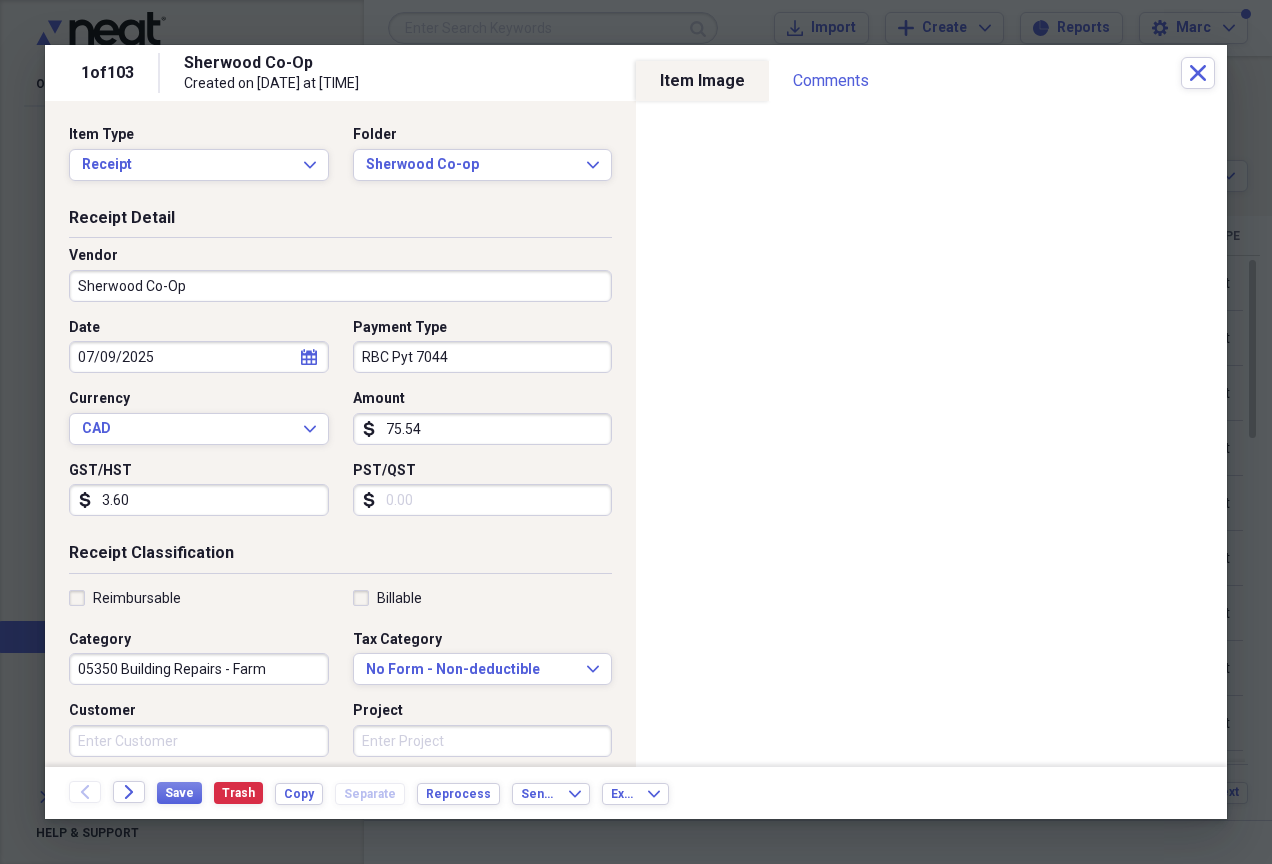 drag, startPoint x: 469, startPoint y: 359, endPoint x: 26, endPoint y: 314, distance: 445.2797 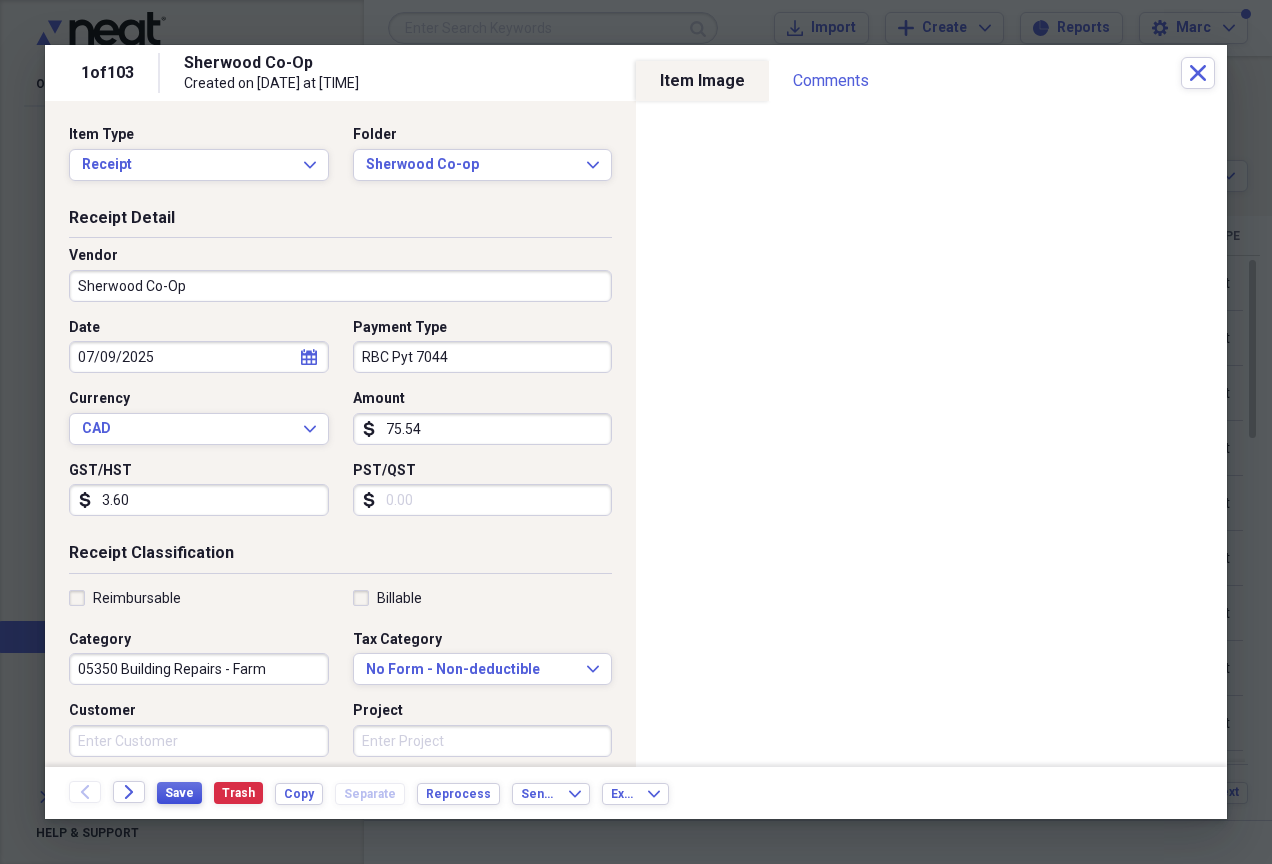 type on "RBC Pyt 7044" 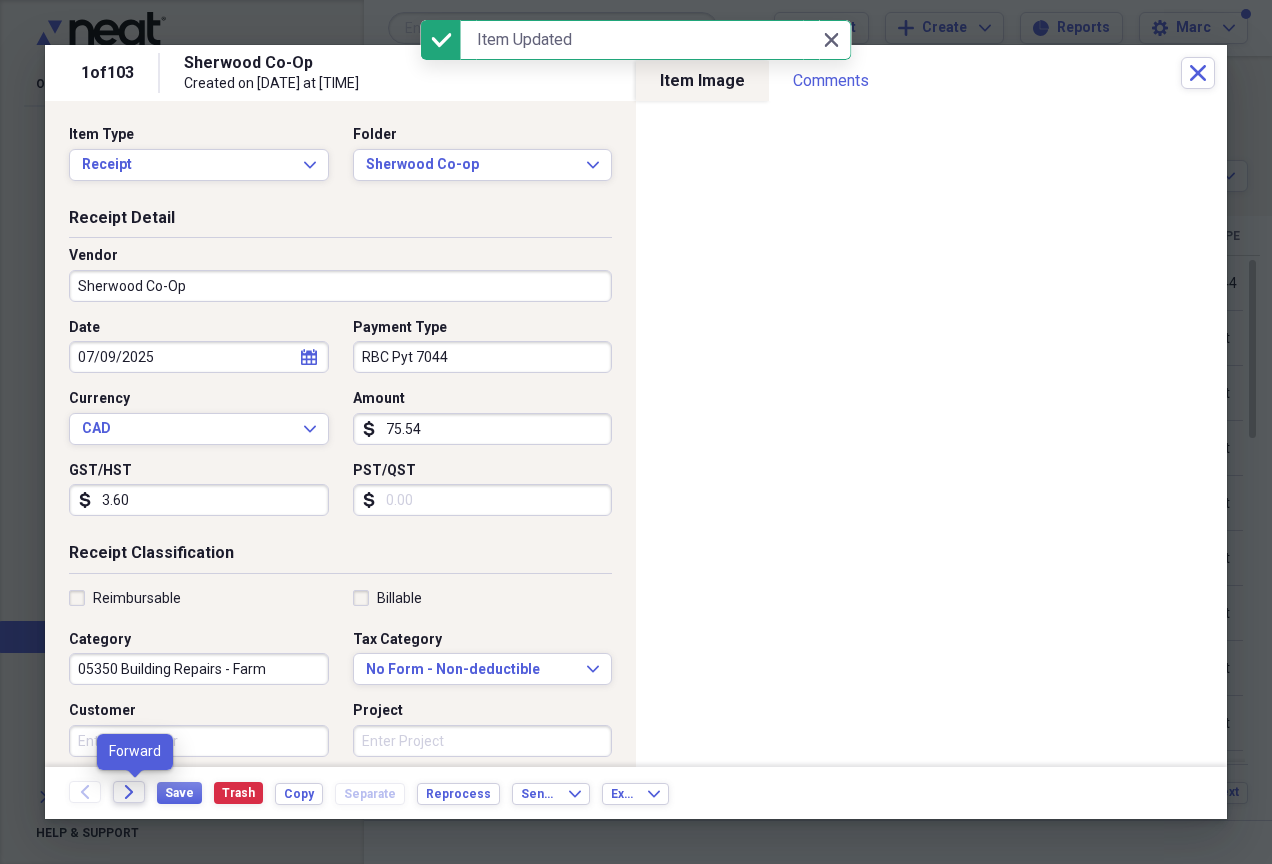 click on "Forward" 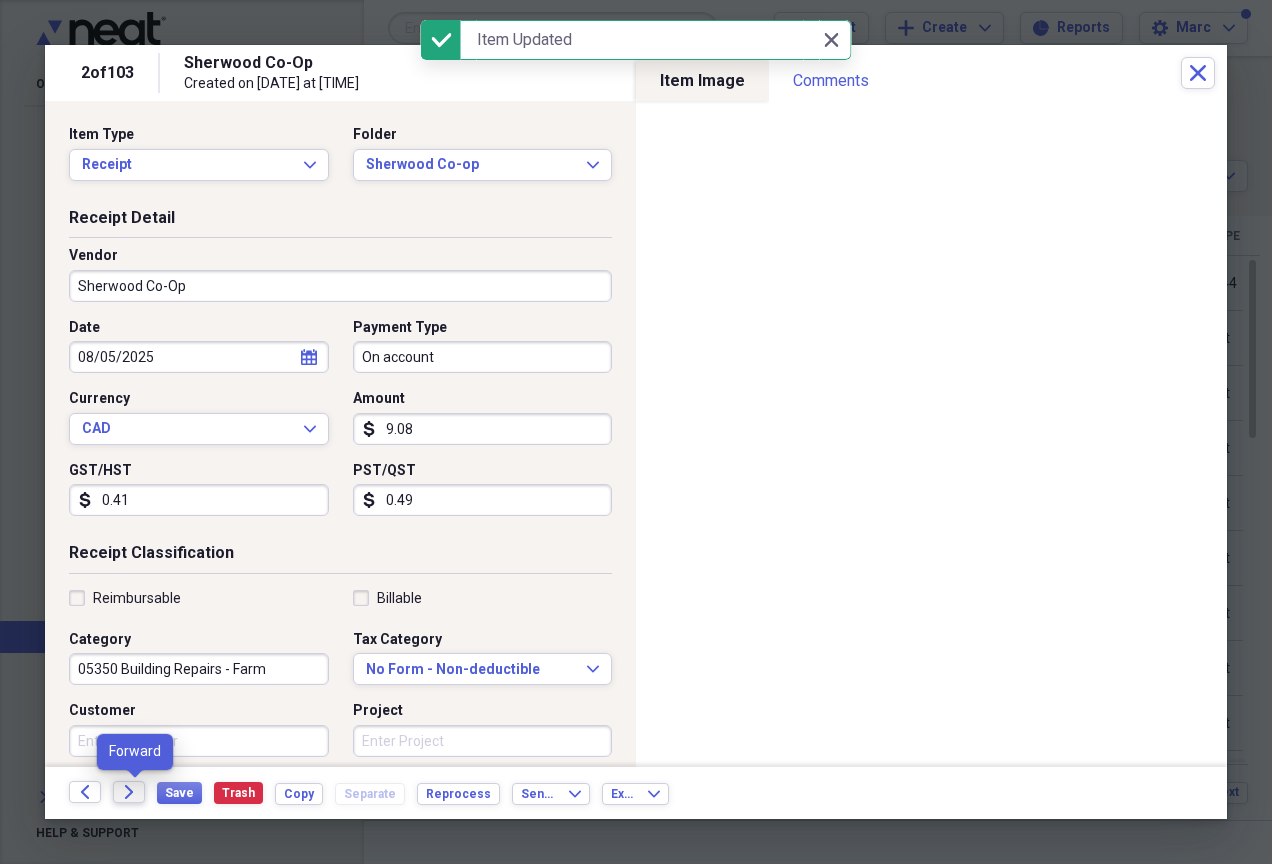 click on "Forward" at bounding box center [129, 792] 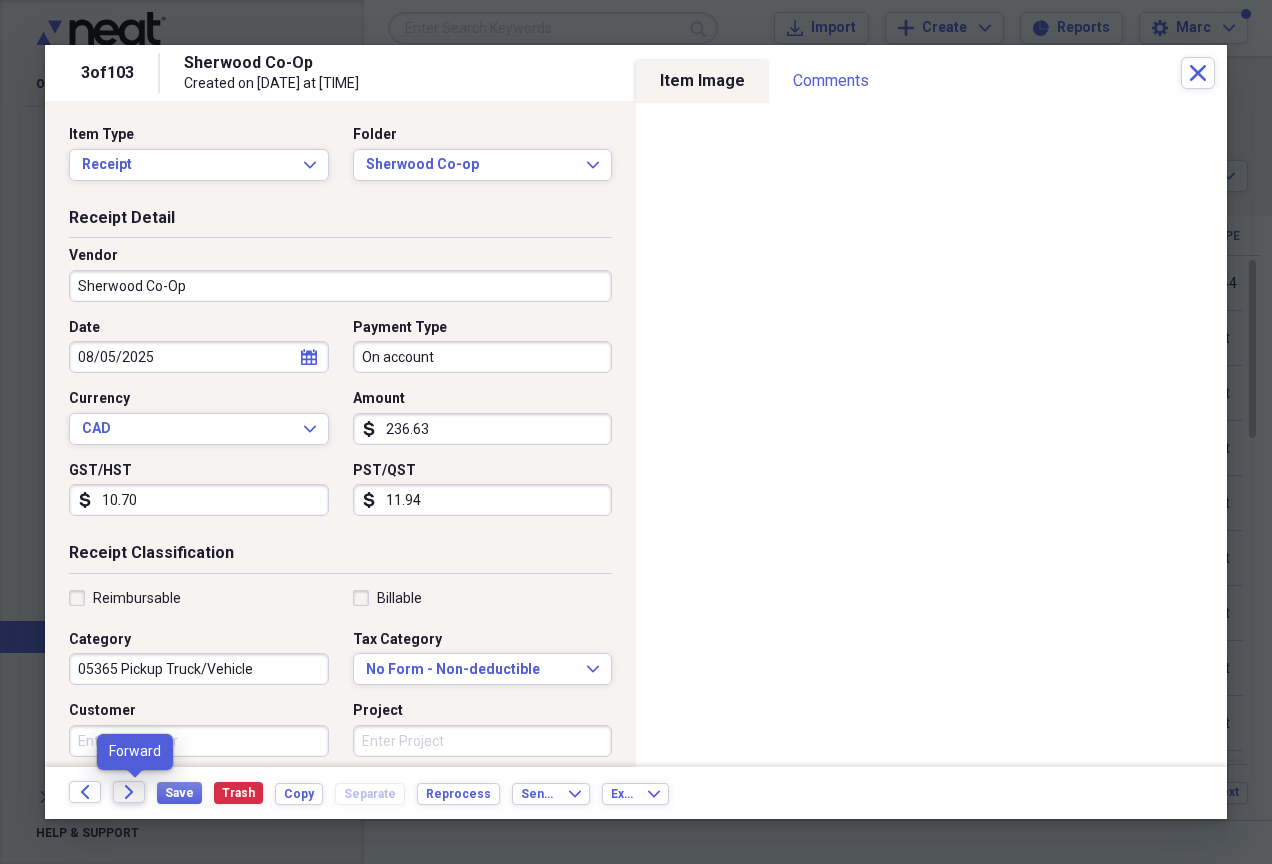 click on "Forward" at bounding box center (129, 792) 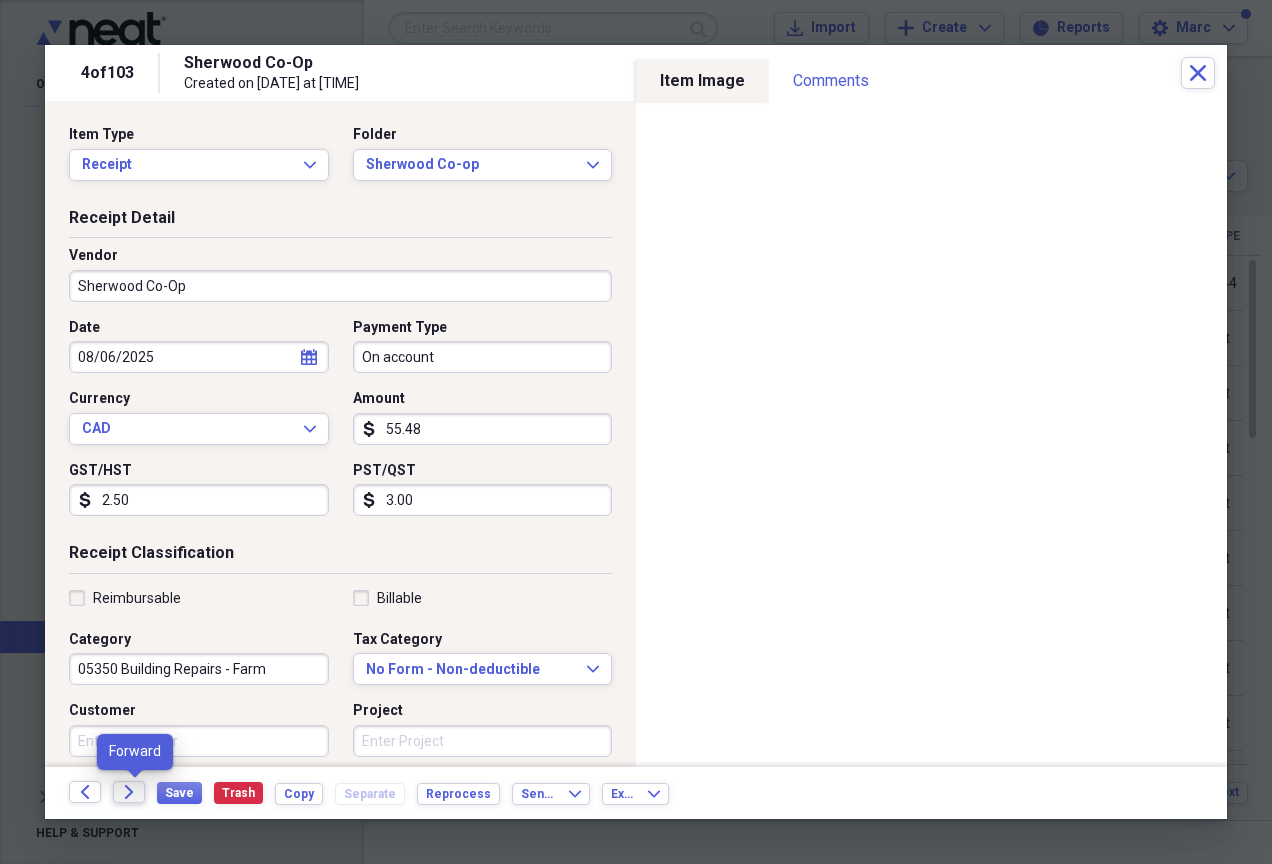 click on "Forward" at bounding box center [129, 792] 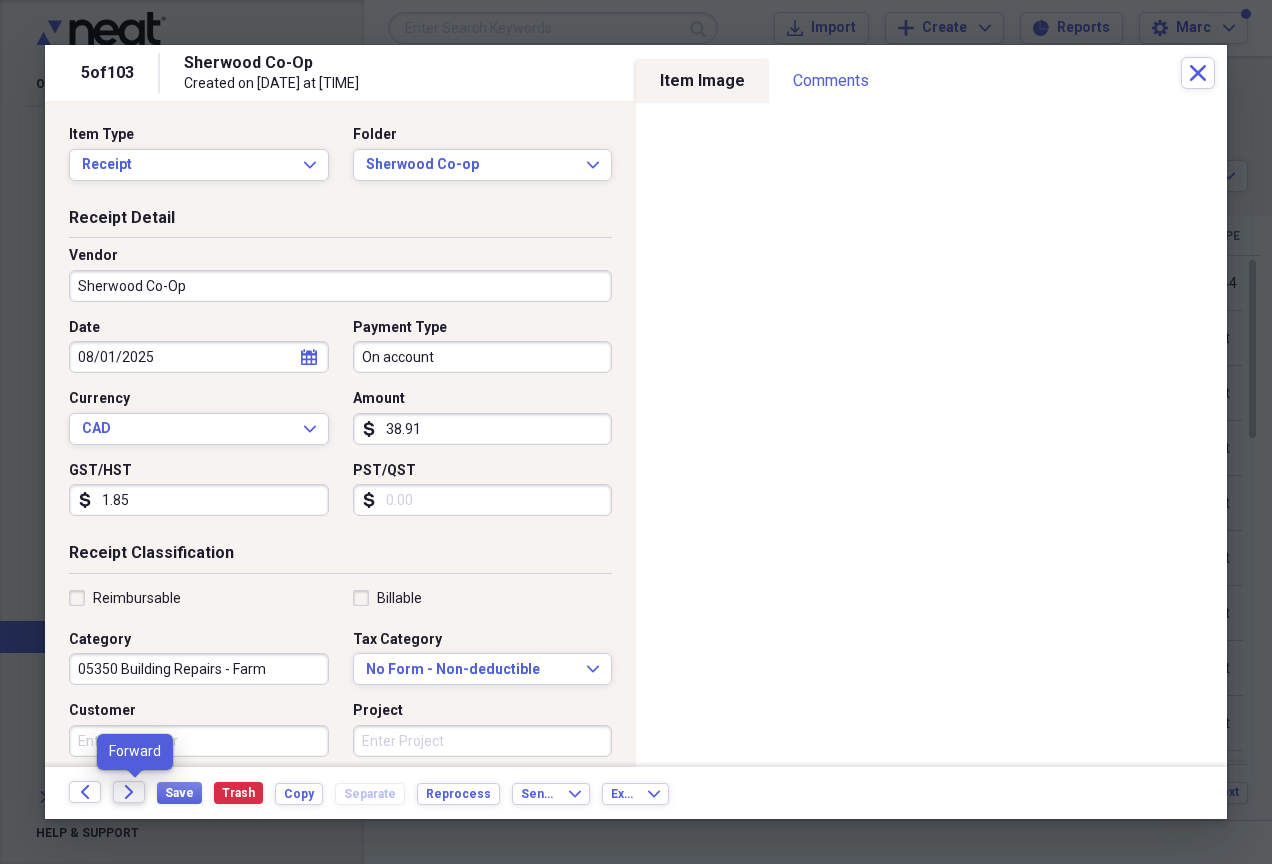 click on "Forward" at bounding box center [129, 792] 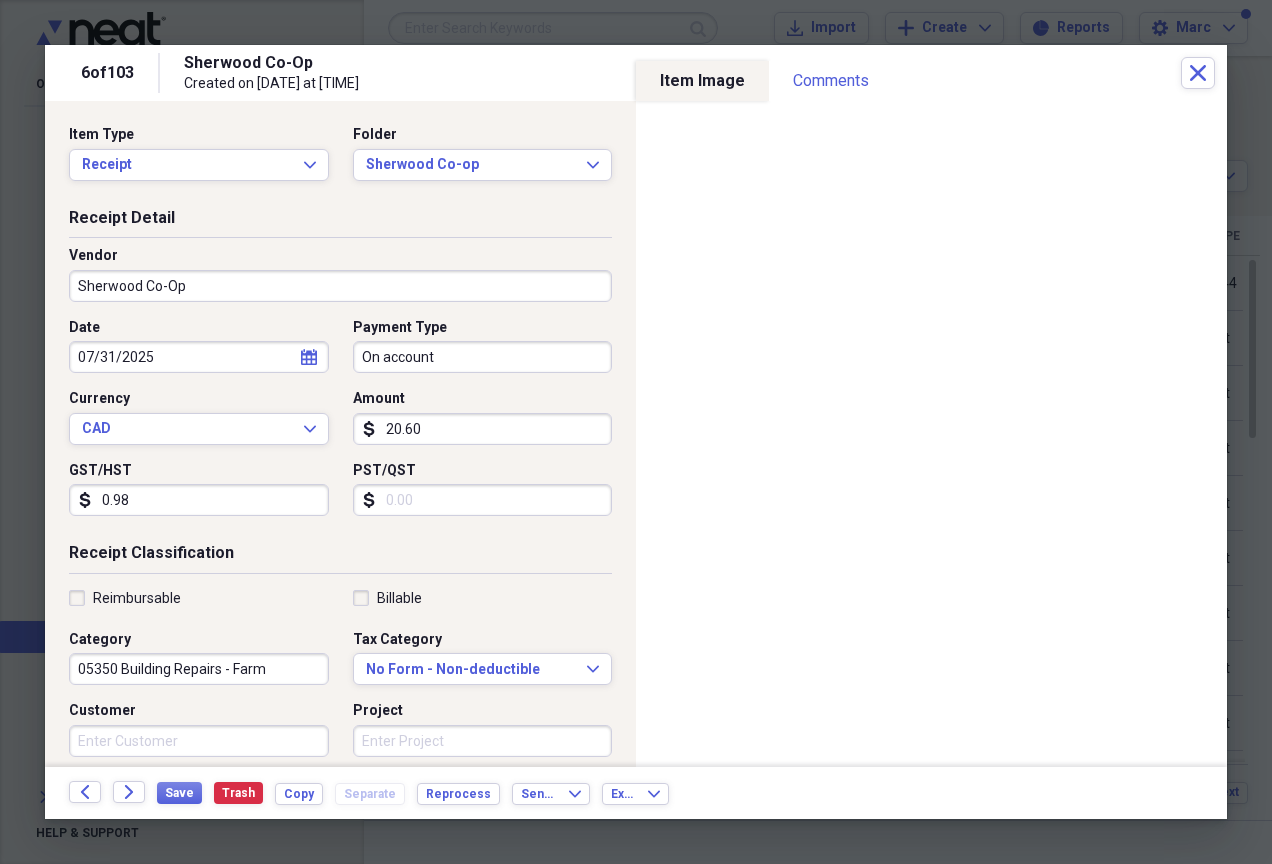 click on "On account" at bounding box center (483, 357) 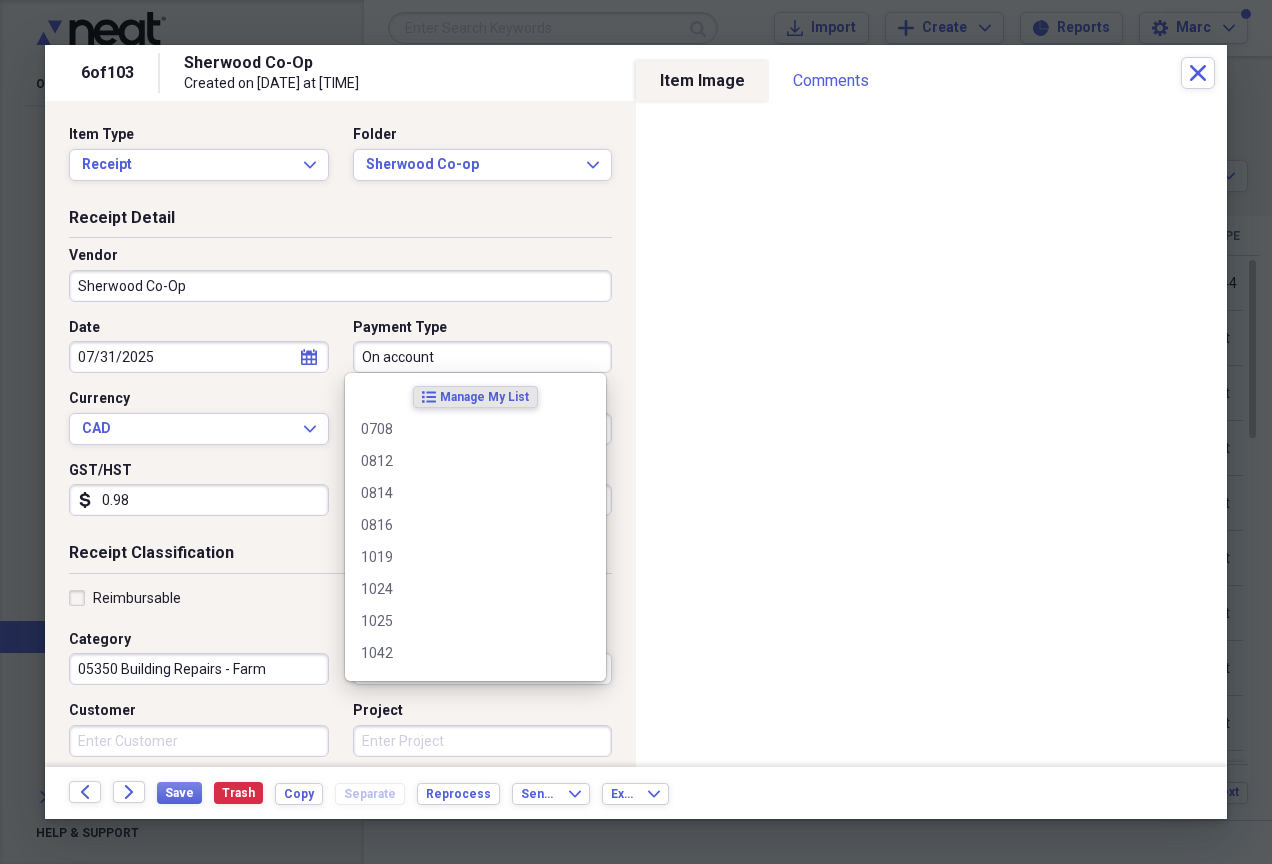 paste on "RBC Pyt 7044" 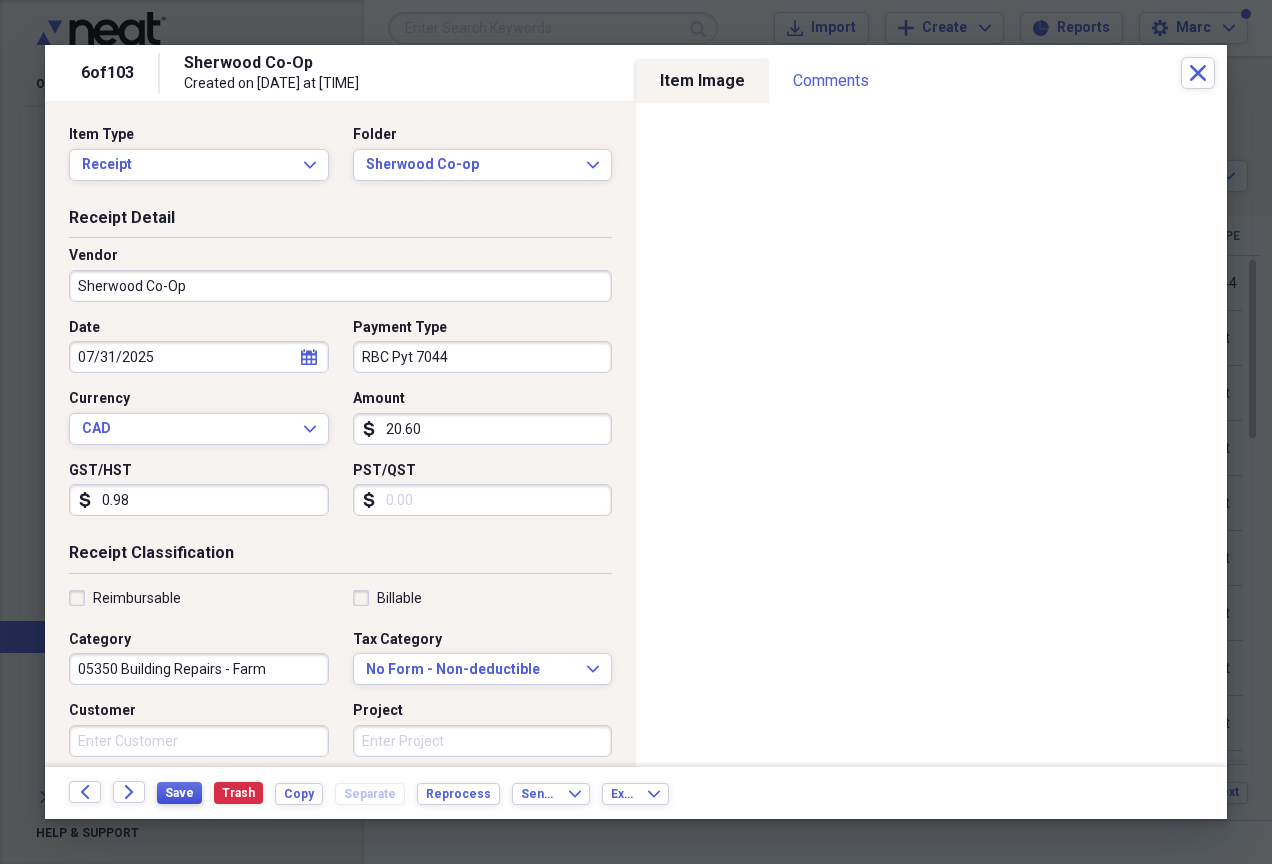 type on "RBC Pyt 7044" 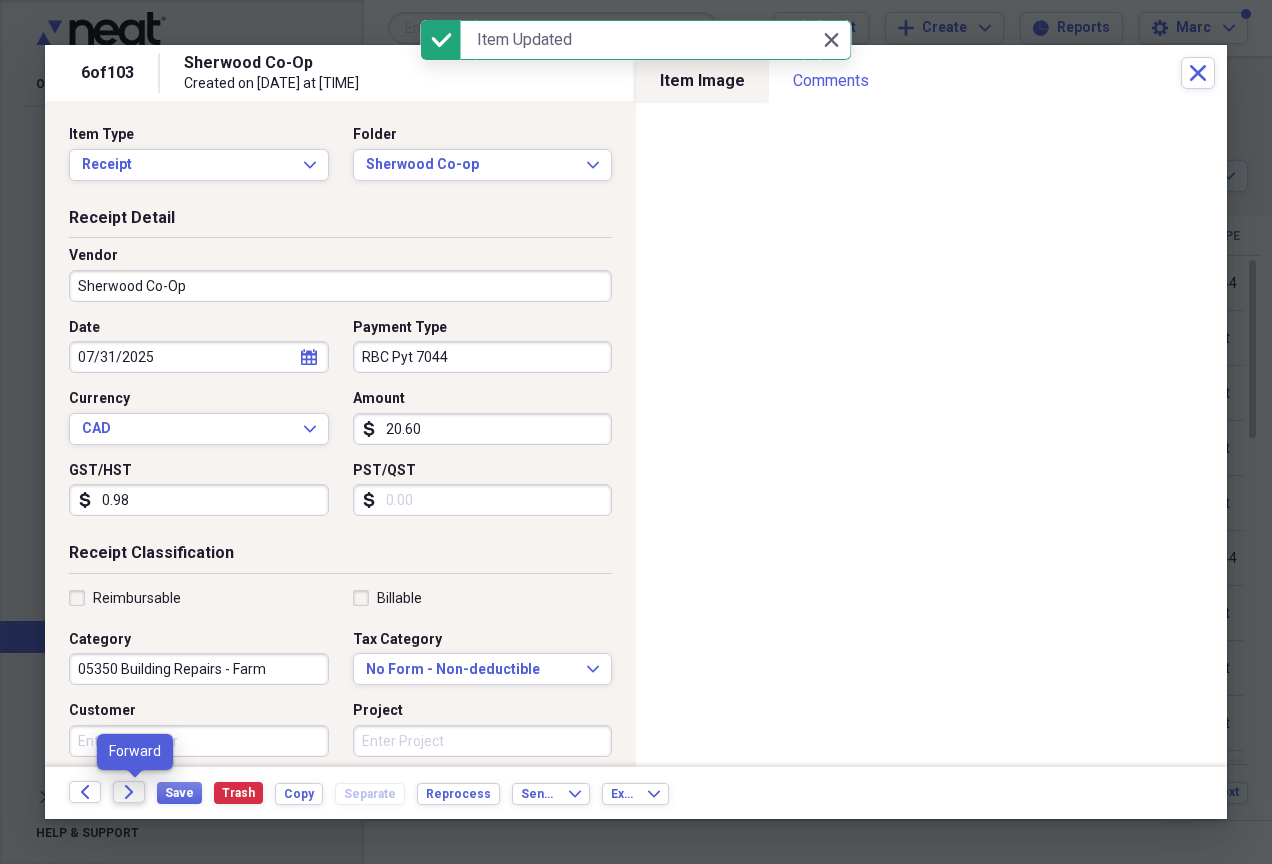 click on "Forward" 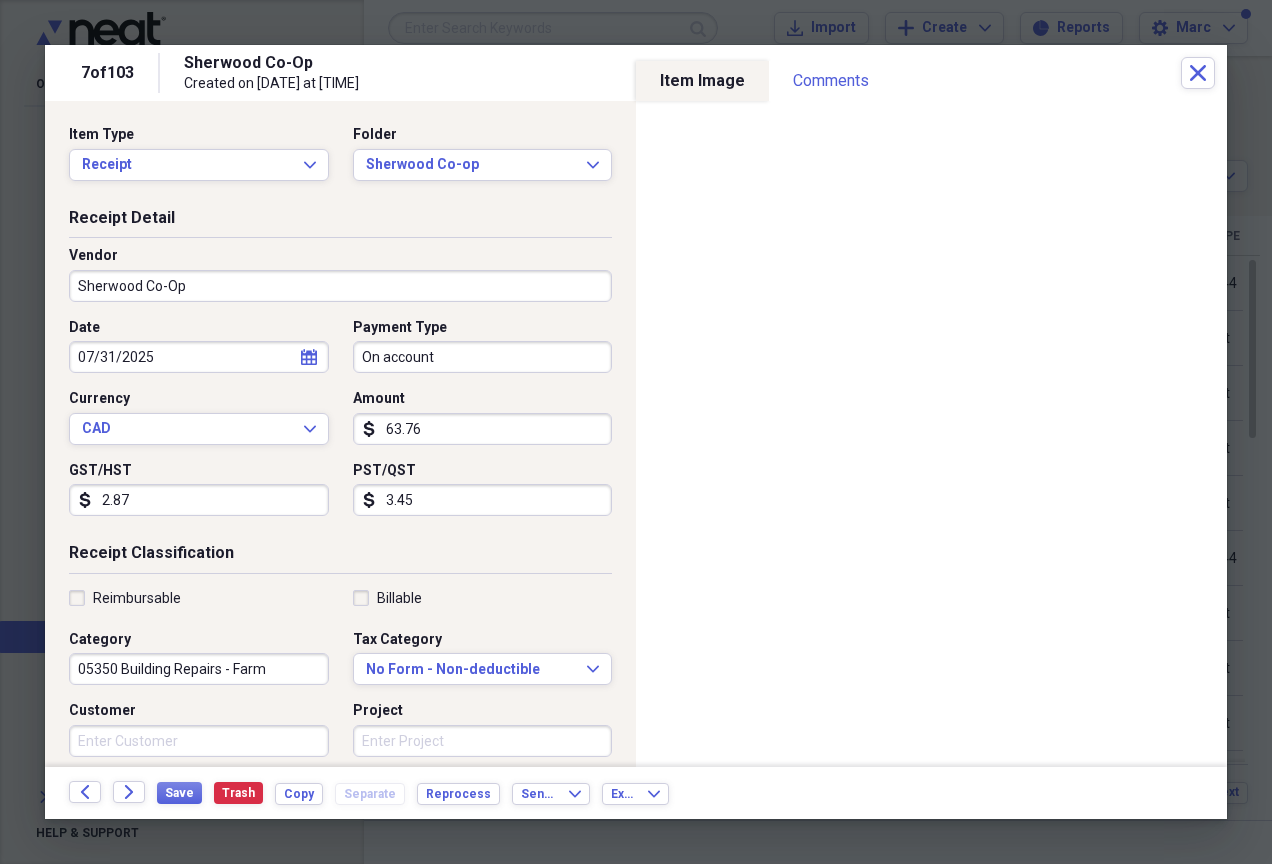click on "On account" at bounding box center [483, 357] 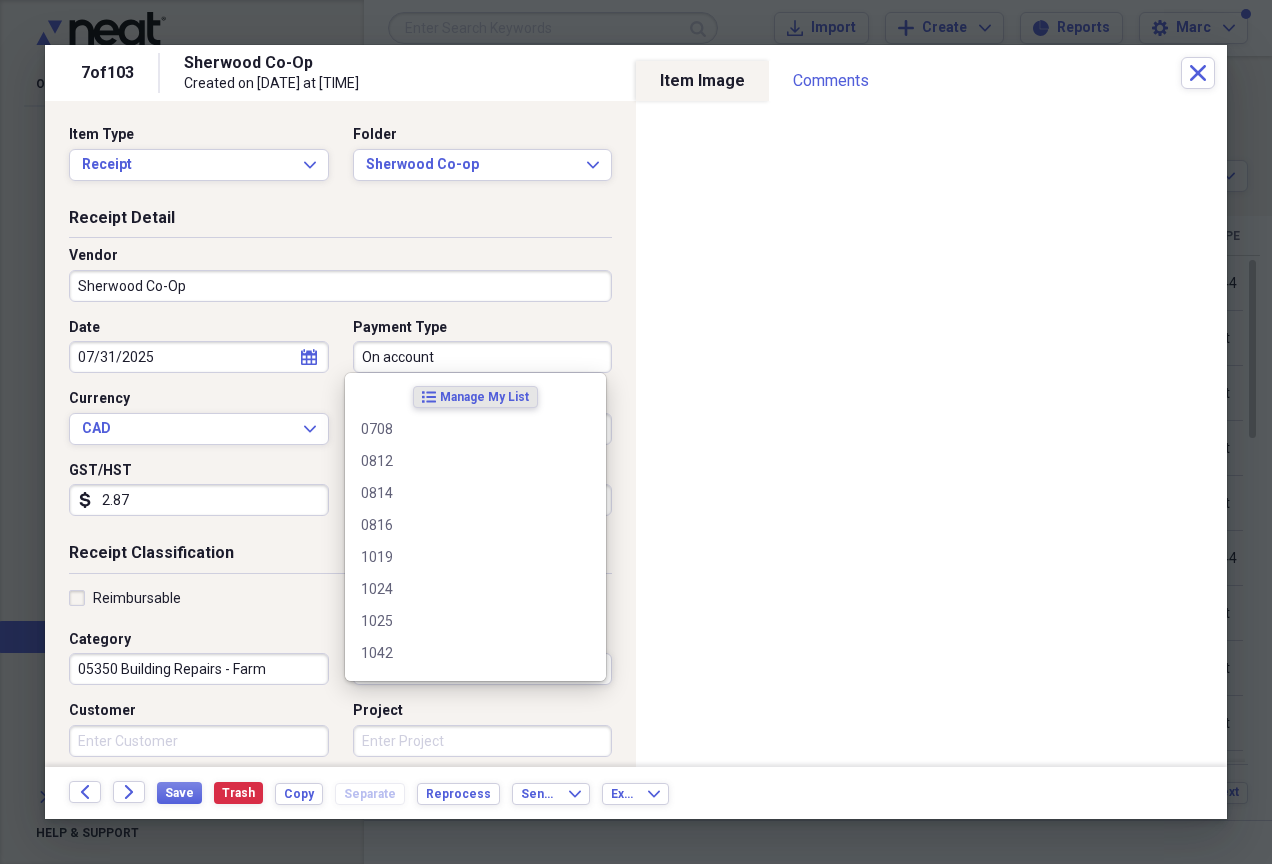 paste on "RBC Pyt 7044" 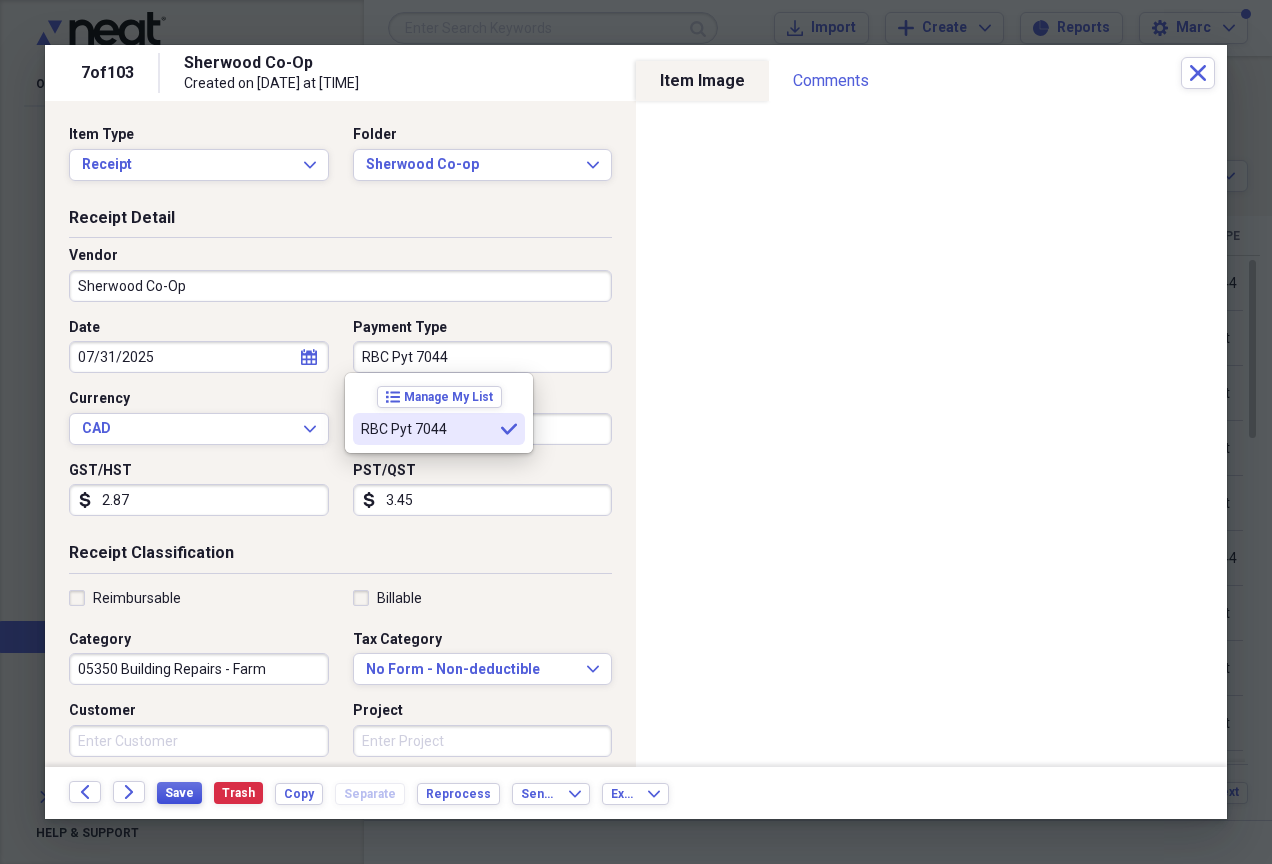 type on "RBC Pyt 7044" 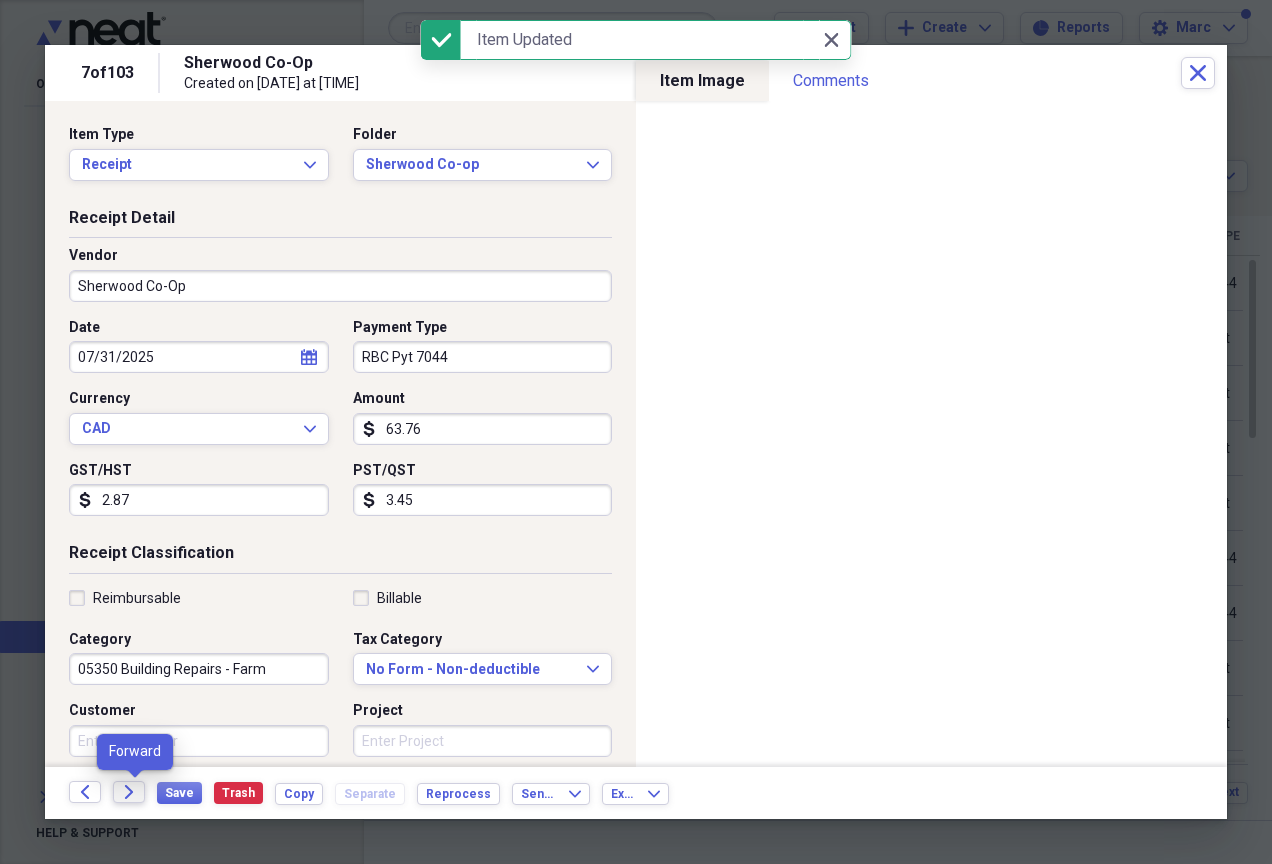 click 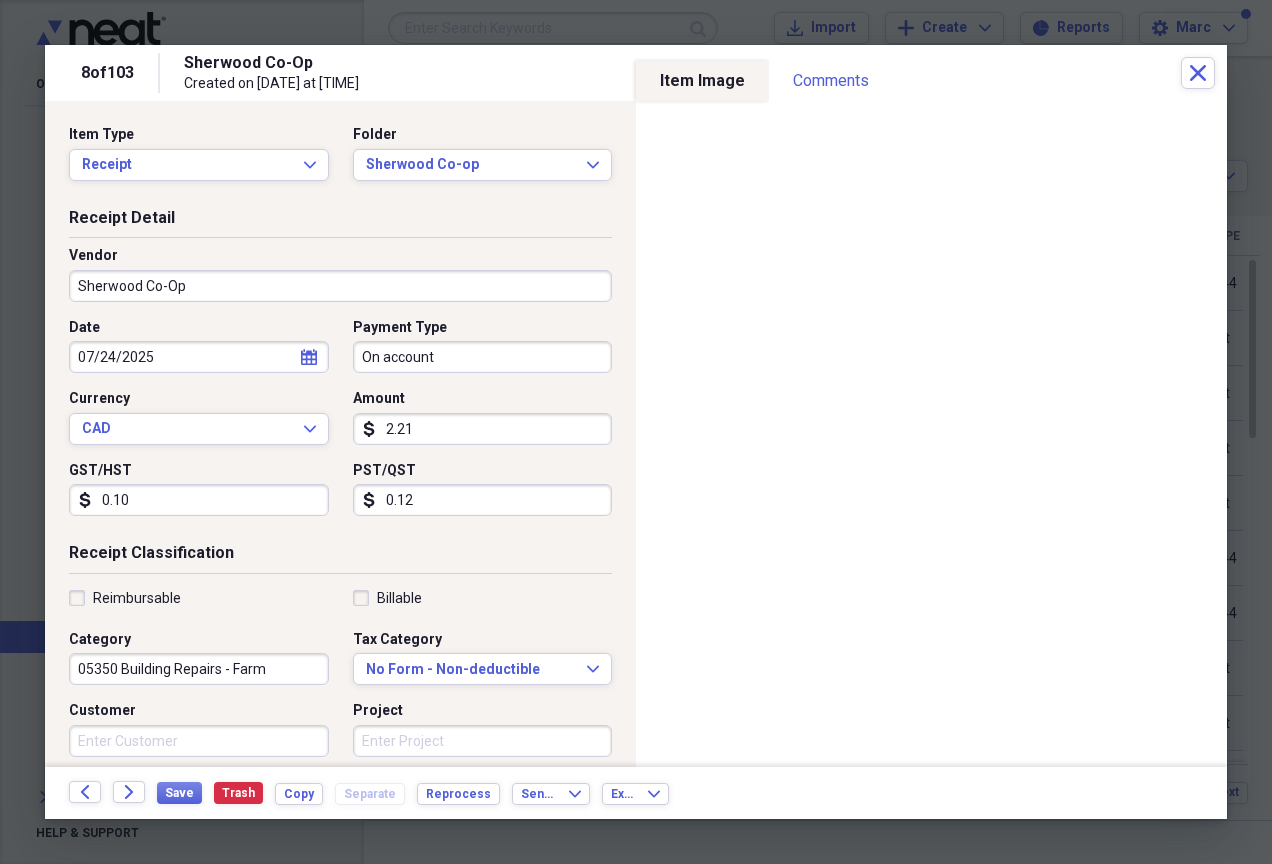 click on "On account" at bounding box center [483, 357] 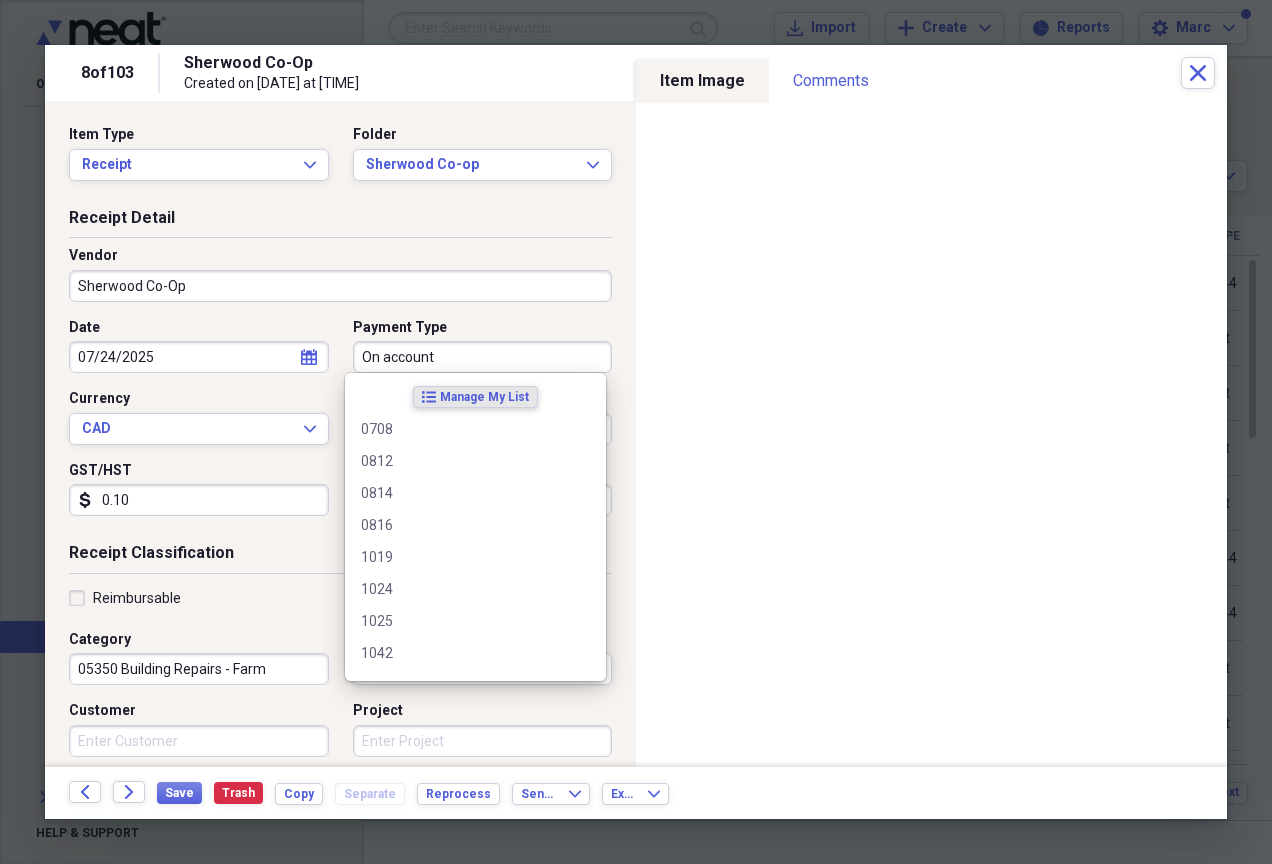 paste on "RBC Pyt 7044" 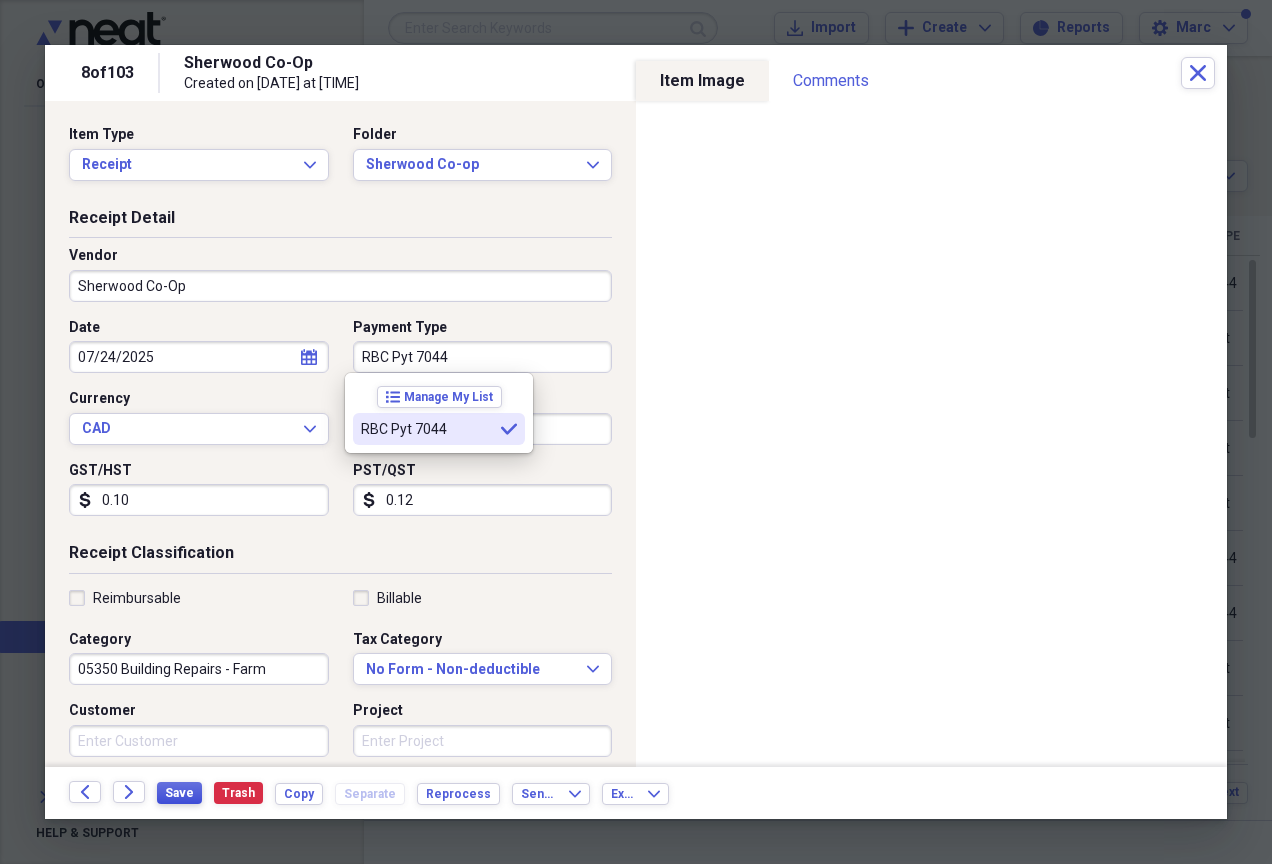 type on "RBC Pyt 7044" 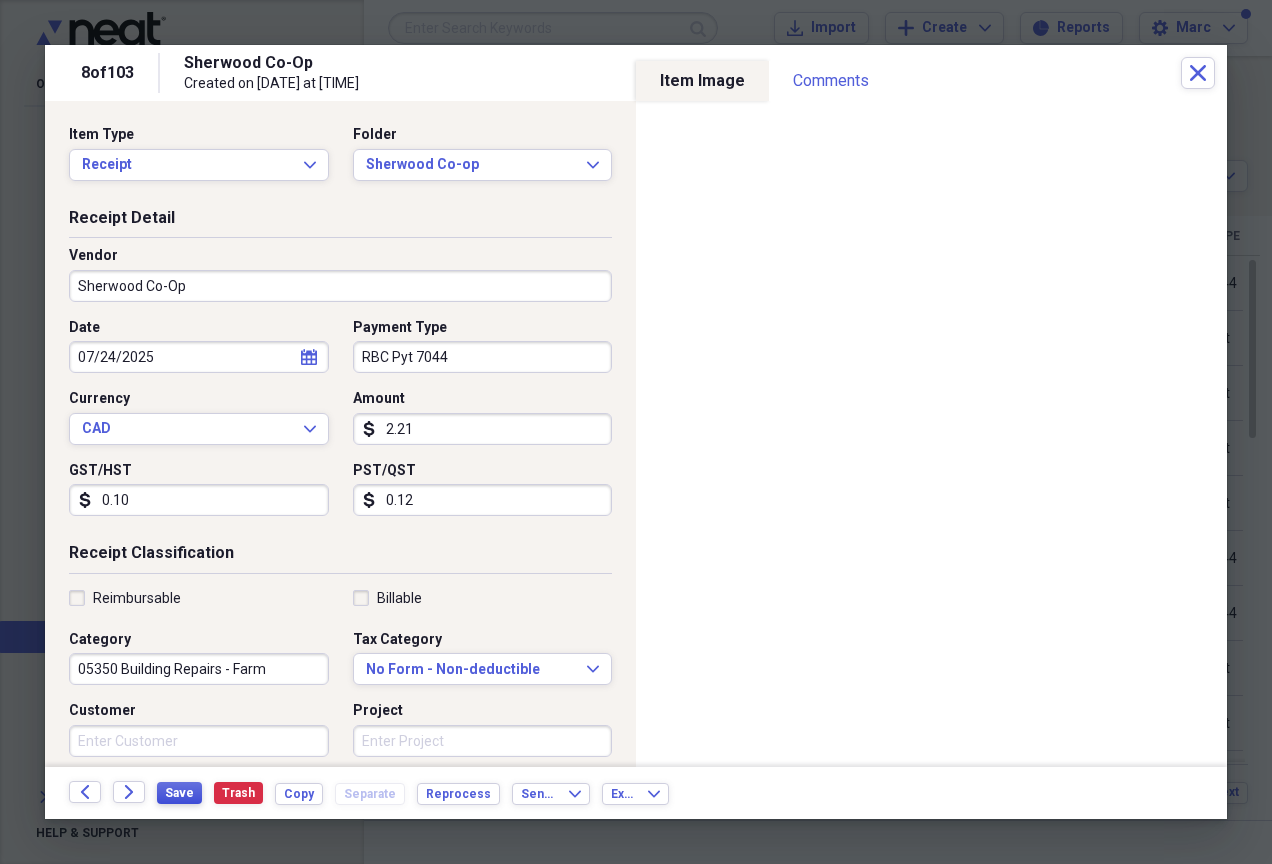 click on "Save" at bounding box center [179, 793] 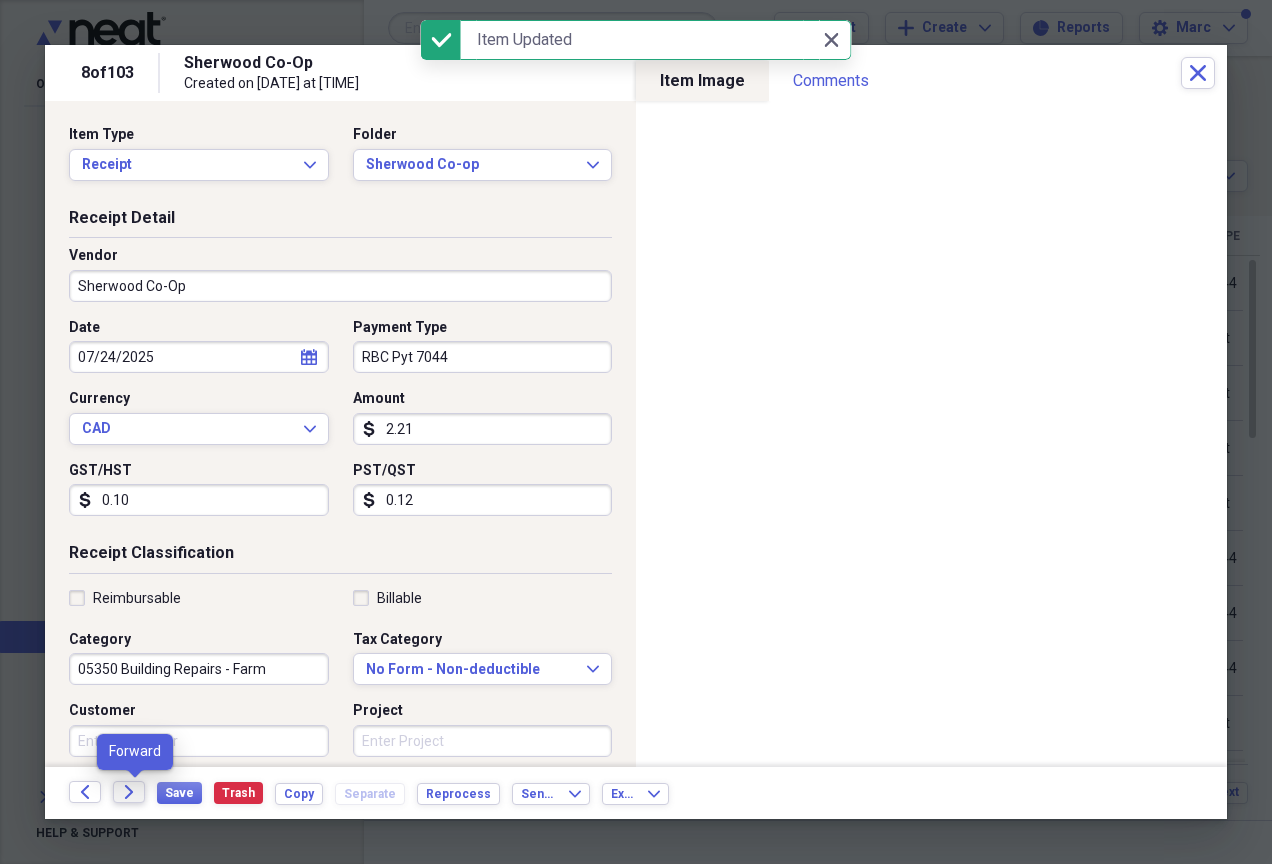 click 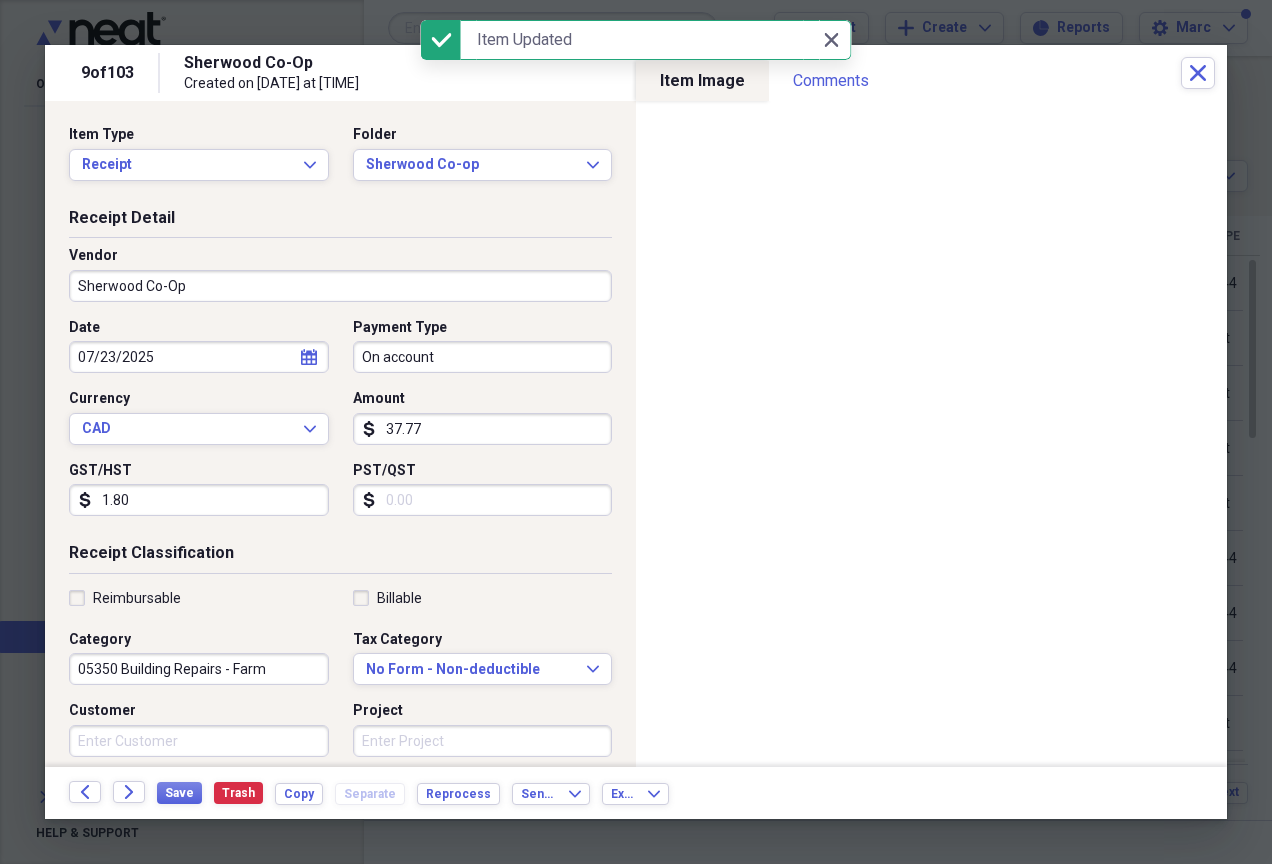 click on "On account" at bounding box center [483, 357] 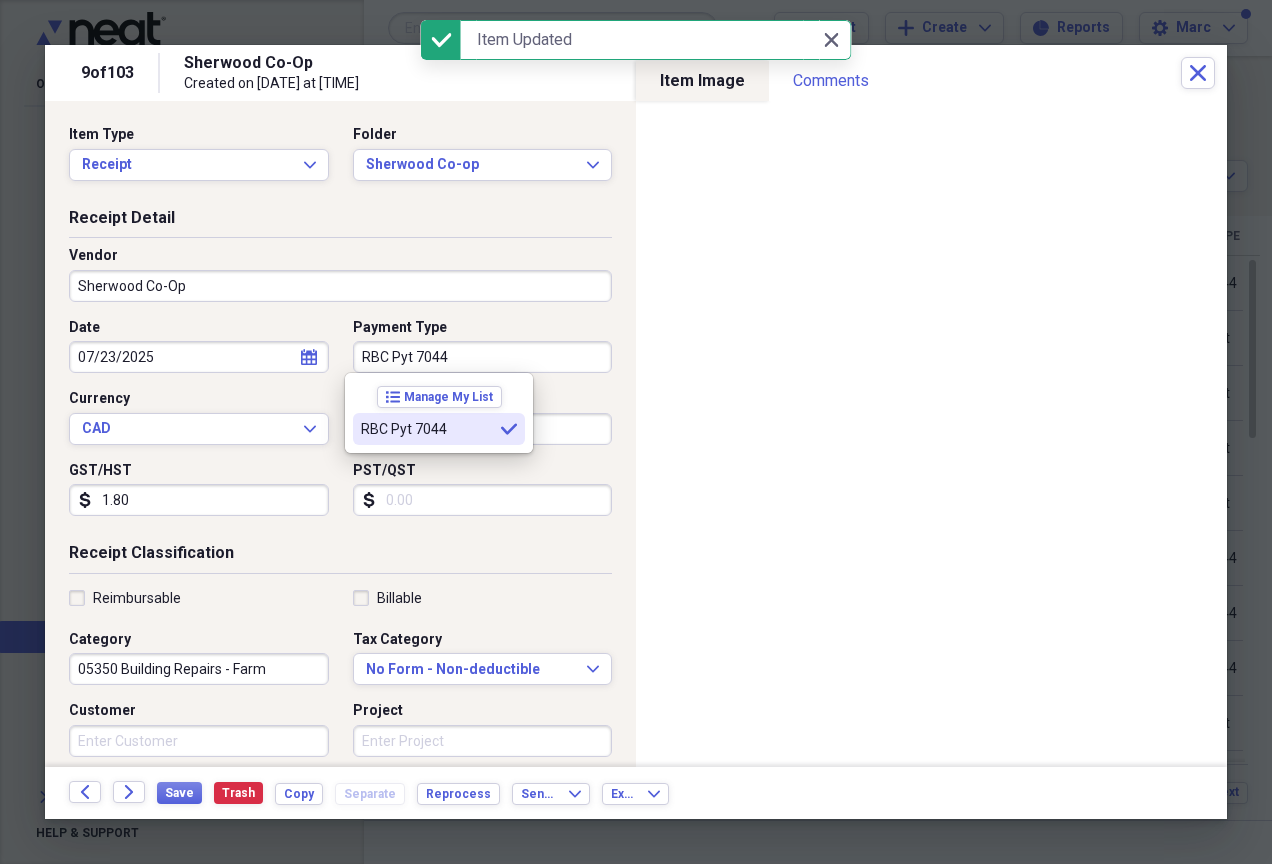 type on "RBC Pyt 7044" 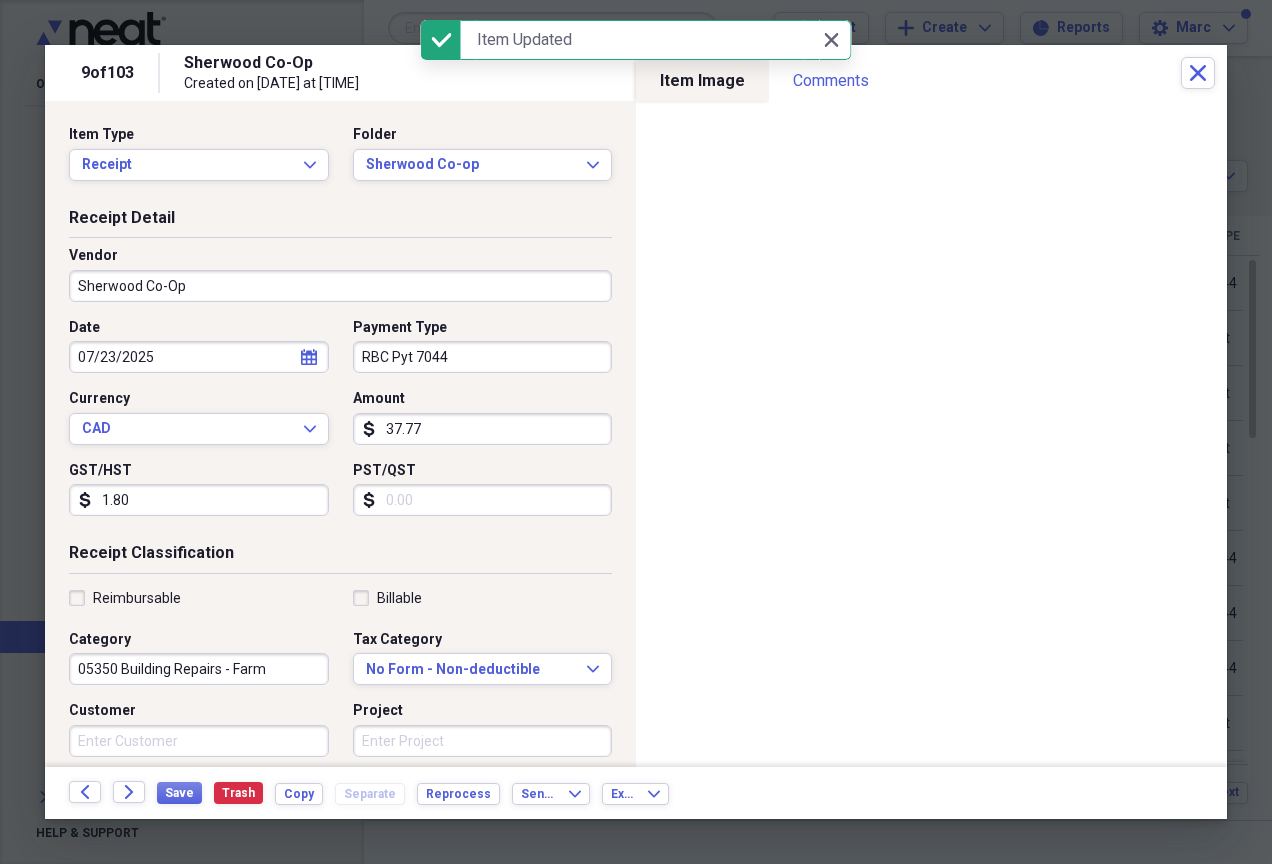 click on "Save Trash Copy Separate Reprocess" at bounding box center [334, 793] 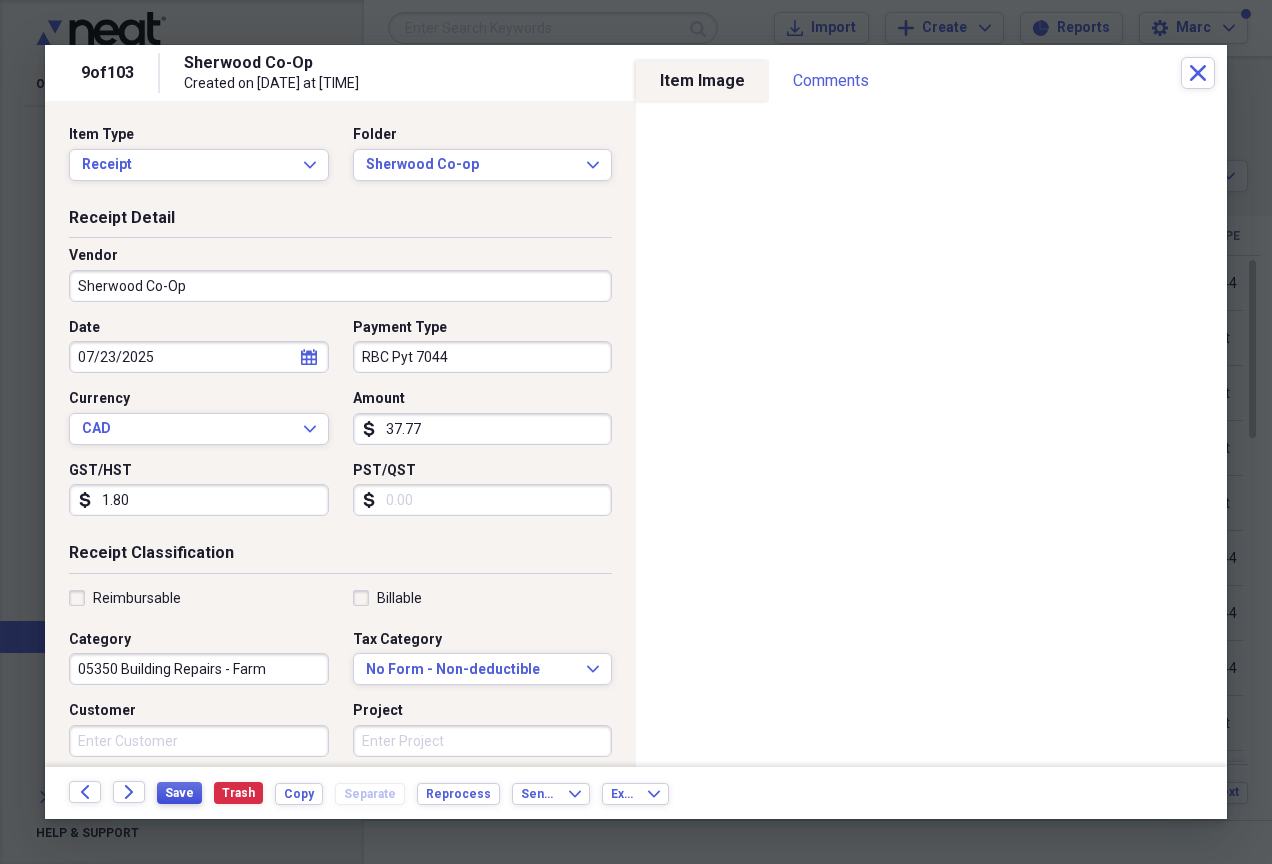 click on "Save" at bounding box center [179, 793] 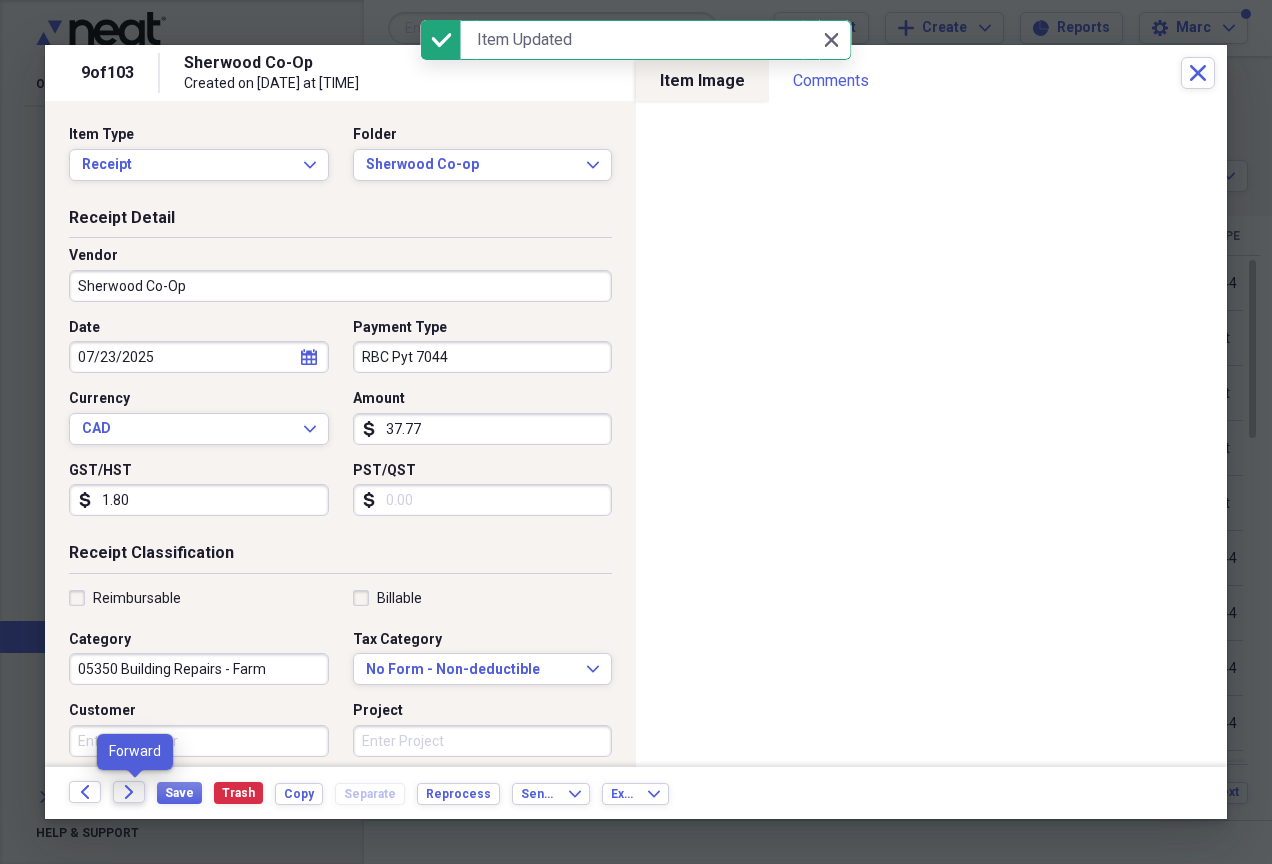 click on "Forward" 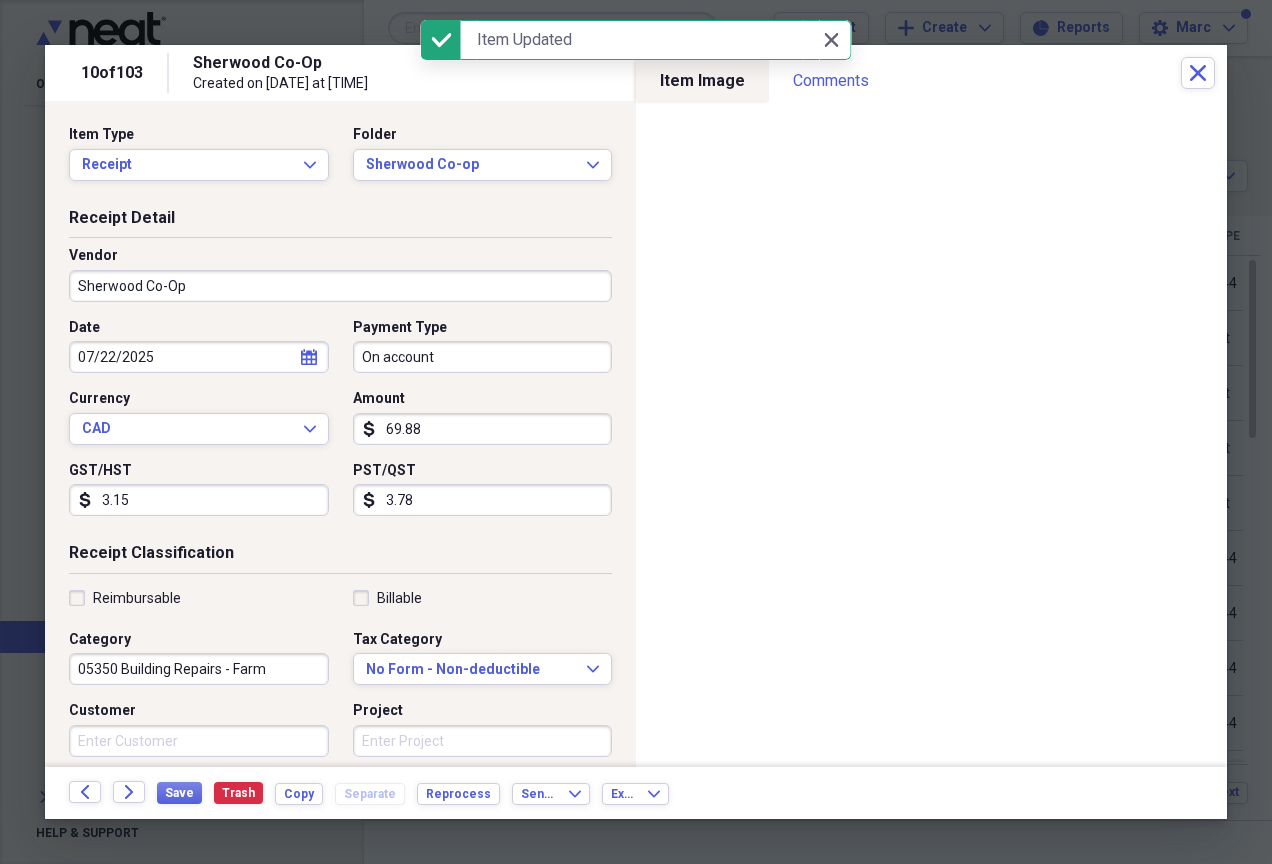 click on "On account" at bounding box center [483, 357] 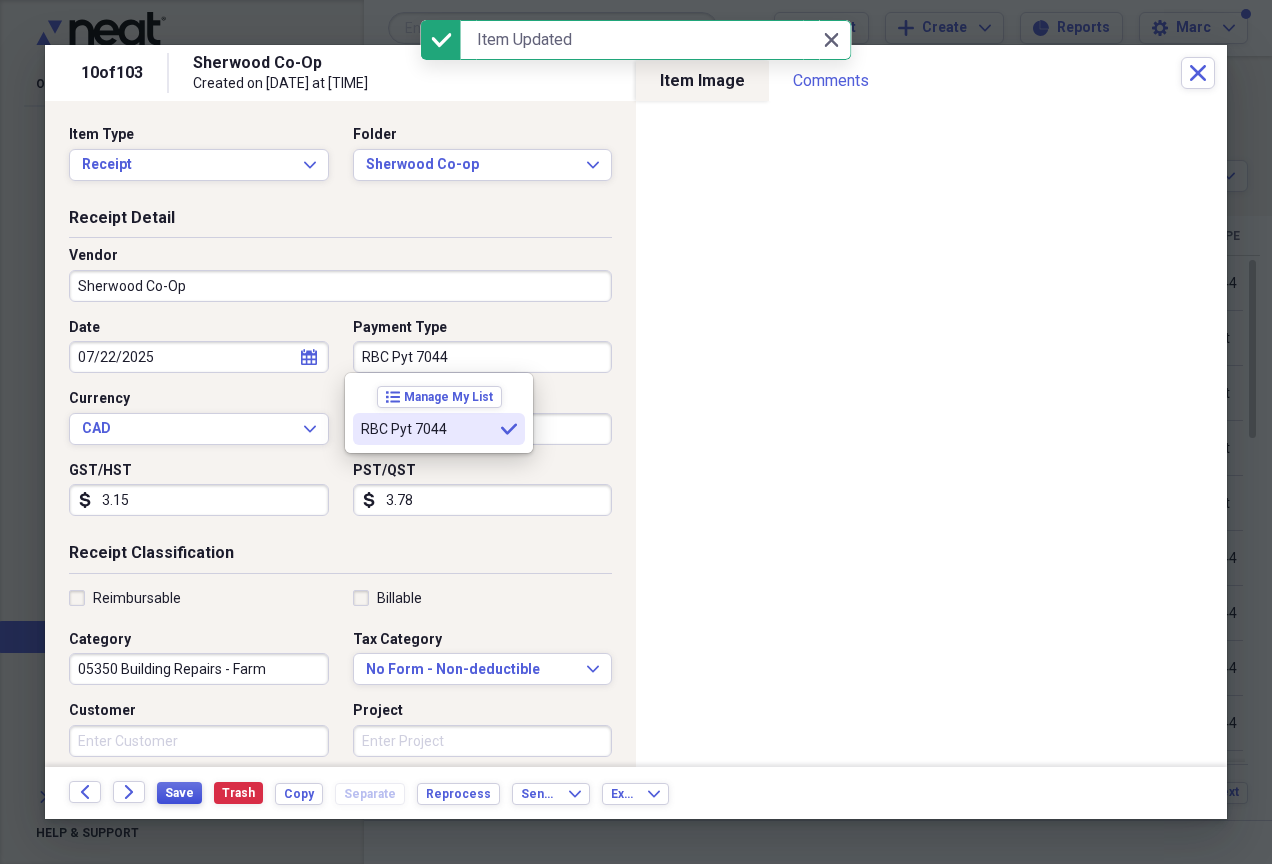 type on "RBC Pyt 7044" 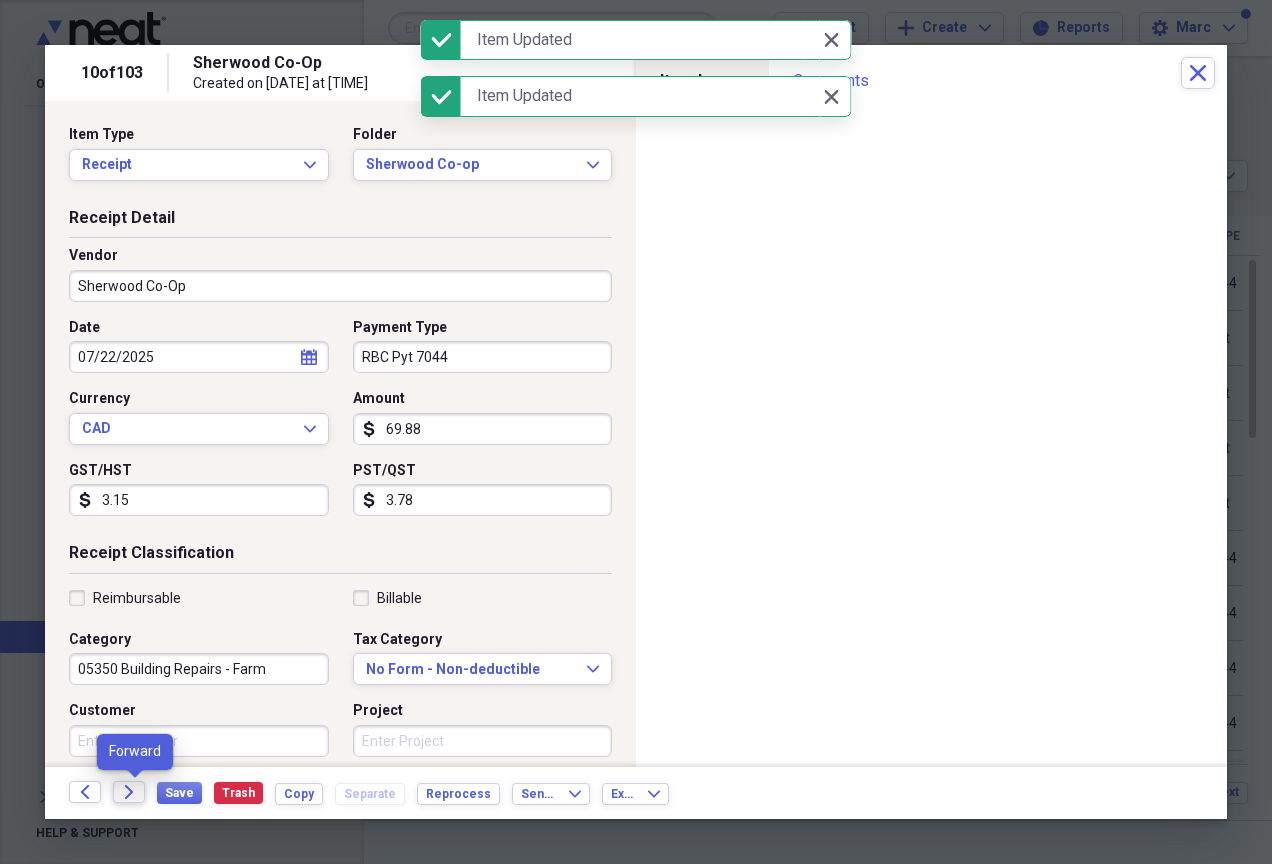 click on "Forward" 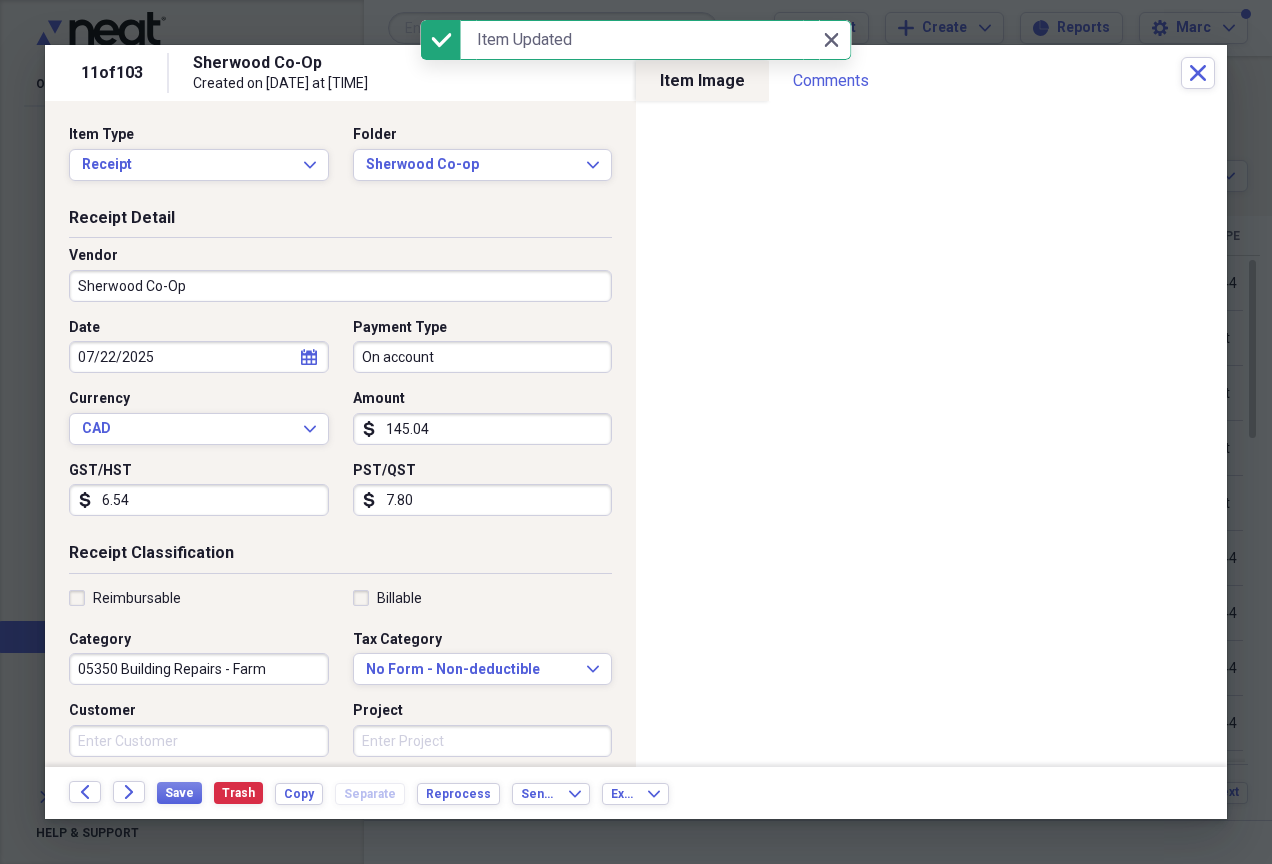 click on "On account" at bounding box center (483, 357) 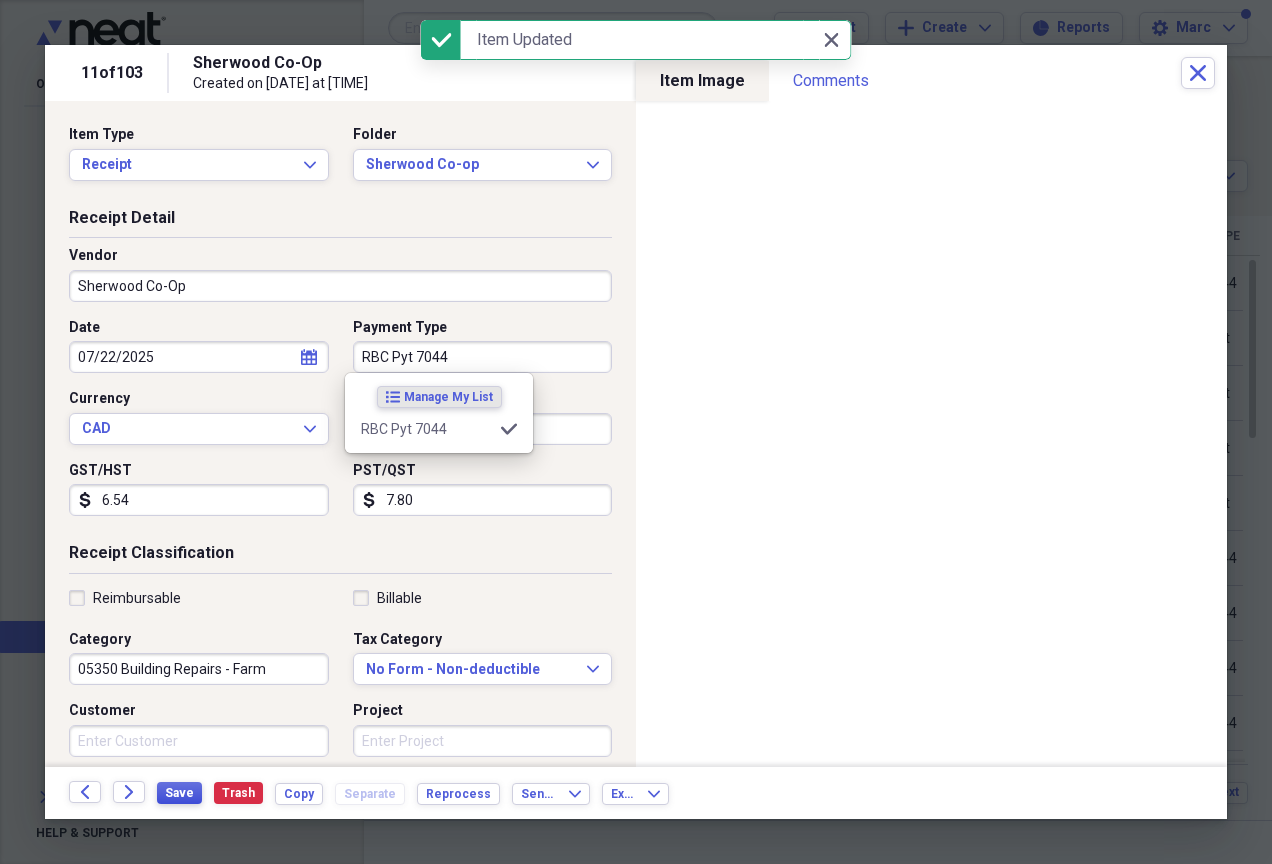 type on "RBC Pyt 7044" 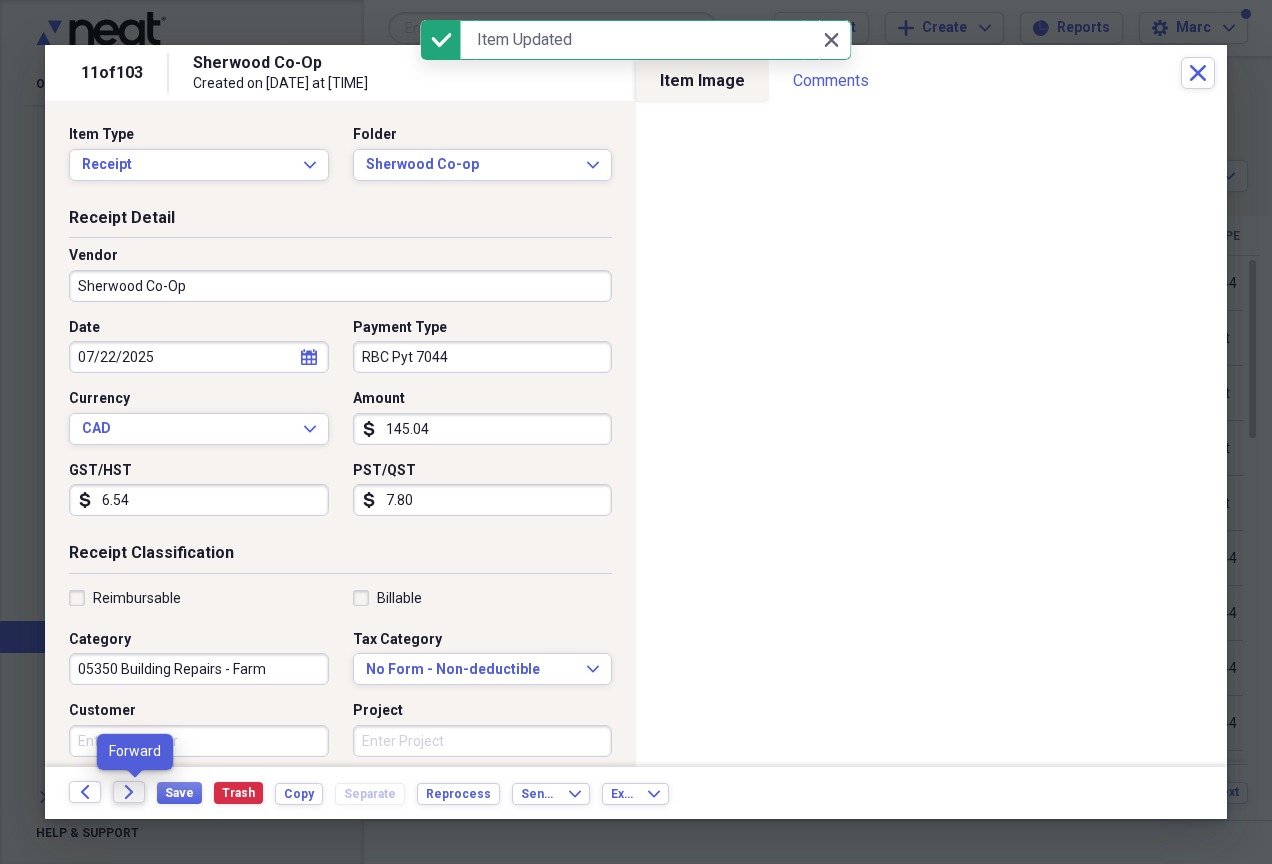 click on "Forward" 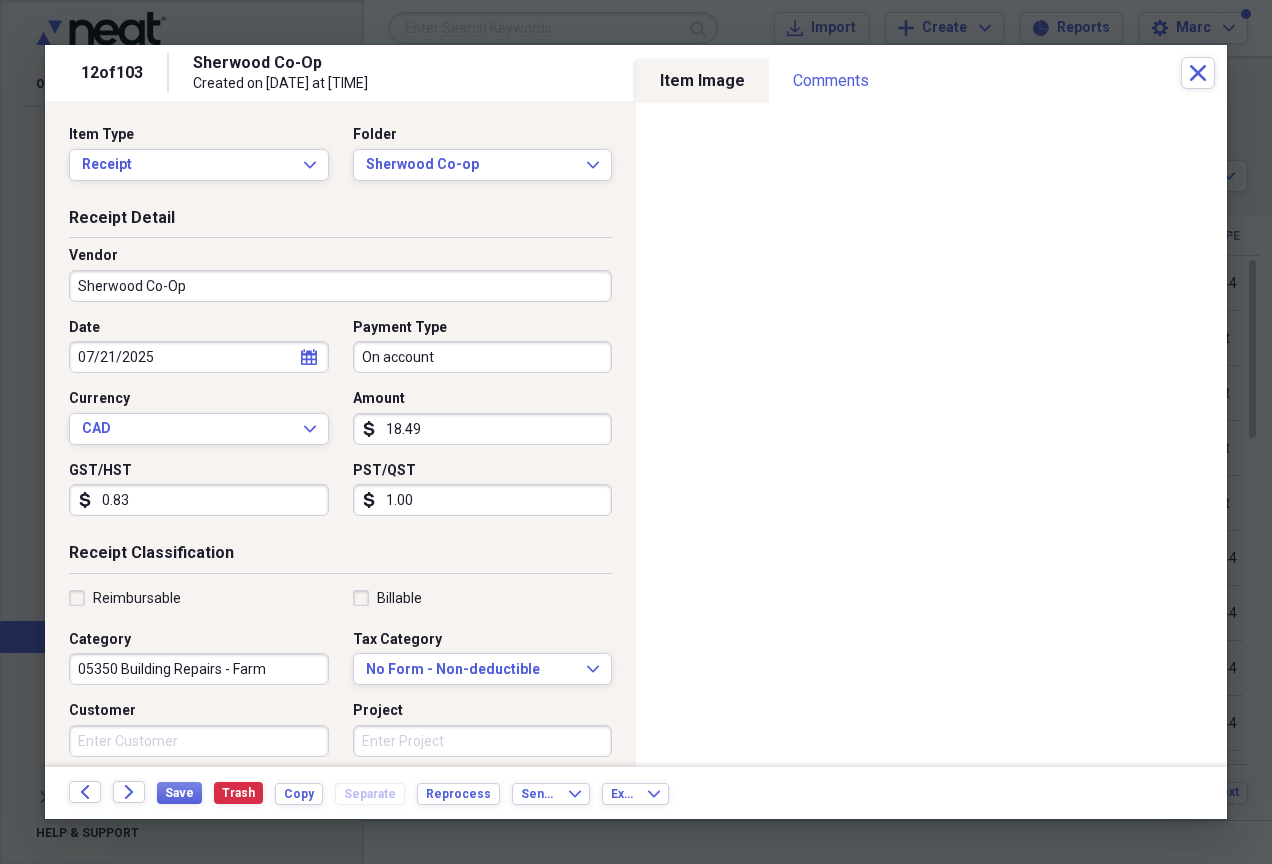 click on "On account" at bounding box center (483, 357) 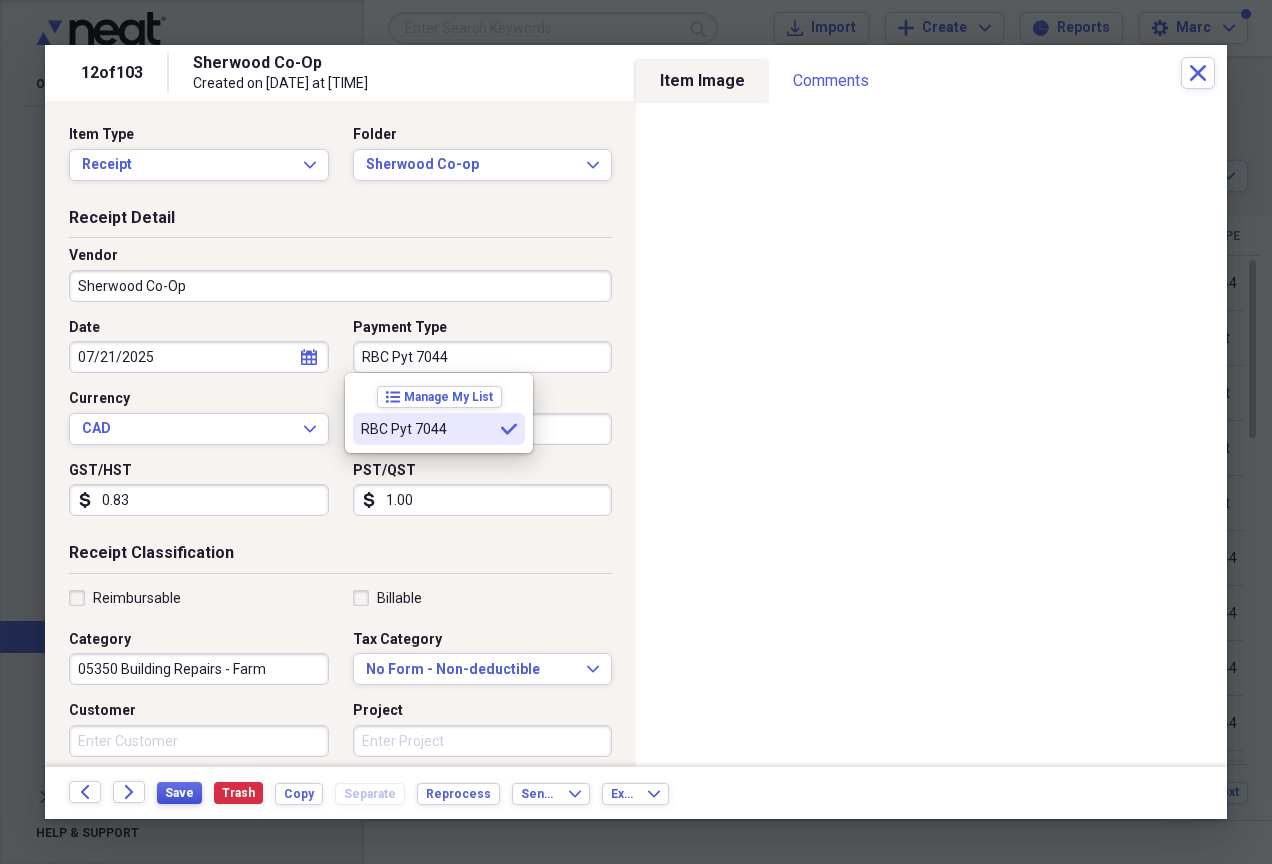 type on "RBC Pyt 7044" 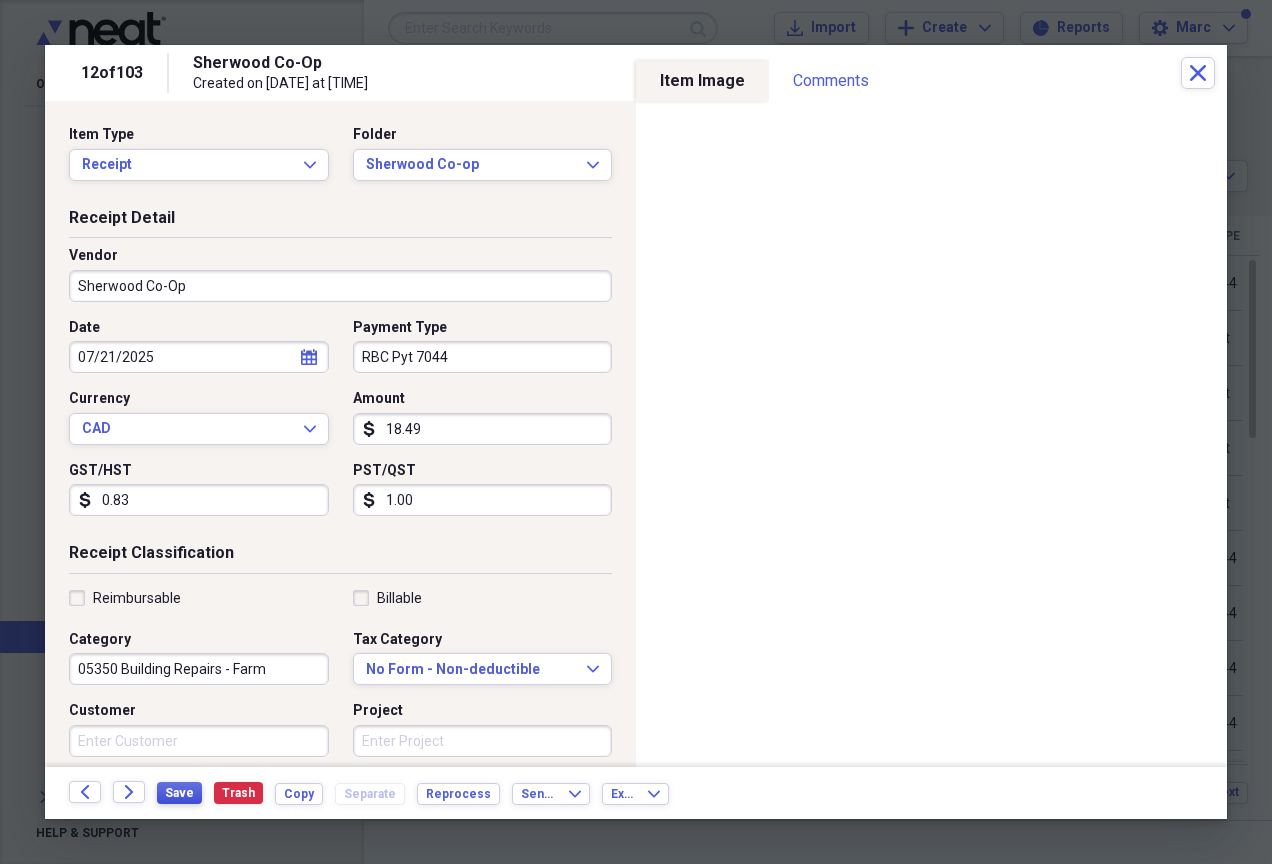click on "Save" at bounding box center [179, 793] 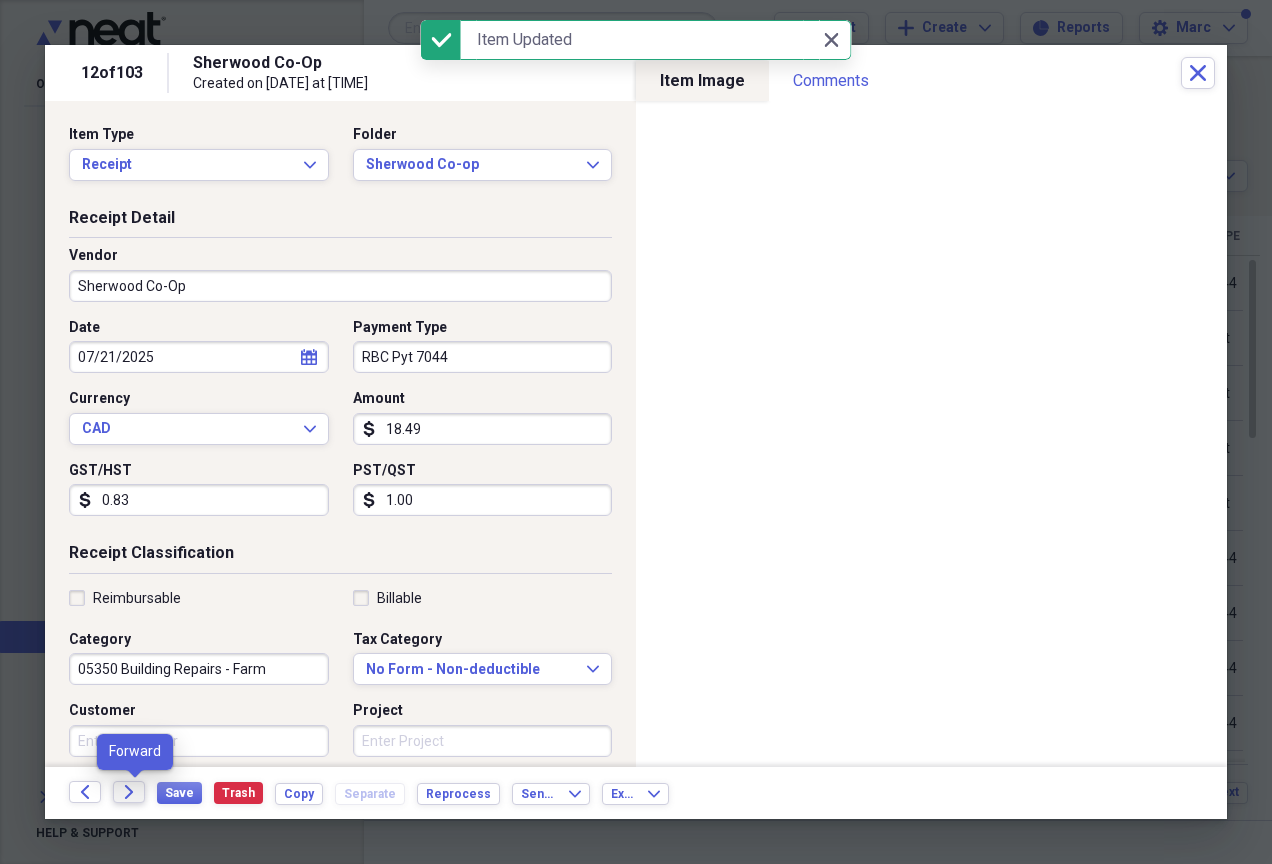 click 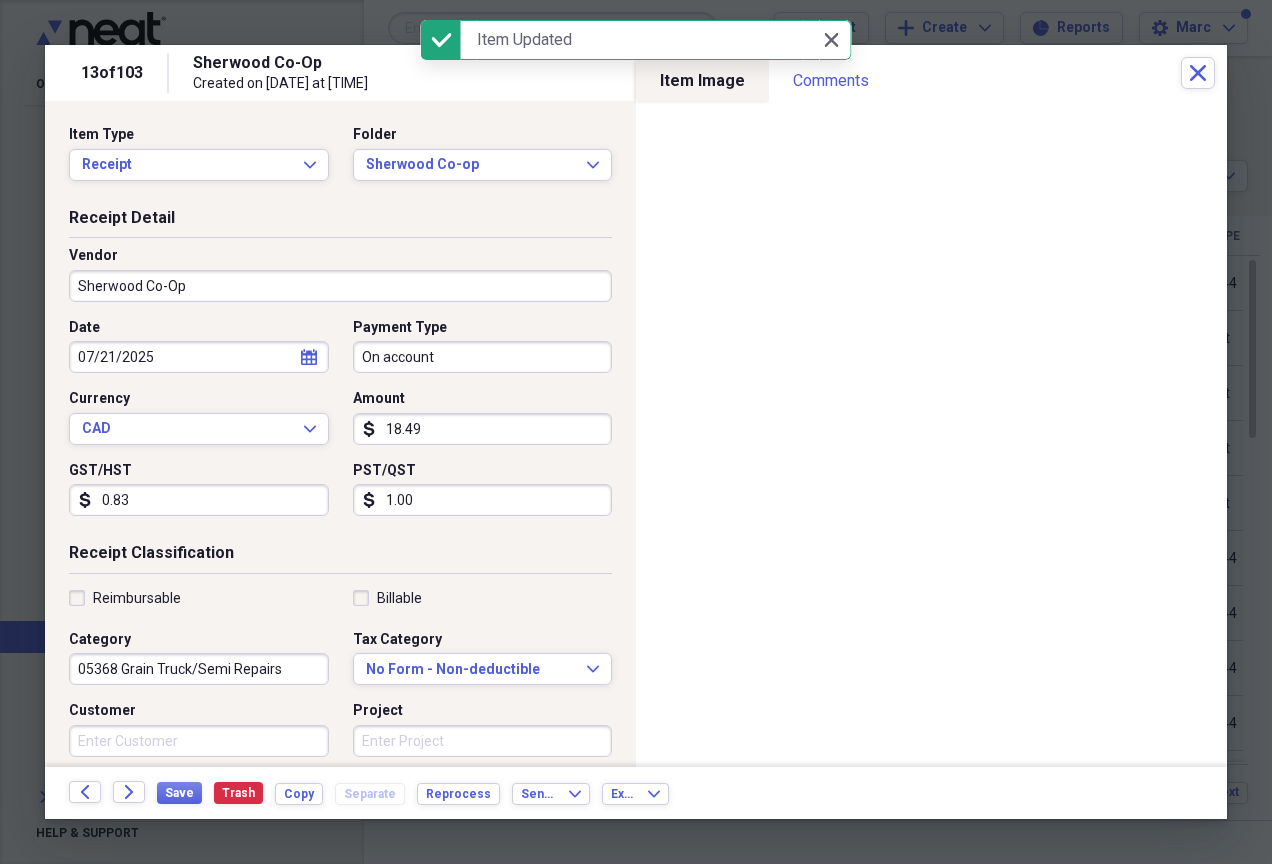 click on "On account" at bounding box center [483, 357] 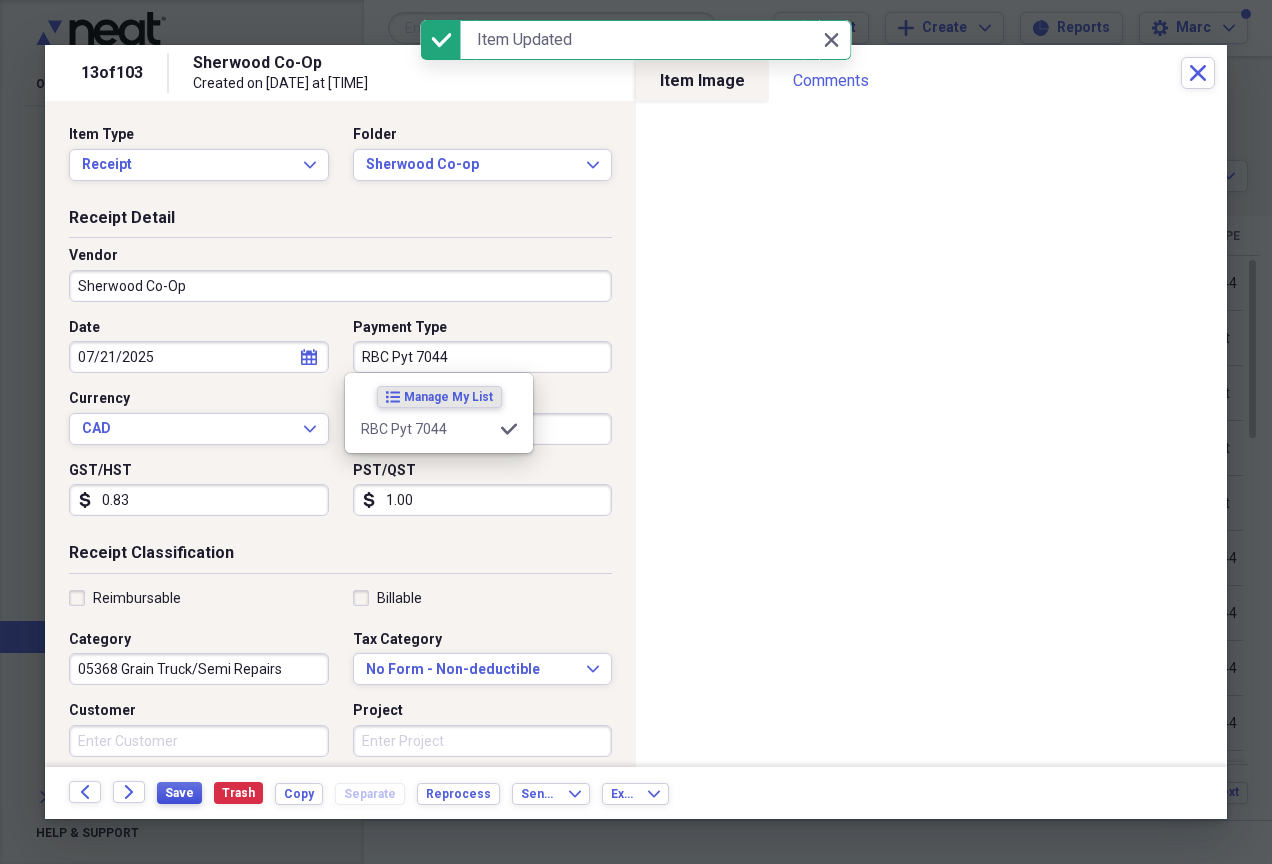 type on "RBC Pyt 7044" 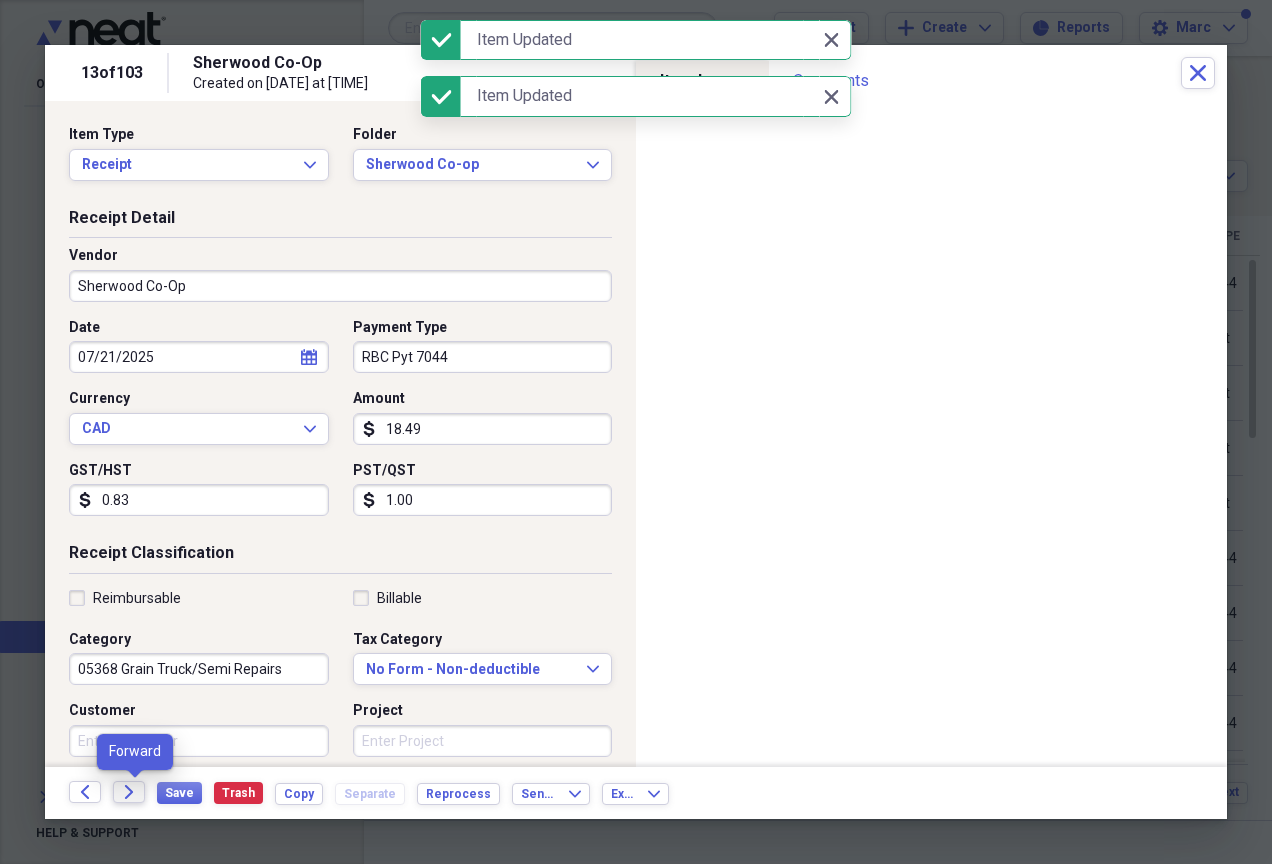click on "Forward" 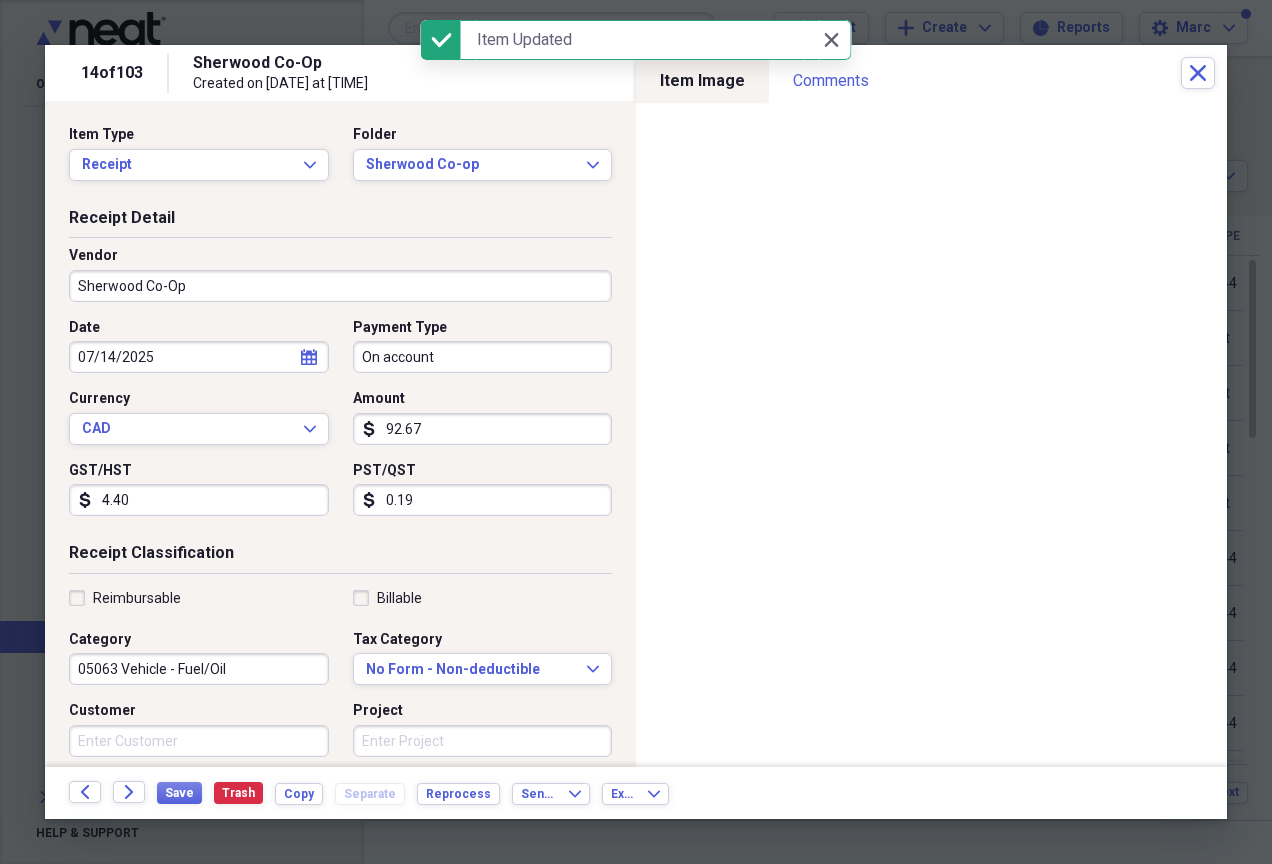 click on "On account" at bounding box center [483, 357] 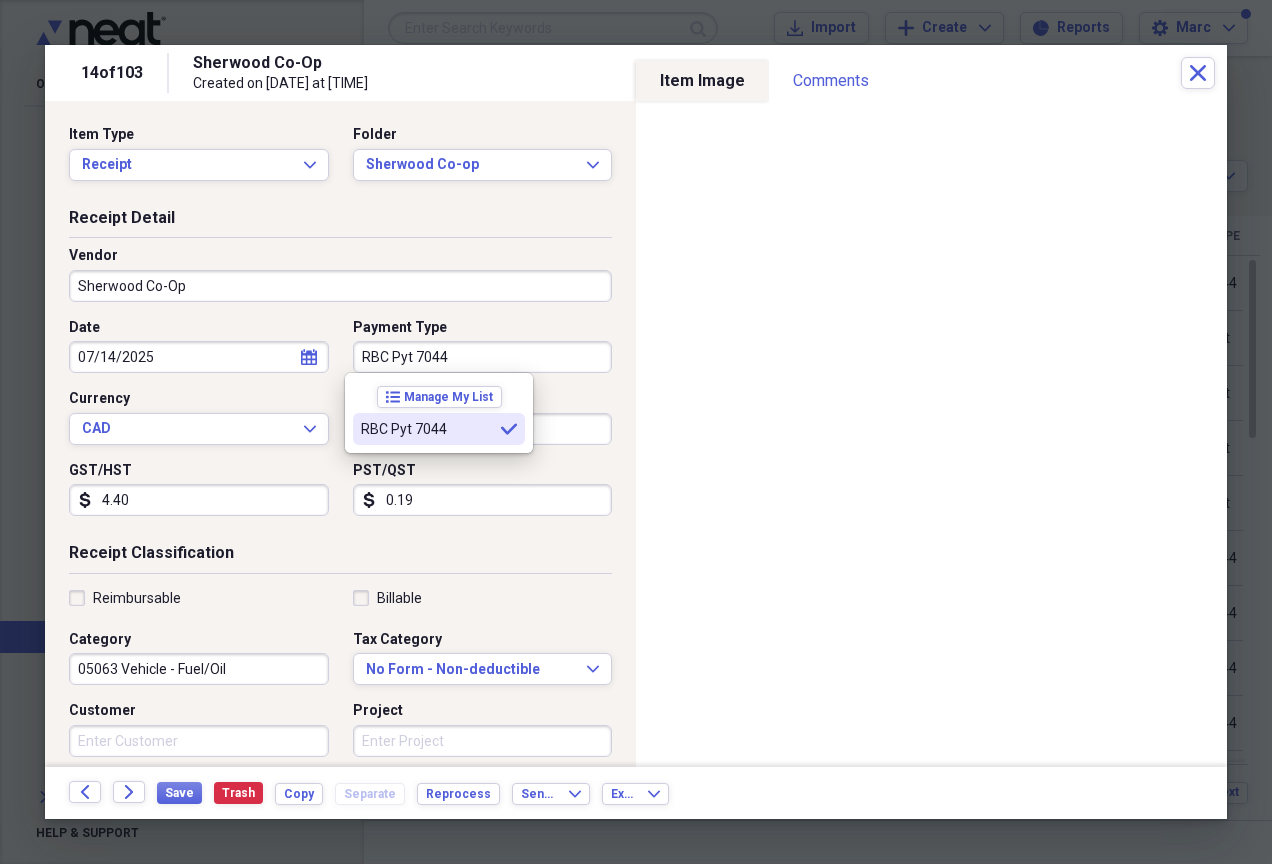 type on "RBC Pyt 7044" 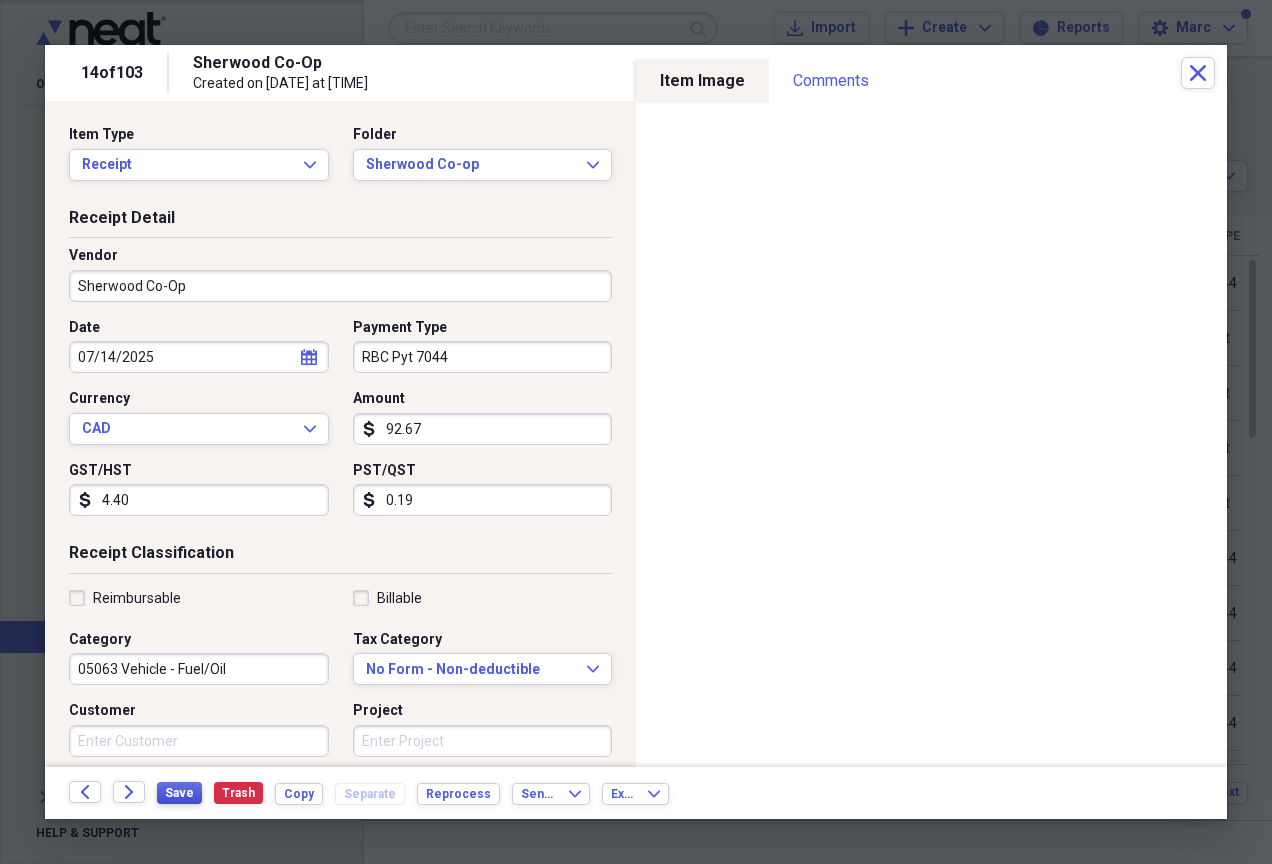click on "Save" at bounding box center (179, 793) 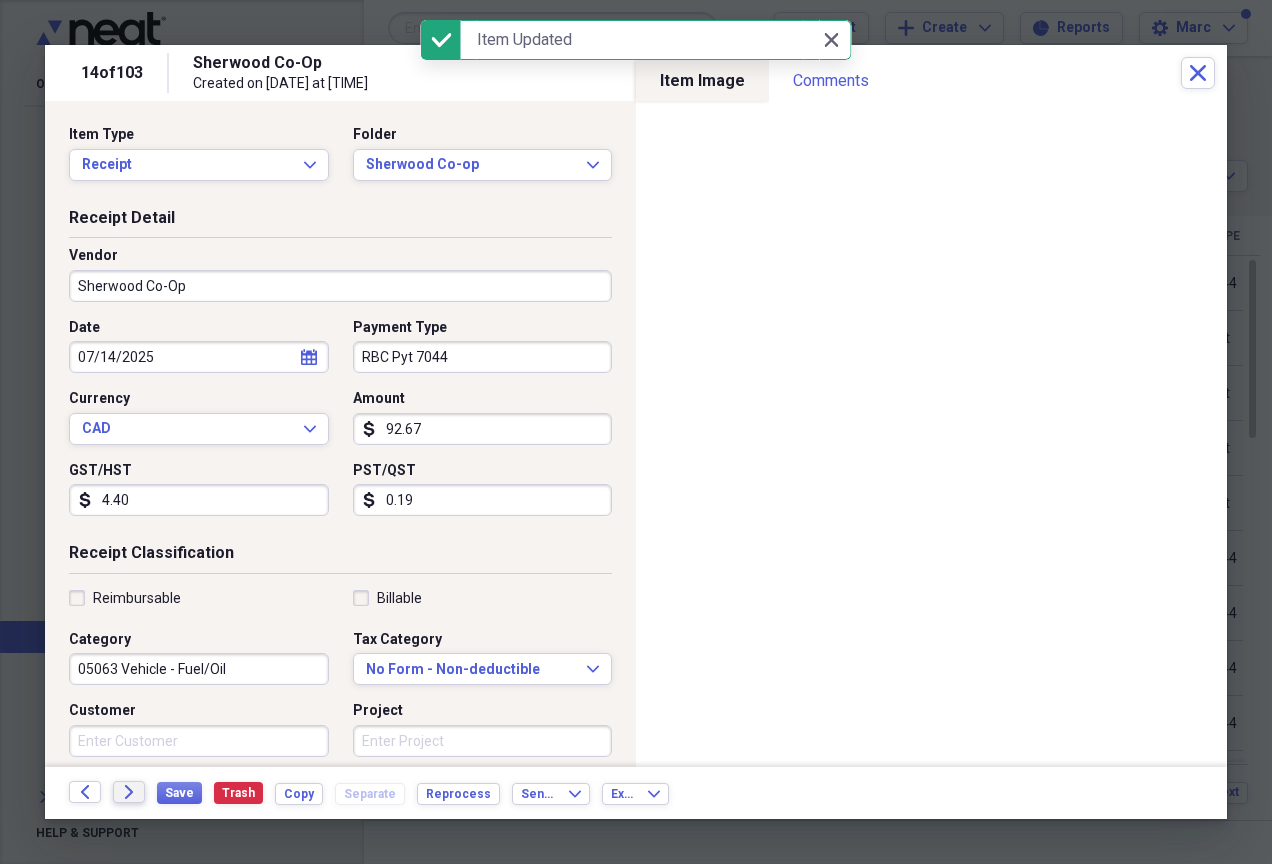 click on "Forward" 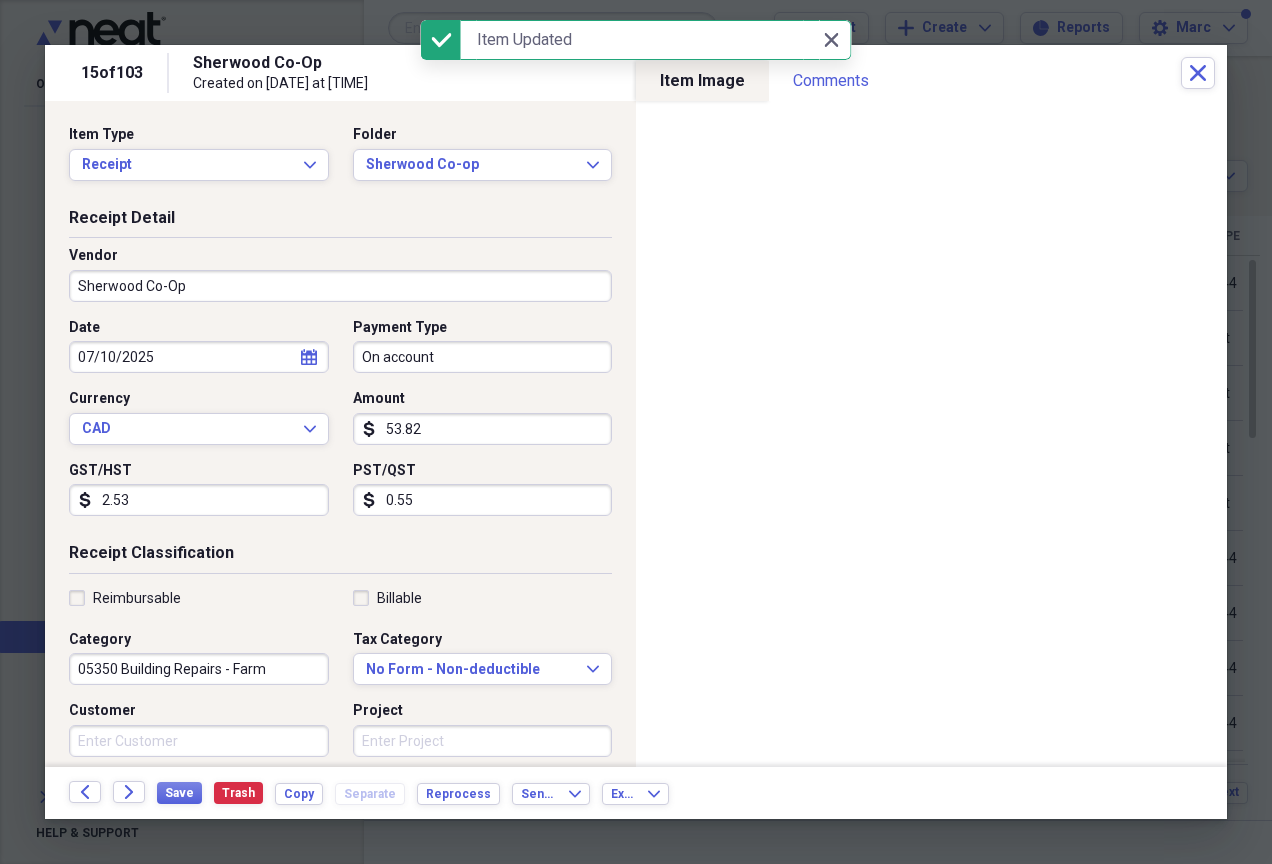 click on "On account" at bounding box center [483, 357] 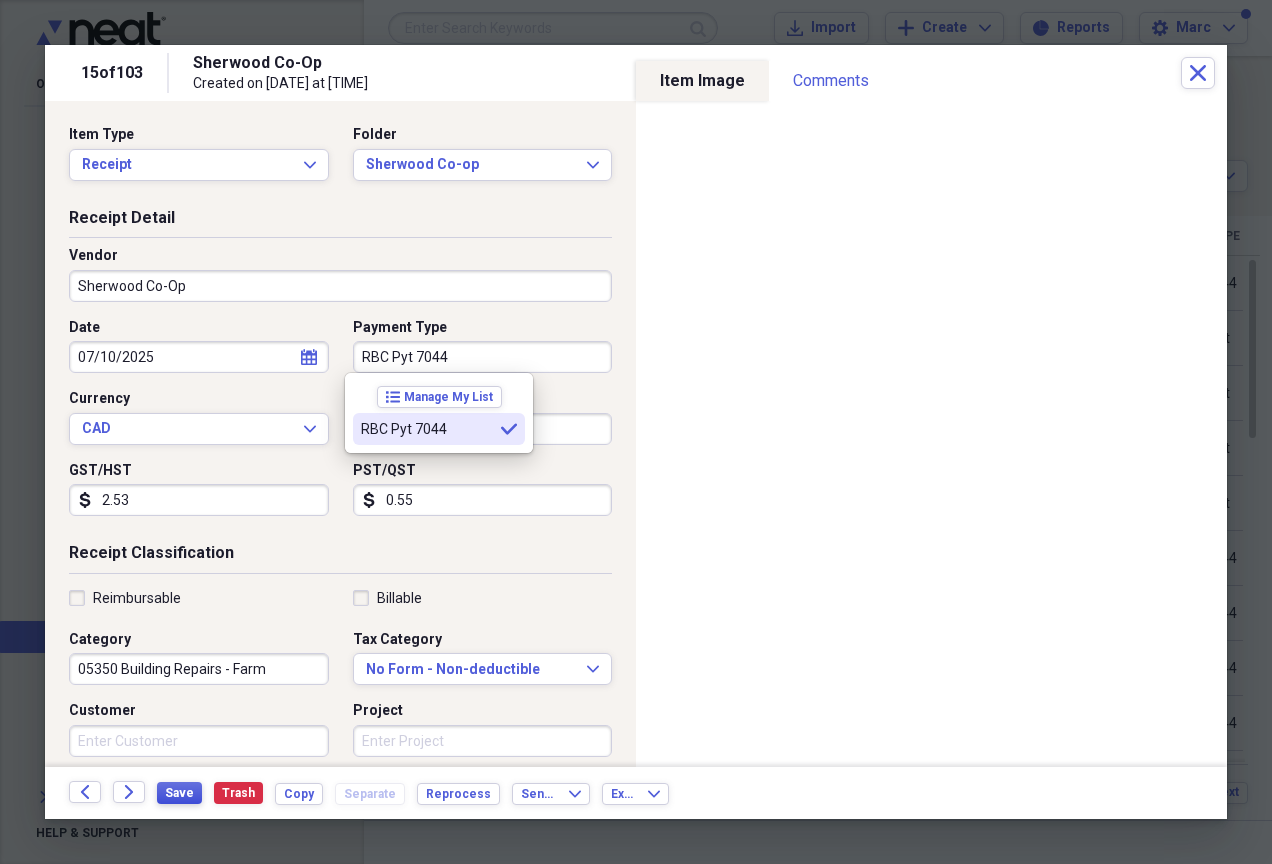 type on "RBC Pyt 7044" 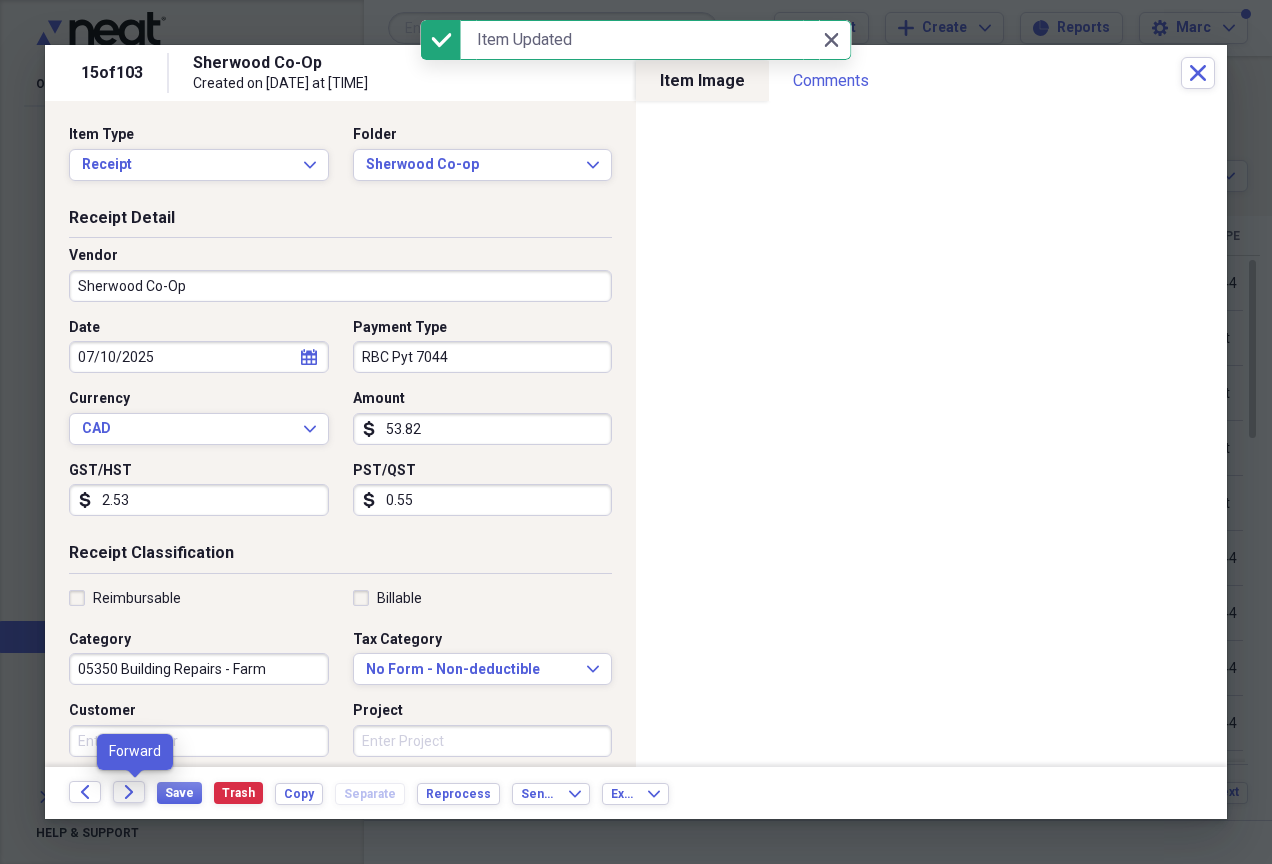 click on "Forward" 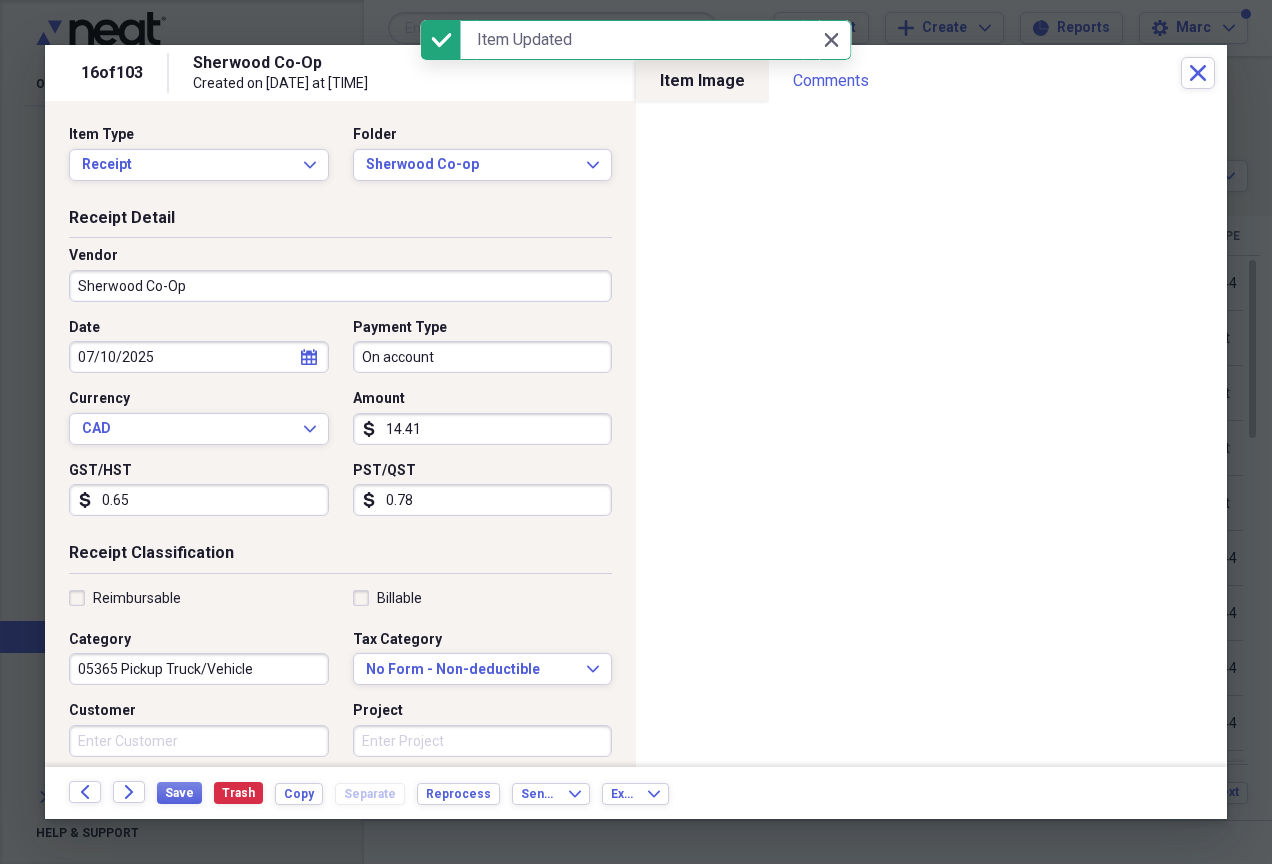 click on "On account" at bounding box center (483, 357) 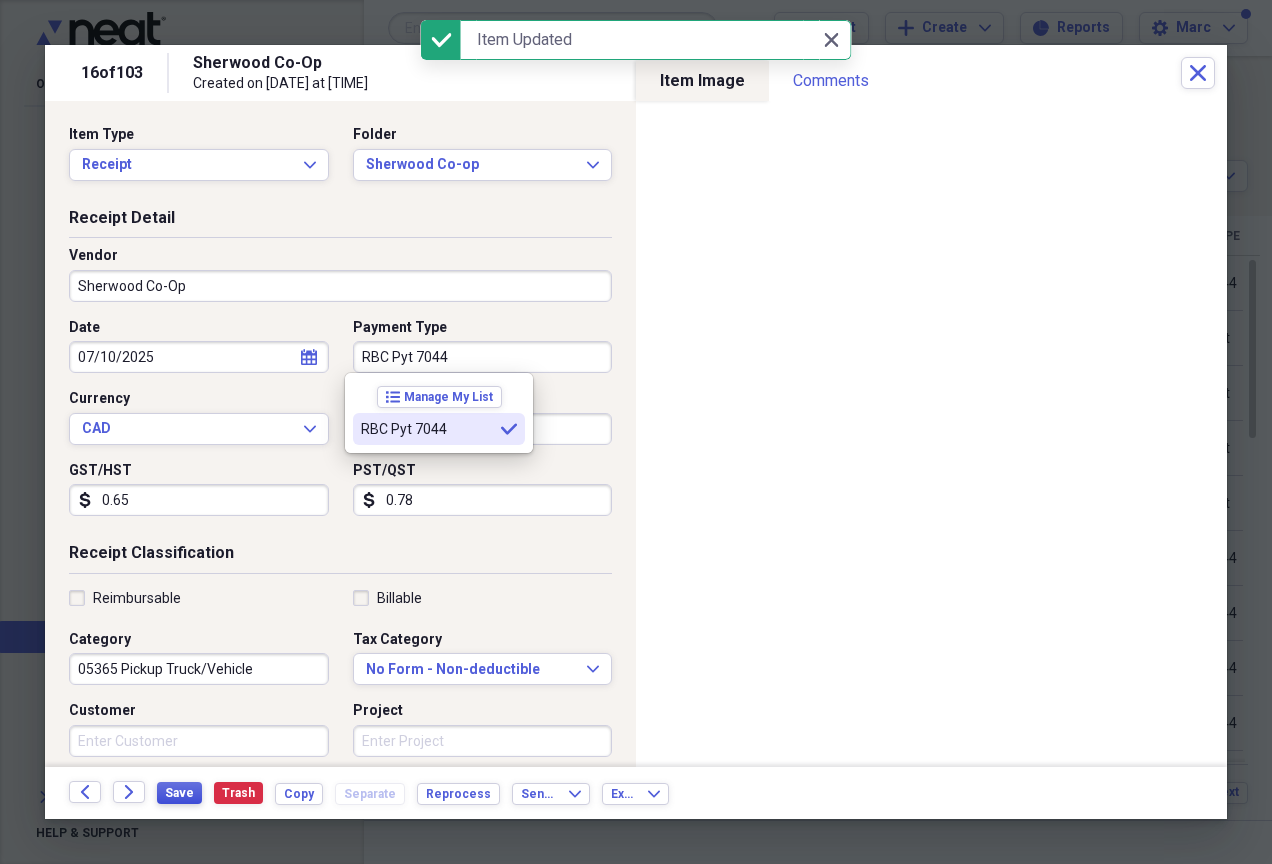 type on "RBC Pyt 7044" 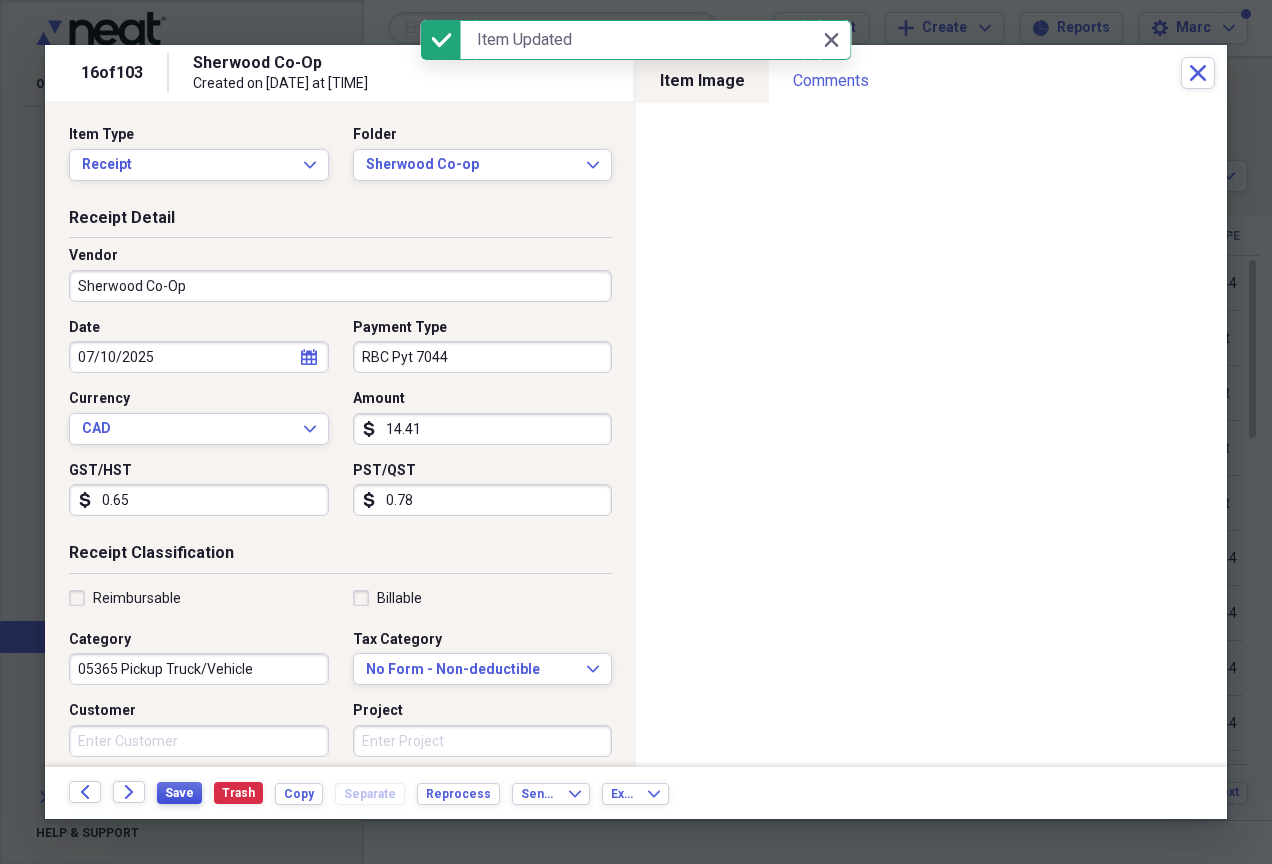 click on "Save" at bounding box center [179, 793] 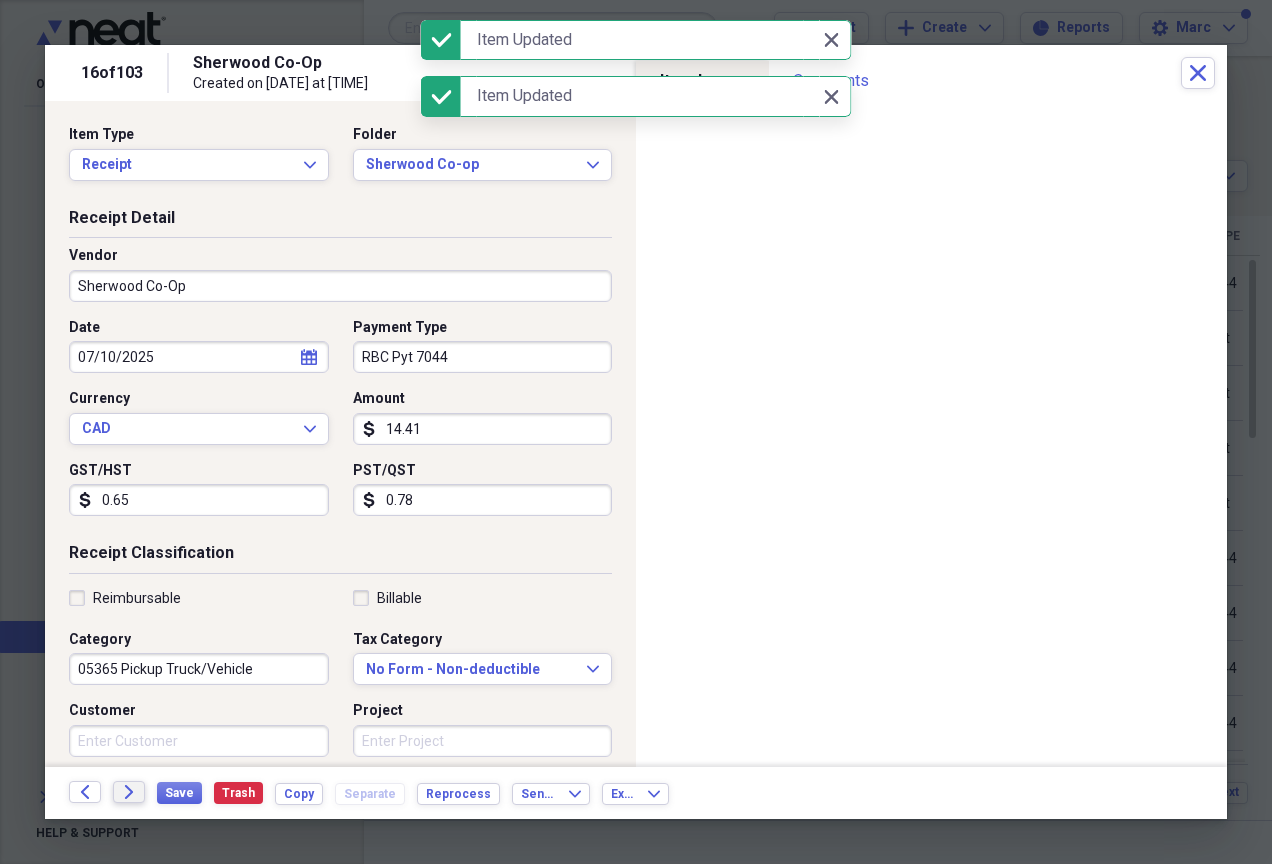 click on "Forward" at bounding box center [129, 792] 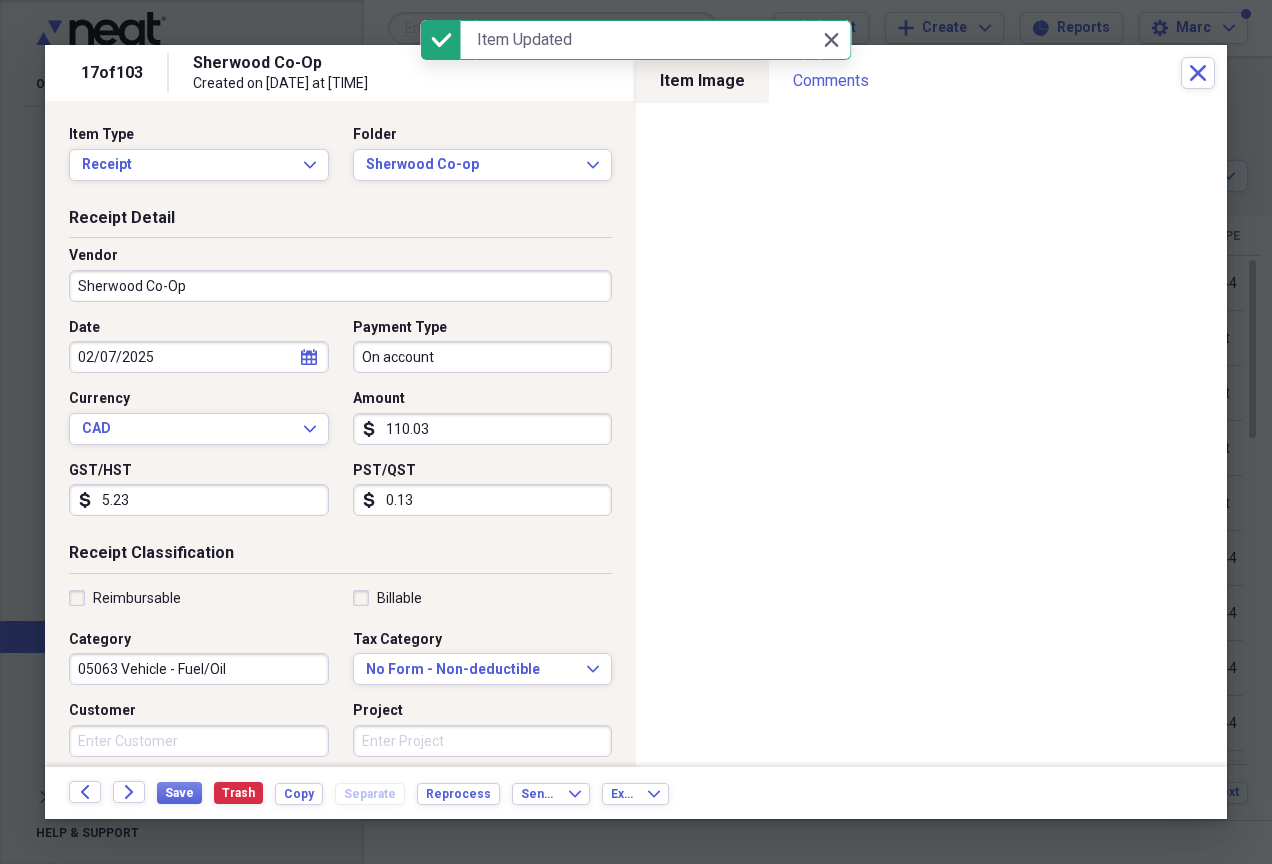 click on "On account" at bounding box center [483, 357] 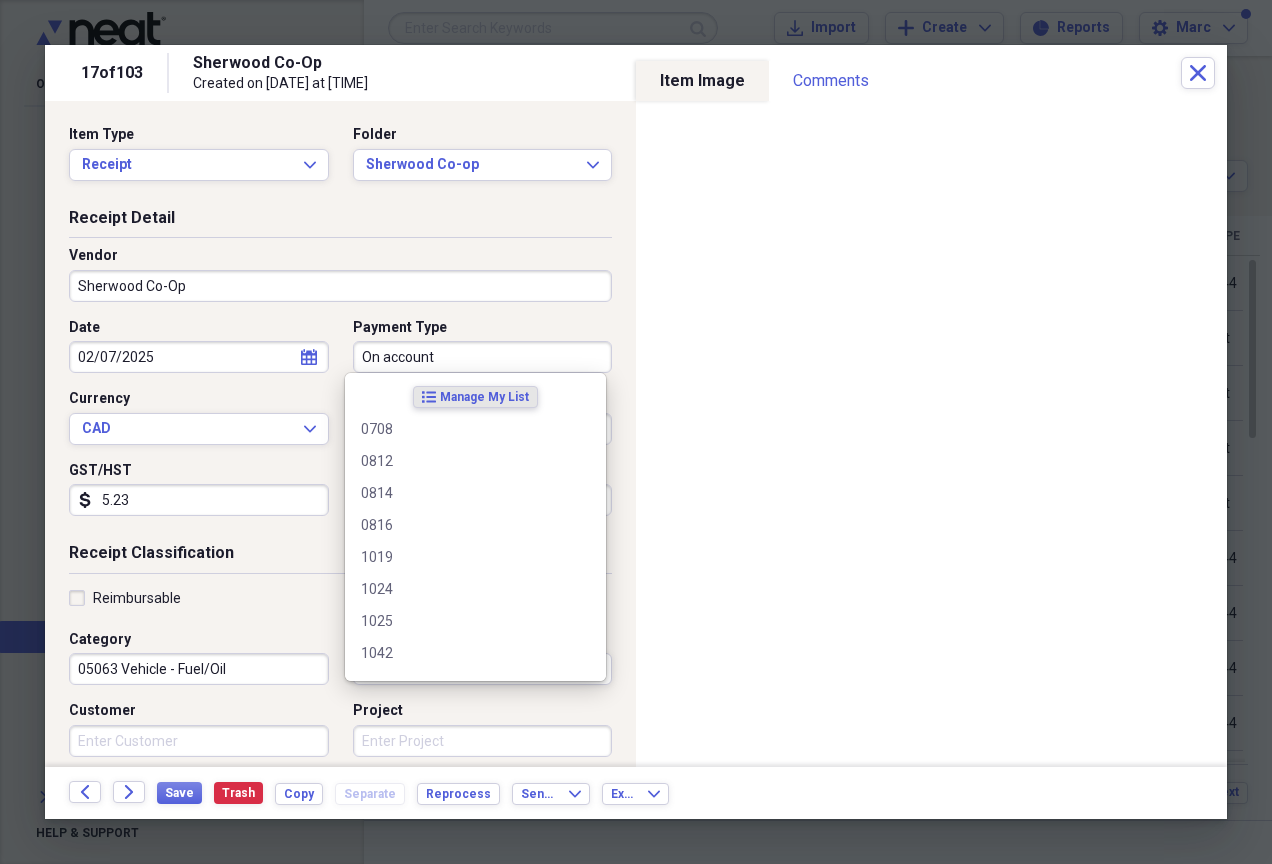 paste on "RBC Pyt 7044" 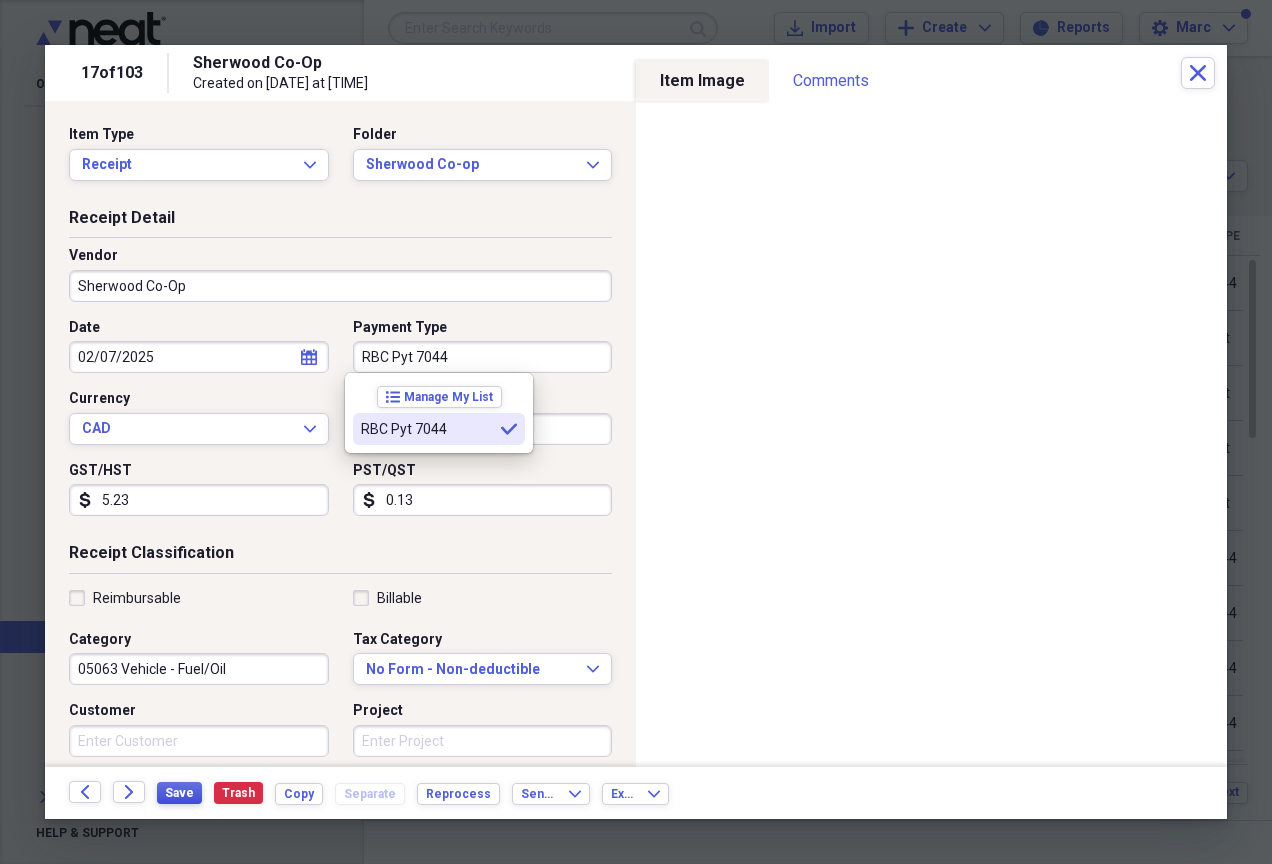 type on "RBC Pyt 7044" 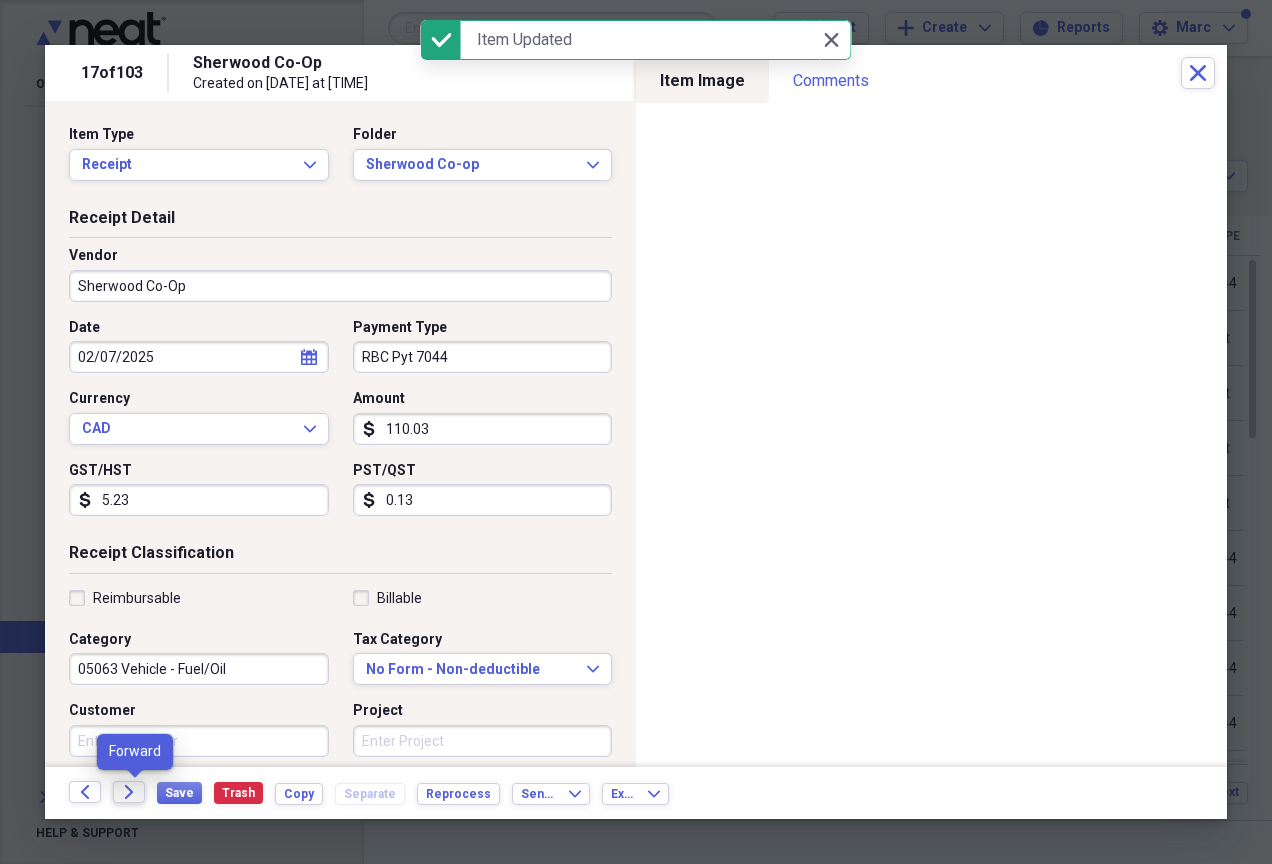 click on "Forward" 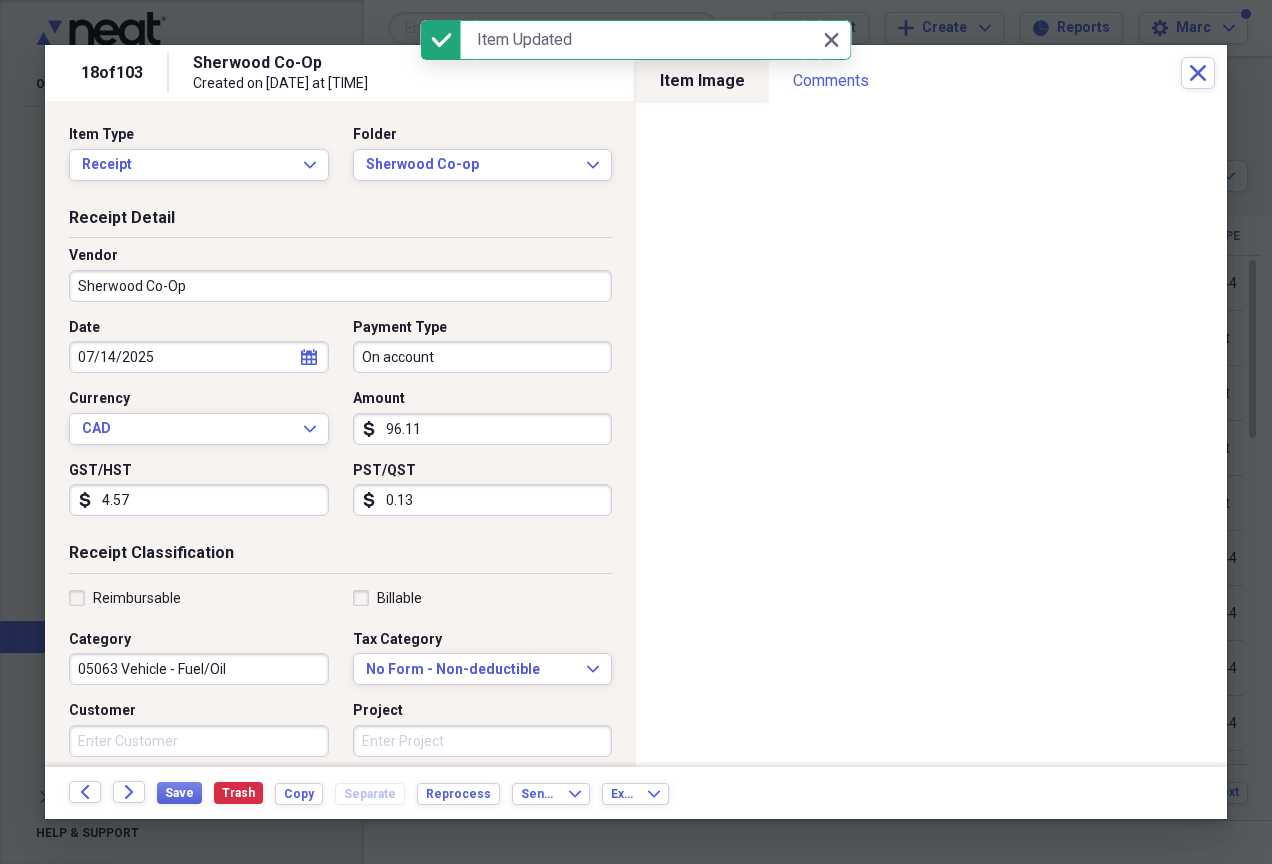 click on "On account" at bounding box center [483, 357] 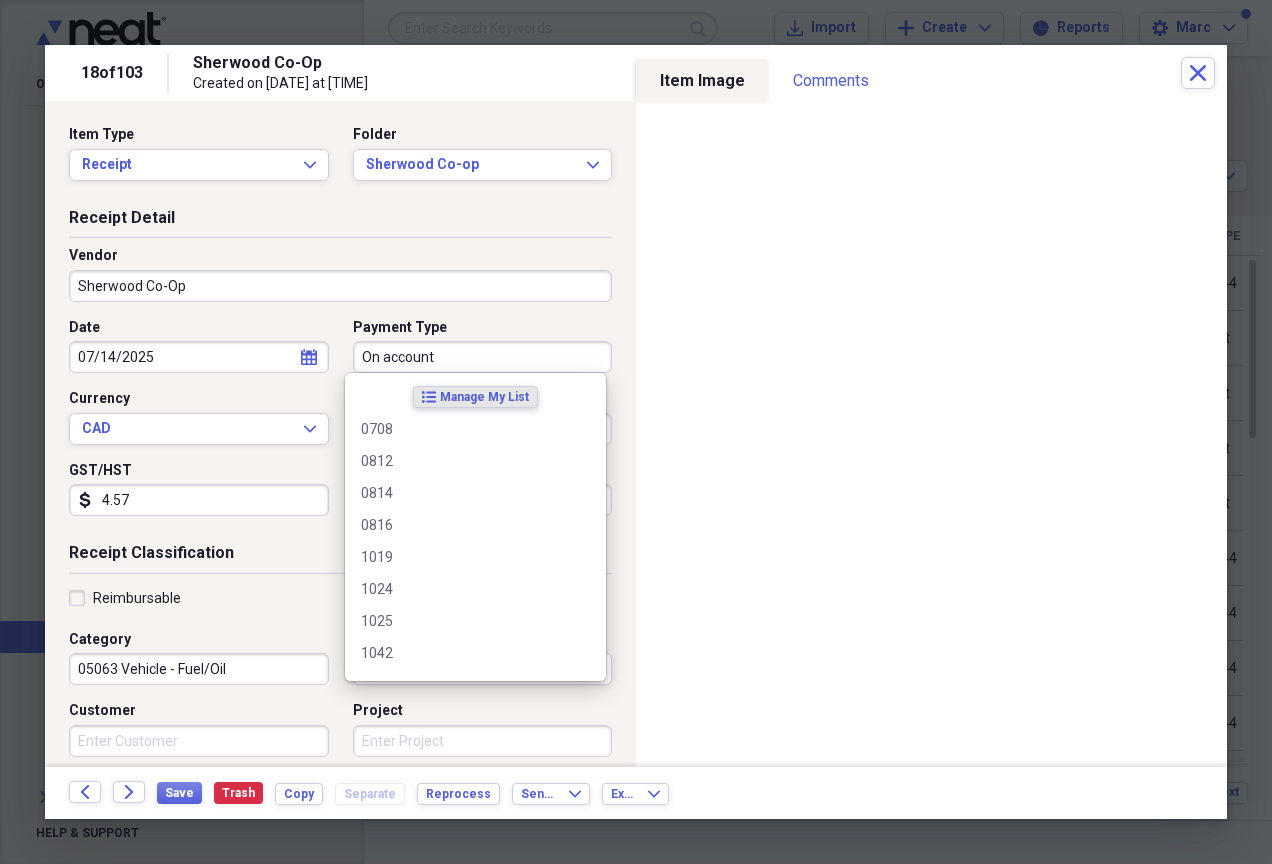 paste on "RBC Pyt 7044" 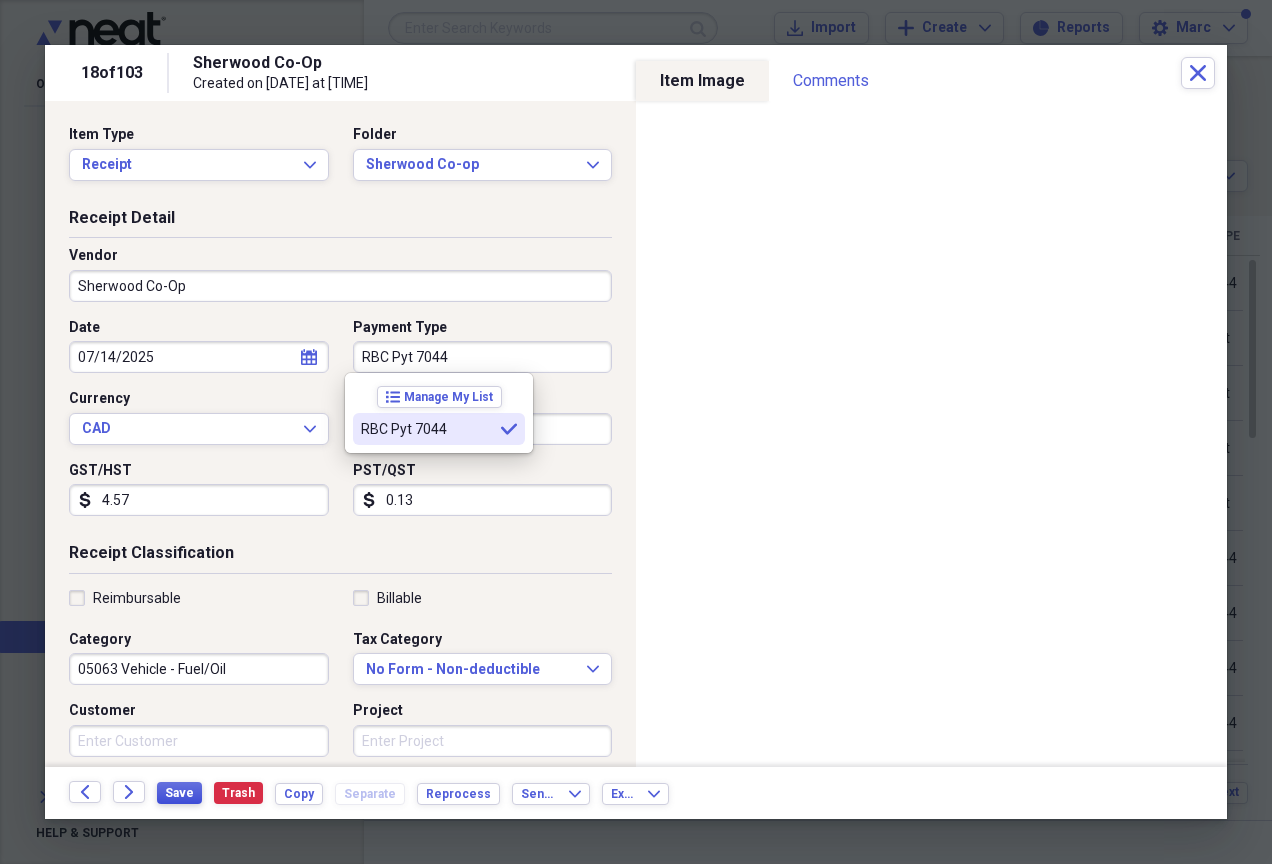 type on "RBC Pyt 7044" 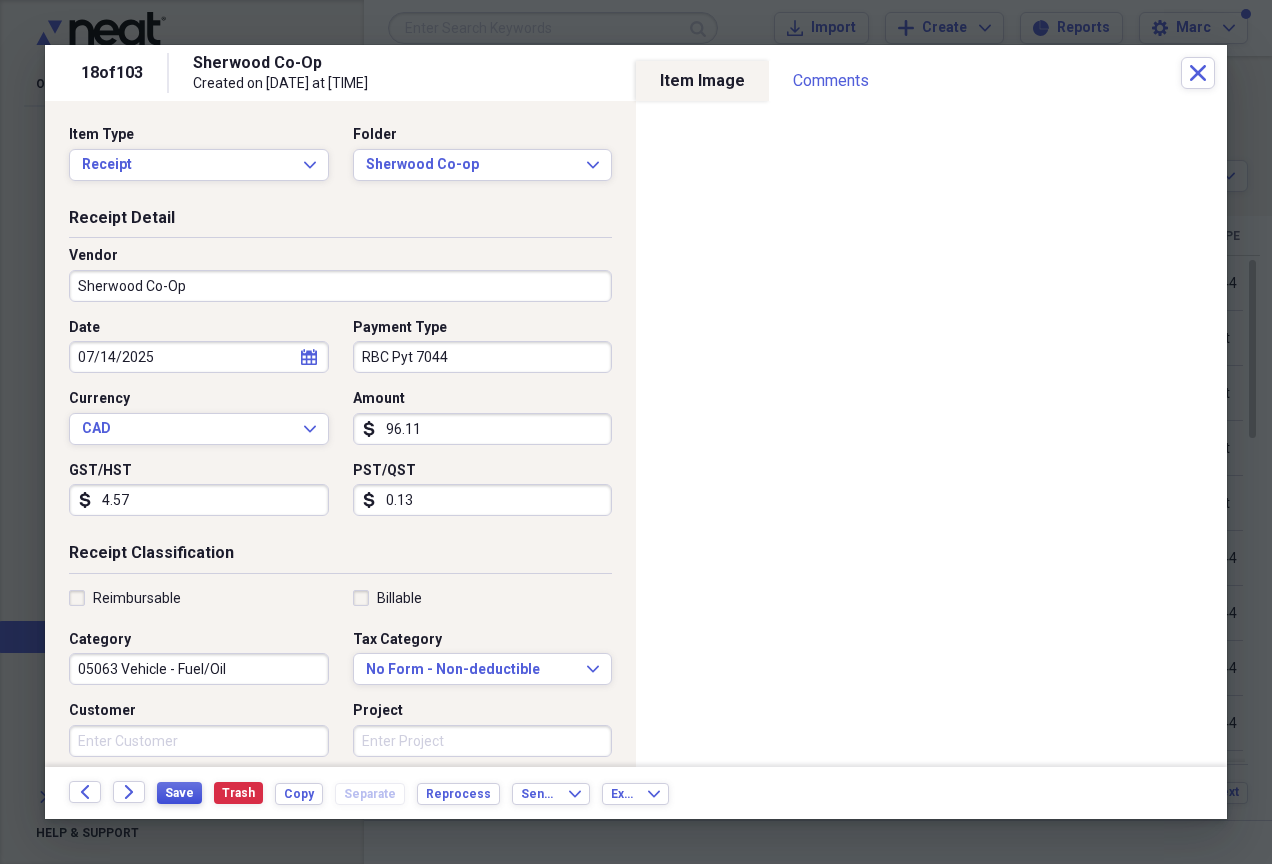click on "Save" at bounding box center (179, 793) 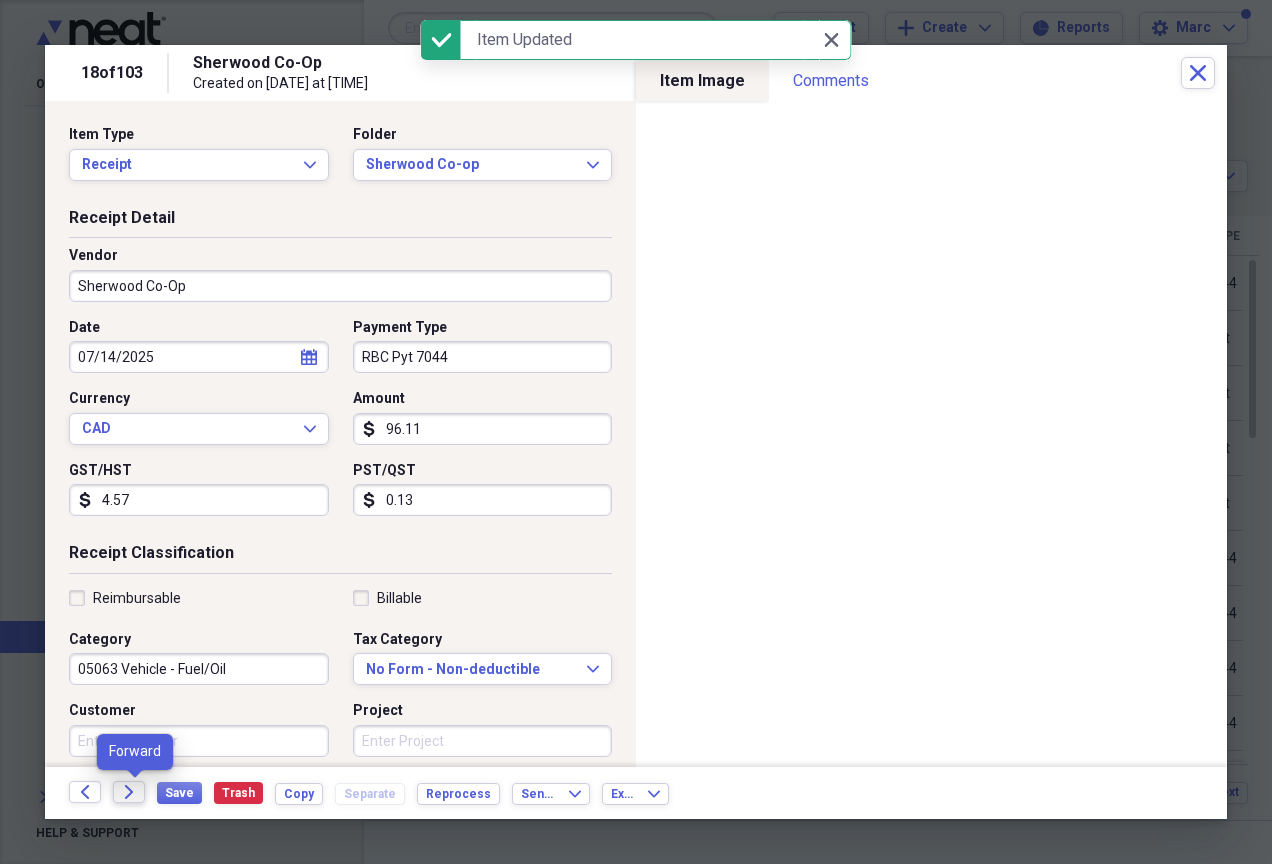 click on "Forward" 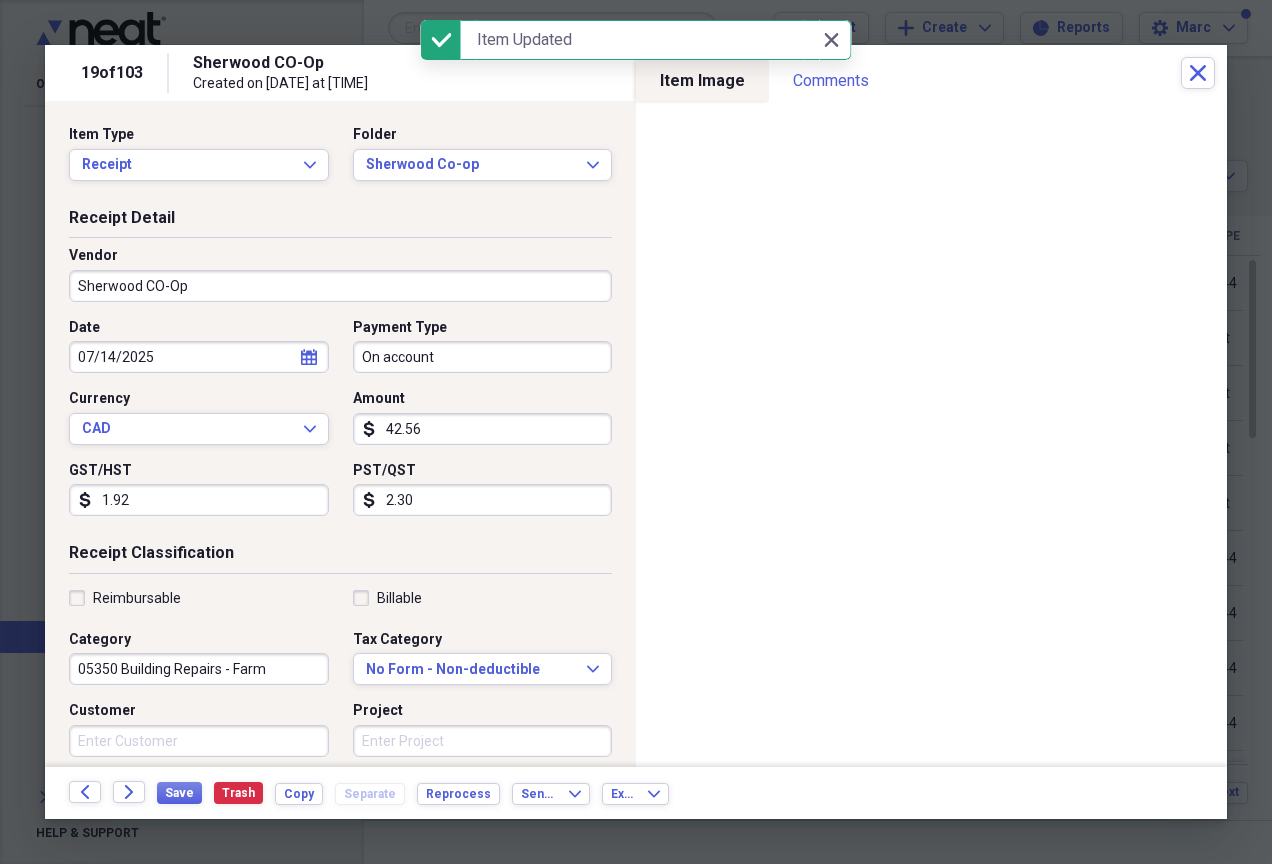 click on "On account" at bounding box center (483, 357) 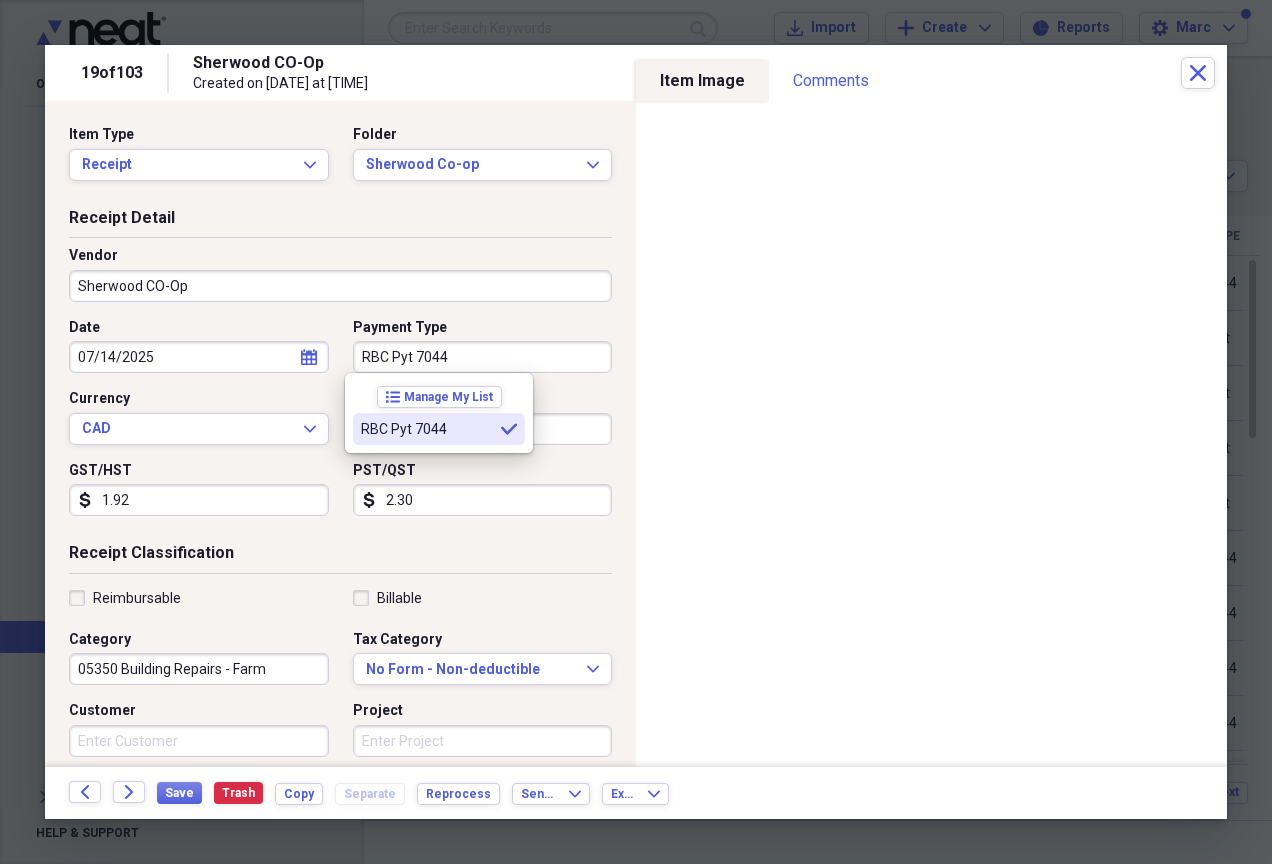 type on "RBC Pyt 7044" 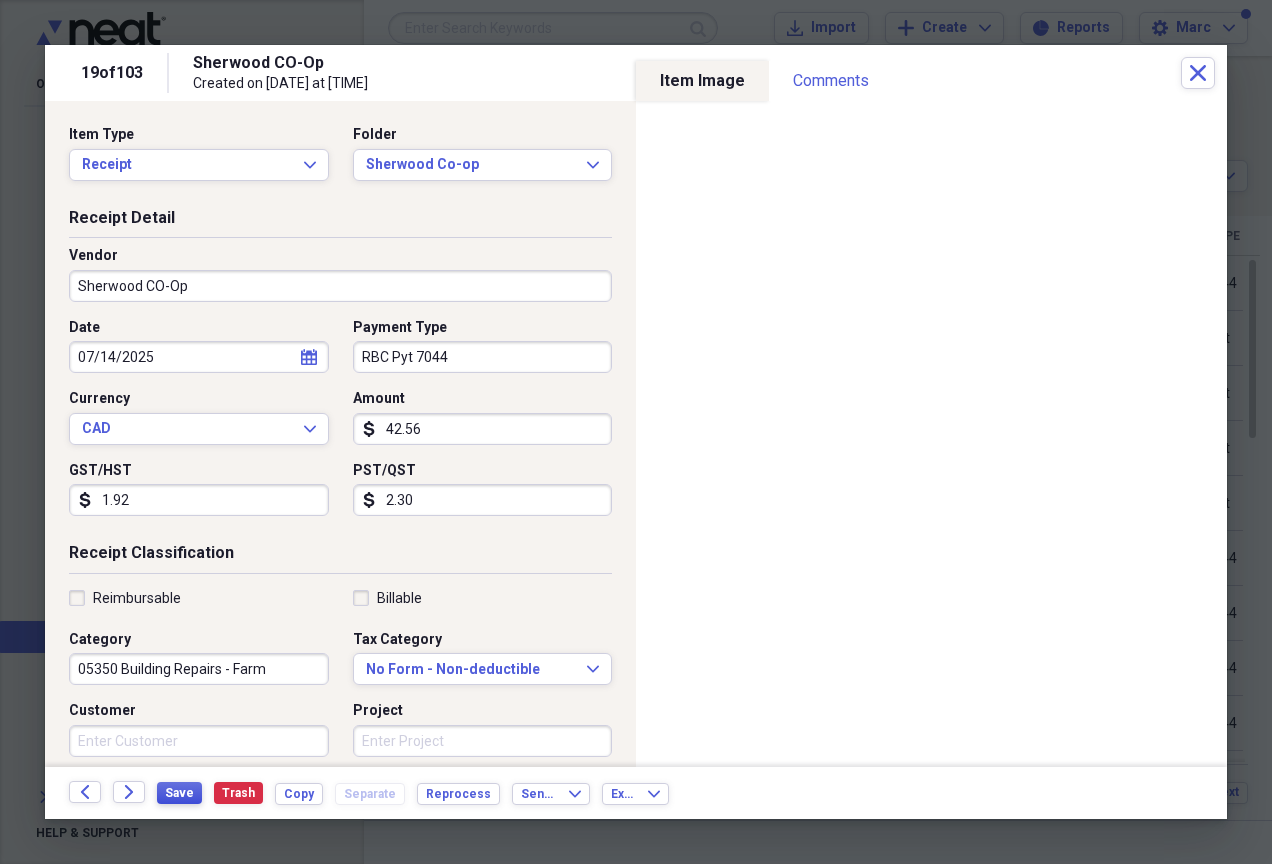 click on "Save" at bounding box center [179, 793] 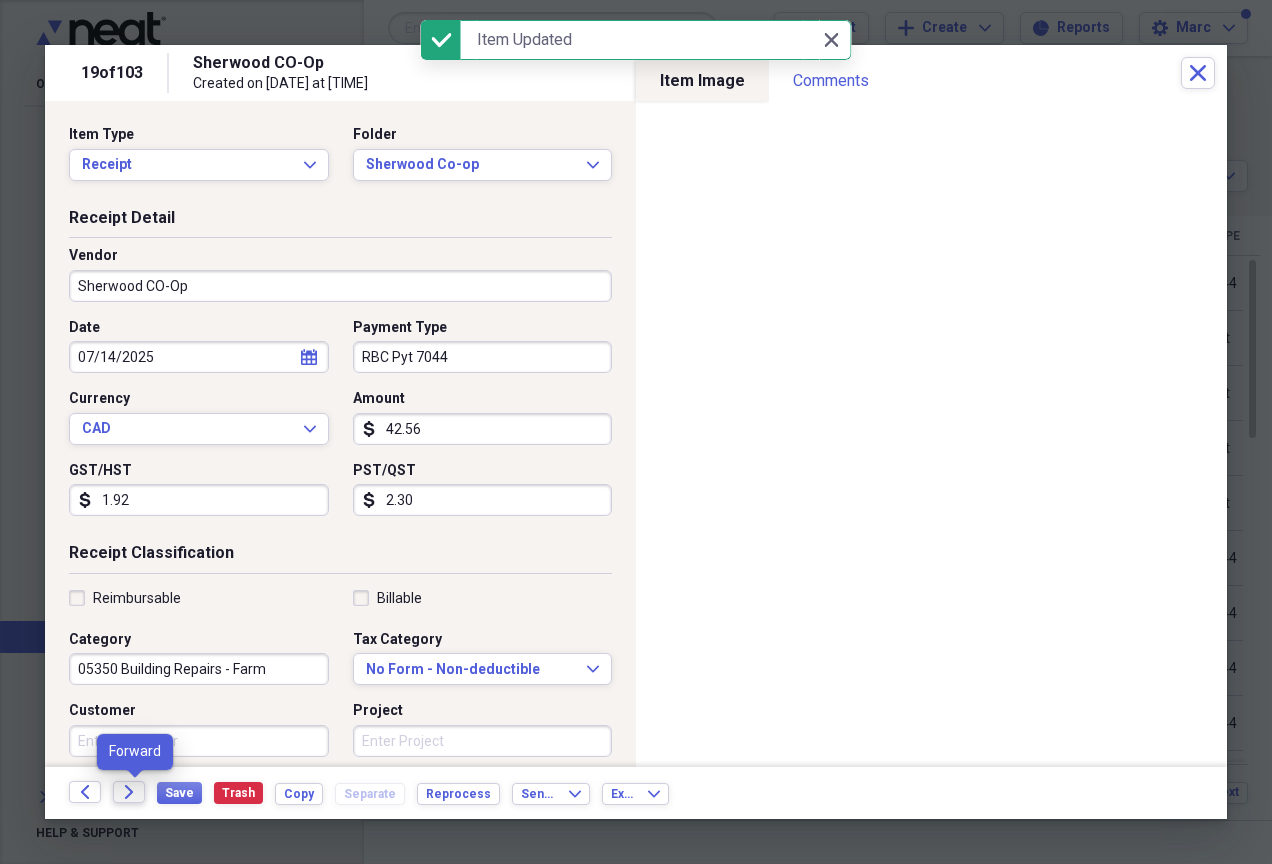 click on "Forward" 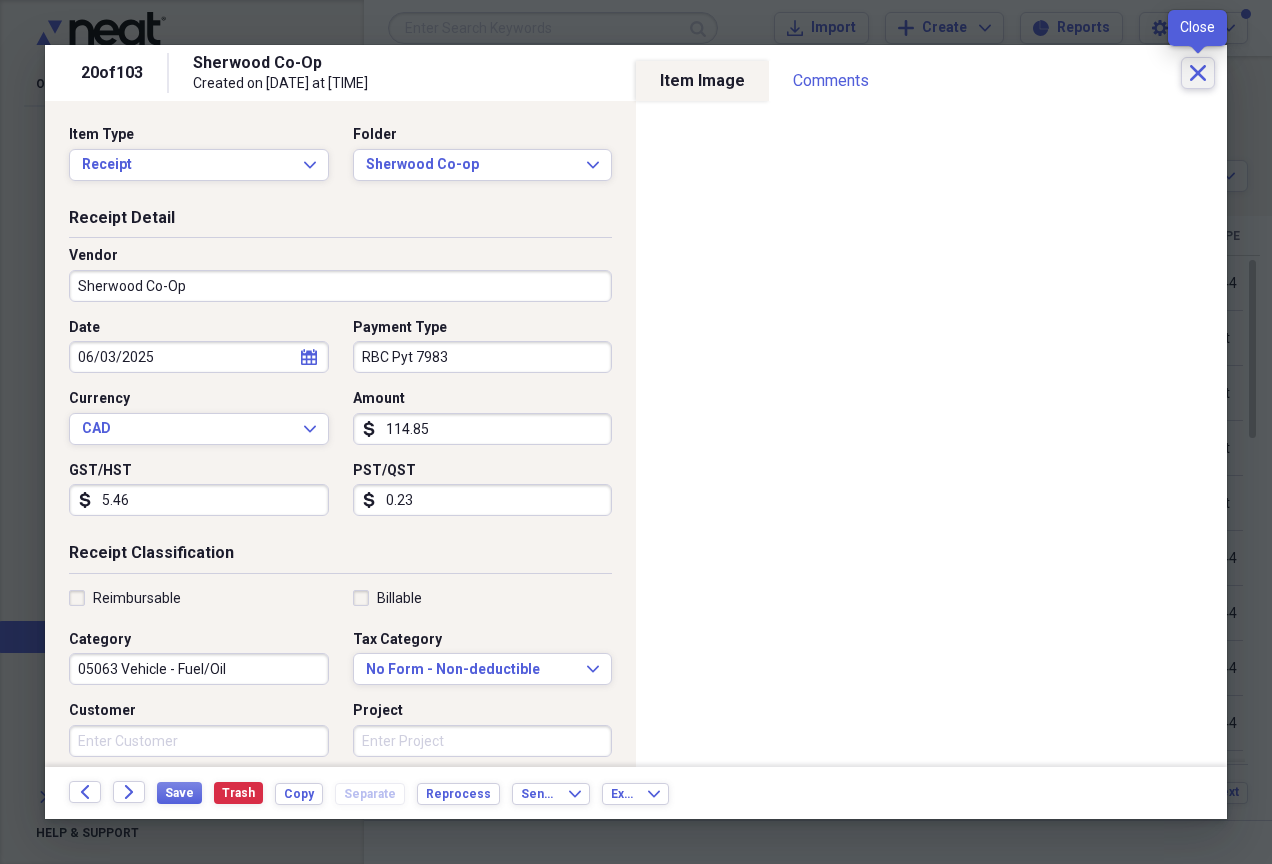 click on "Close" 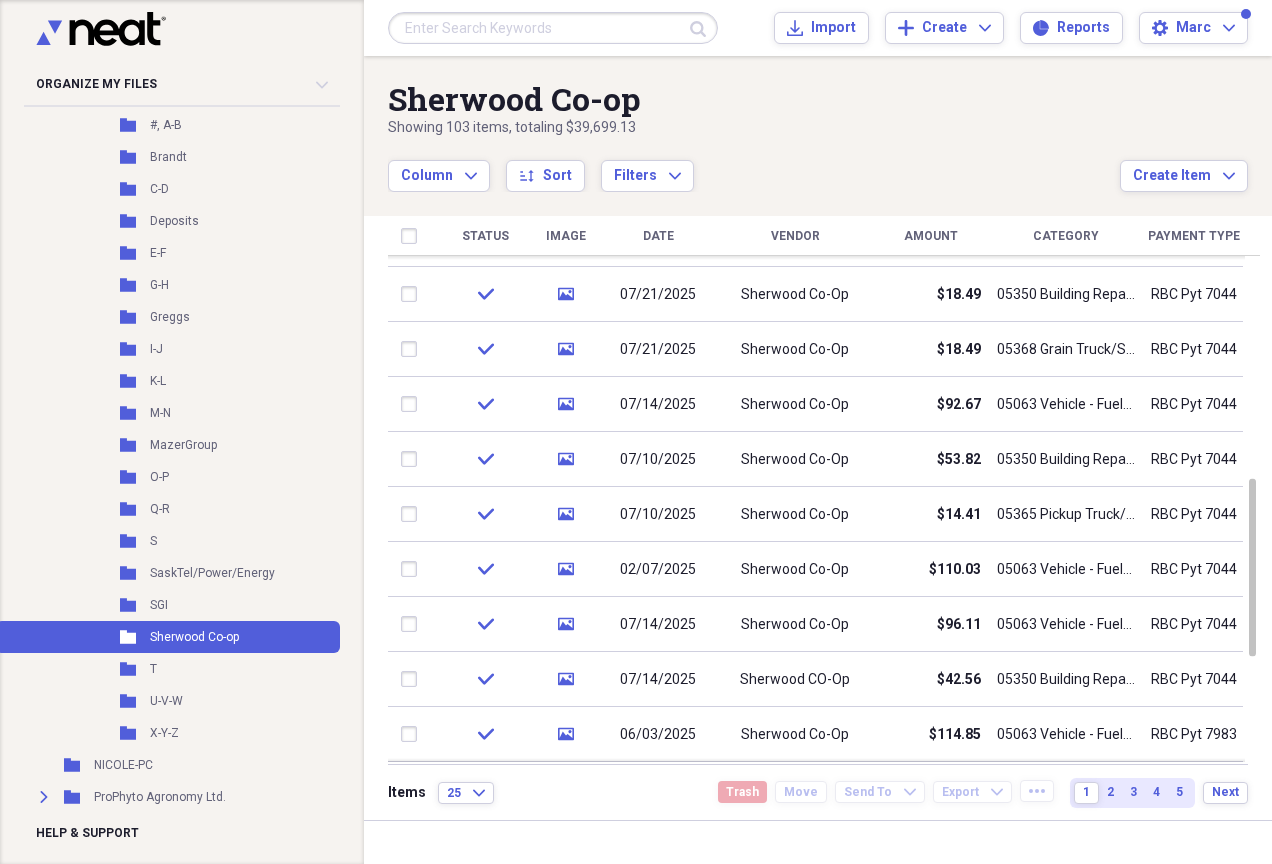 click on "Payment Type" at bounding box center (1194, 236) 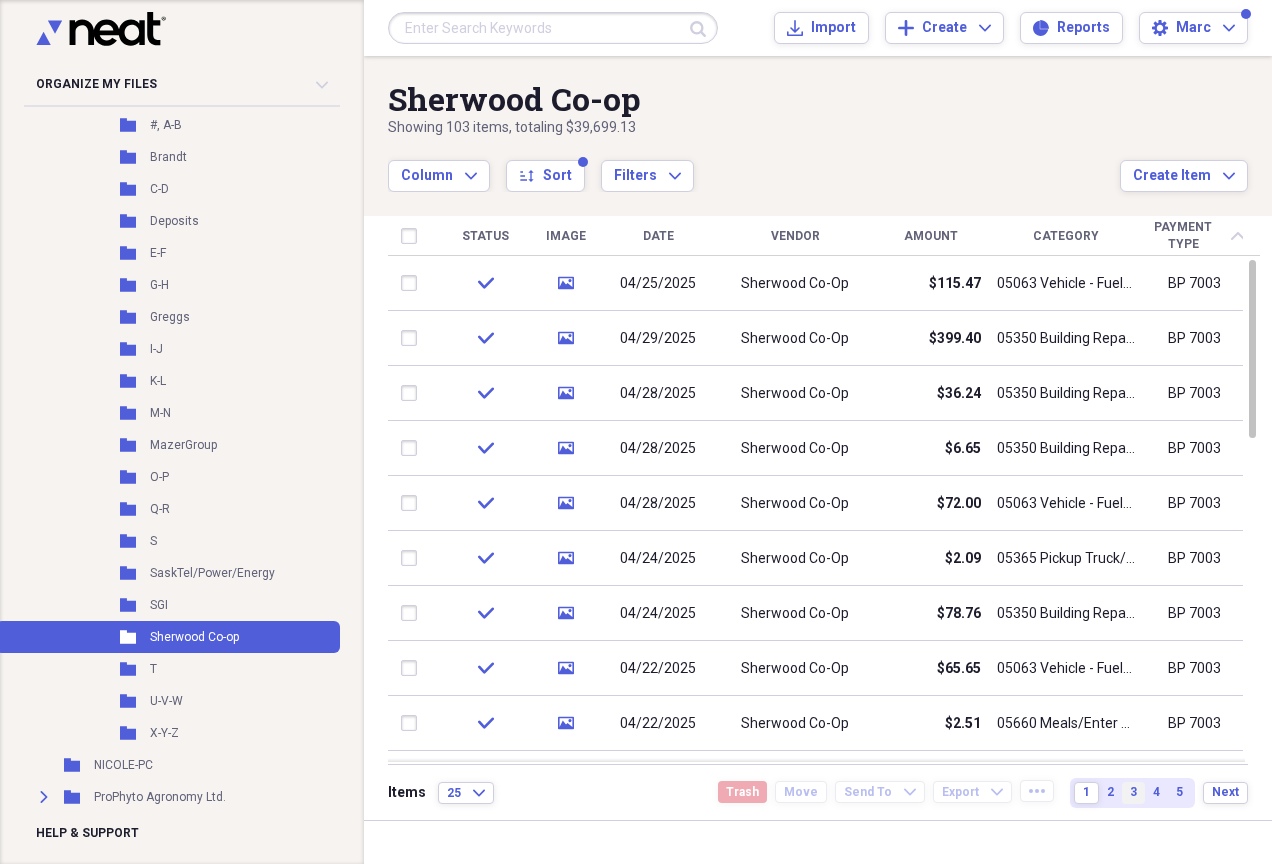 click on "3" at bounding box center (1133, 792) 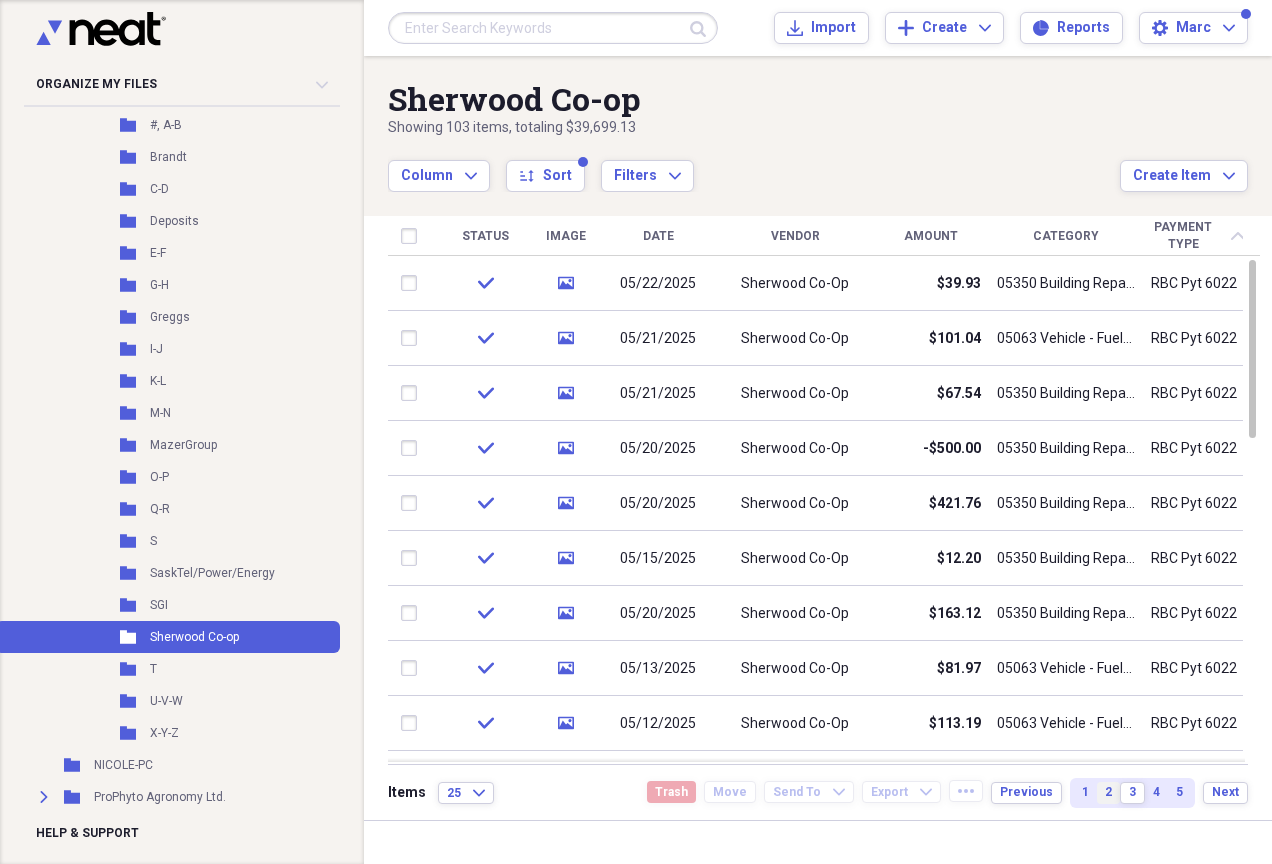 click on "2" at bounding box center [1108, 792] 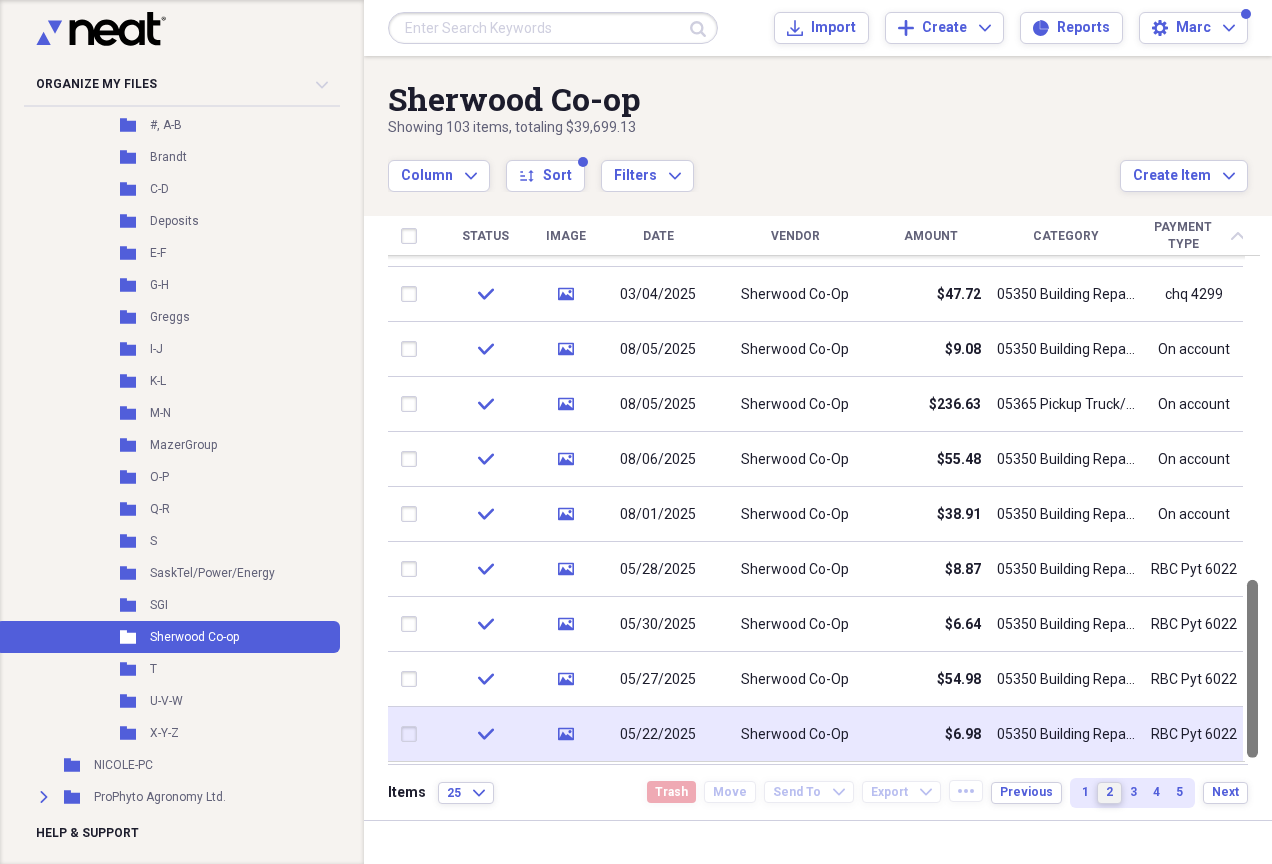 drag, startPoint x: 1262, startPoint y: 346, endPoint x: 1239, endPoint y: 708, distance: 362.72992 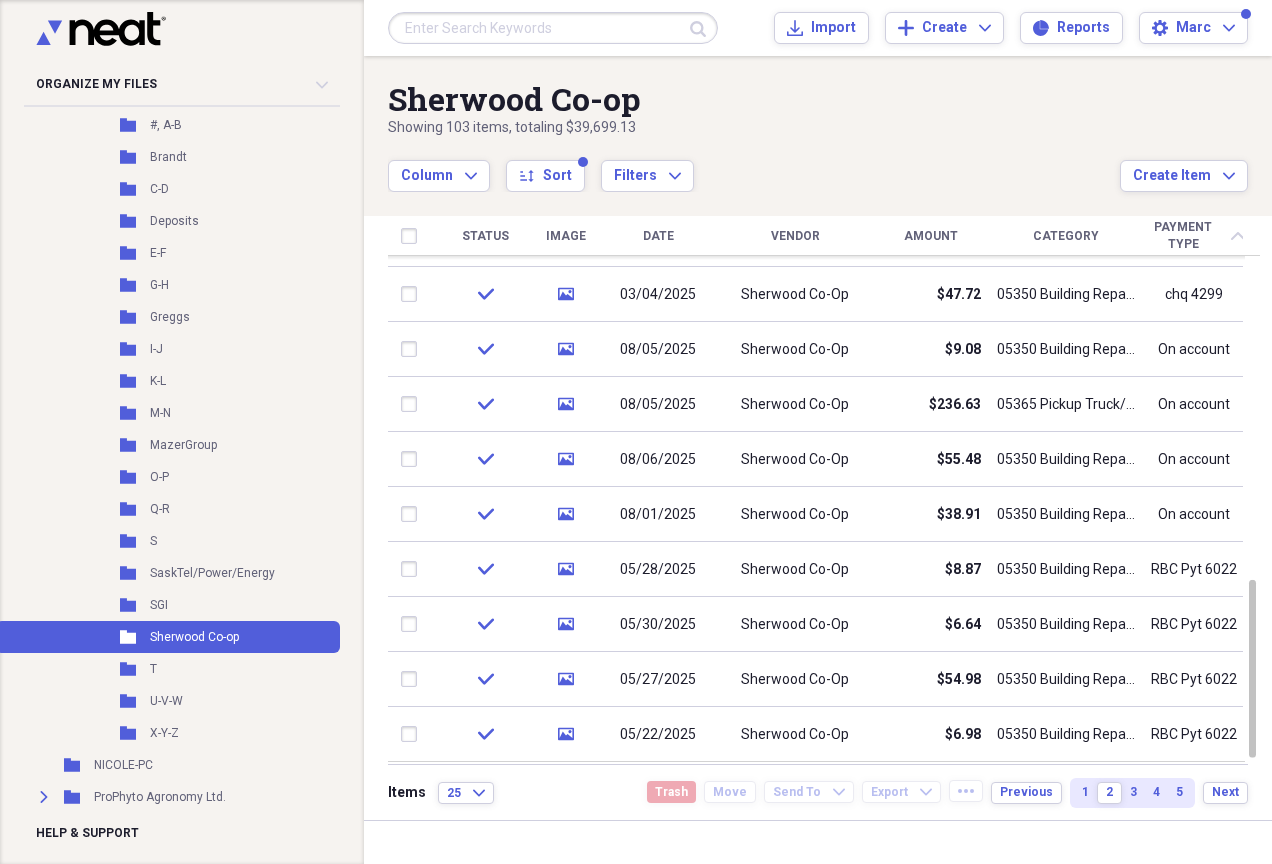 scroll, scrollTop: 0, scrollLeft: 0, axis: both 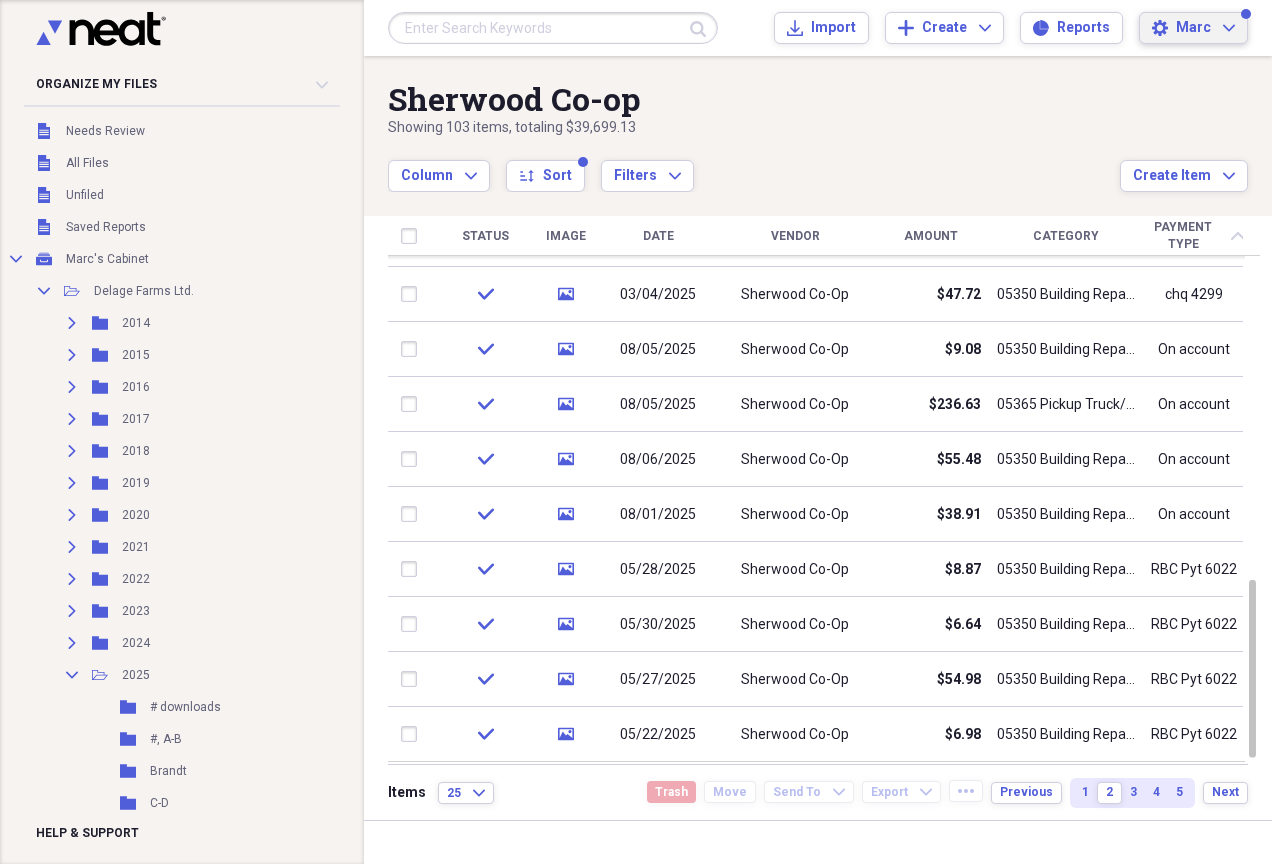 click on "Marc" at bounding box center (1193, 28) 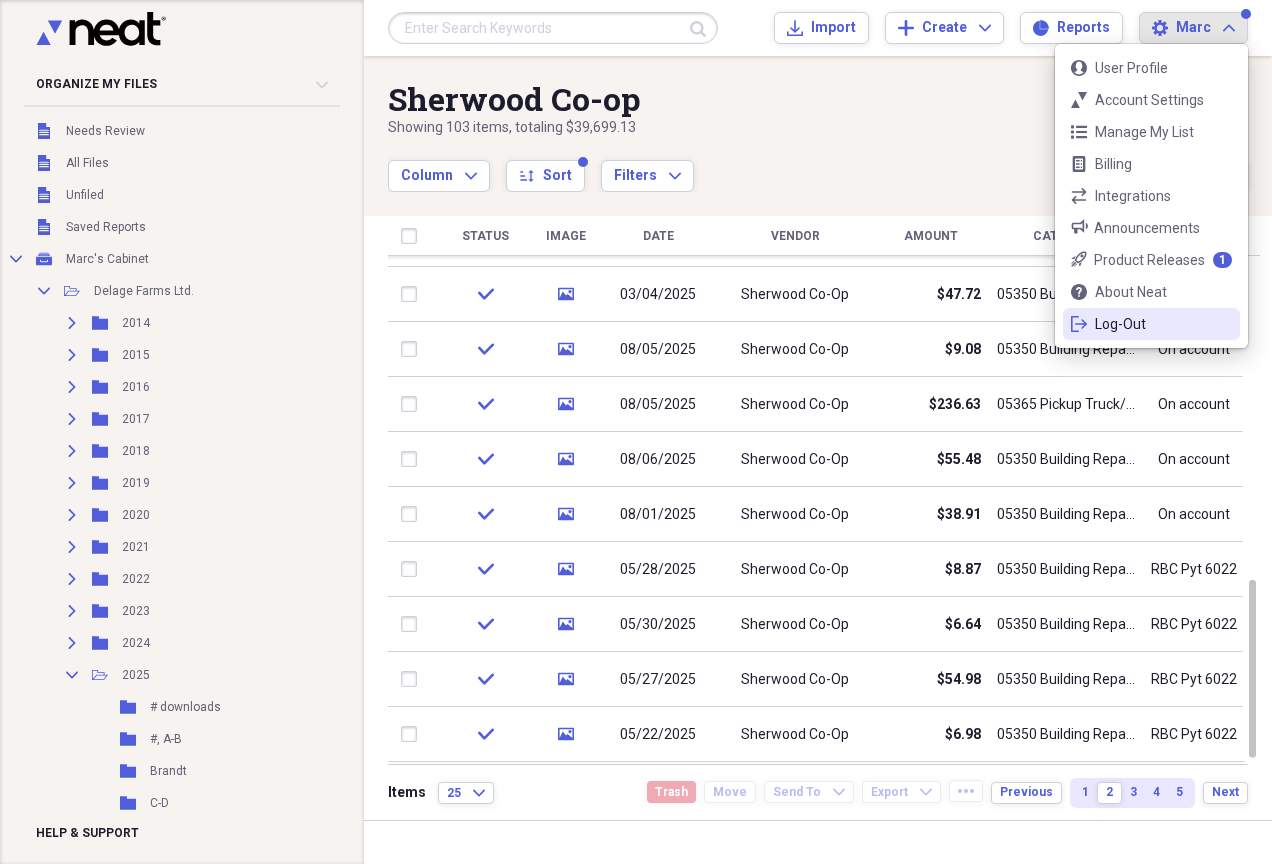 click on "logout Log-Out" at bounding box center [1151, 324] 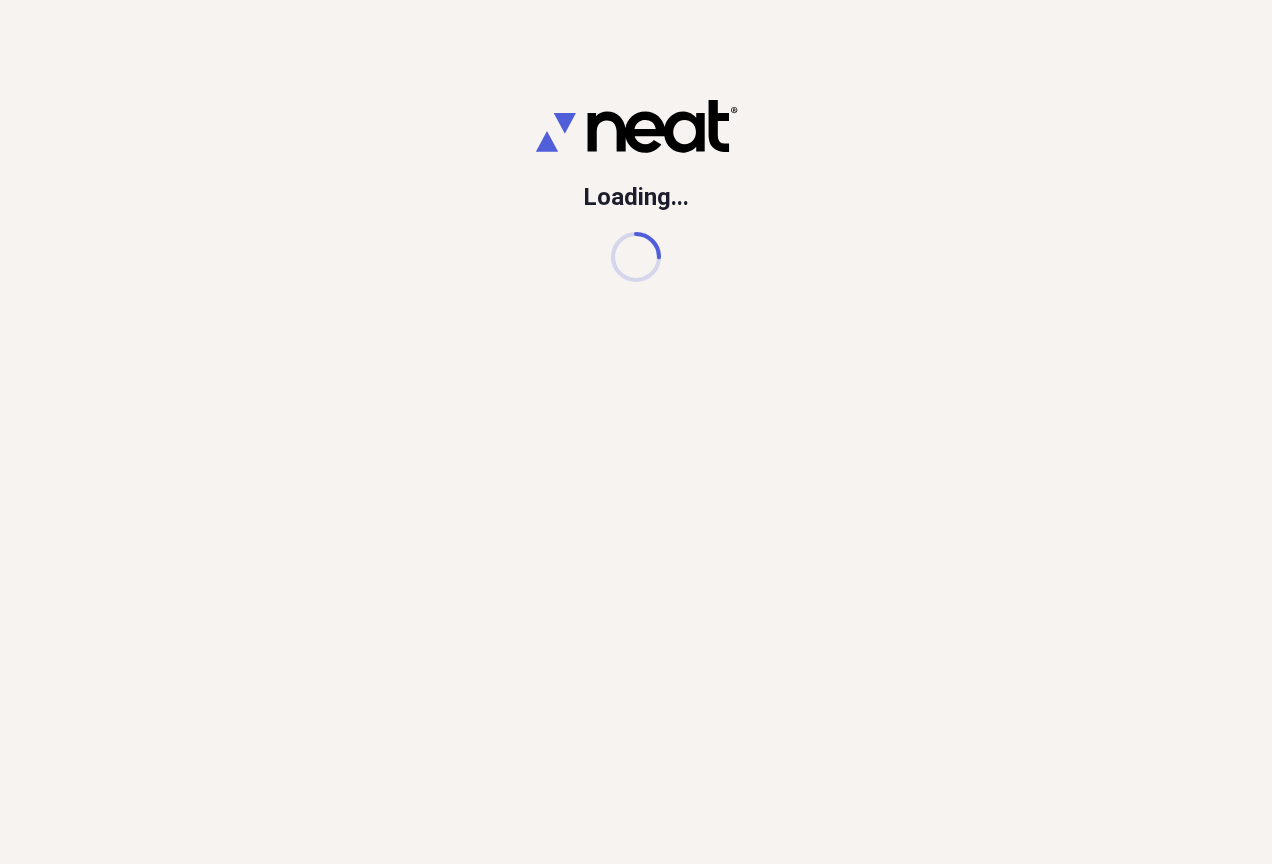 scroll, scrollTop: 0, scrollLeft: 0, axis: both 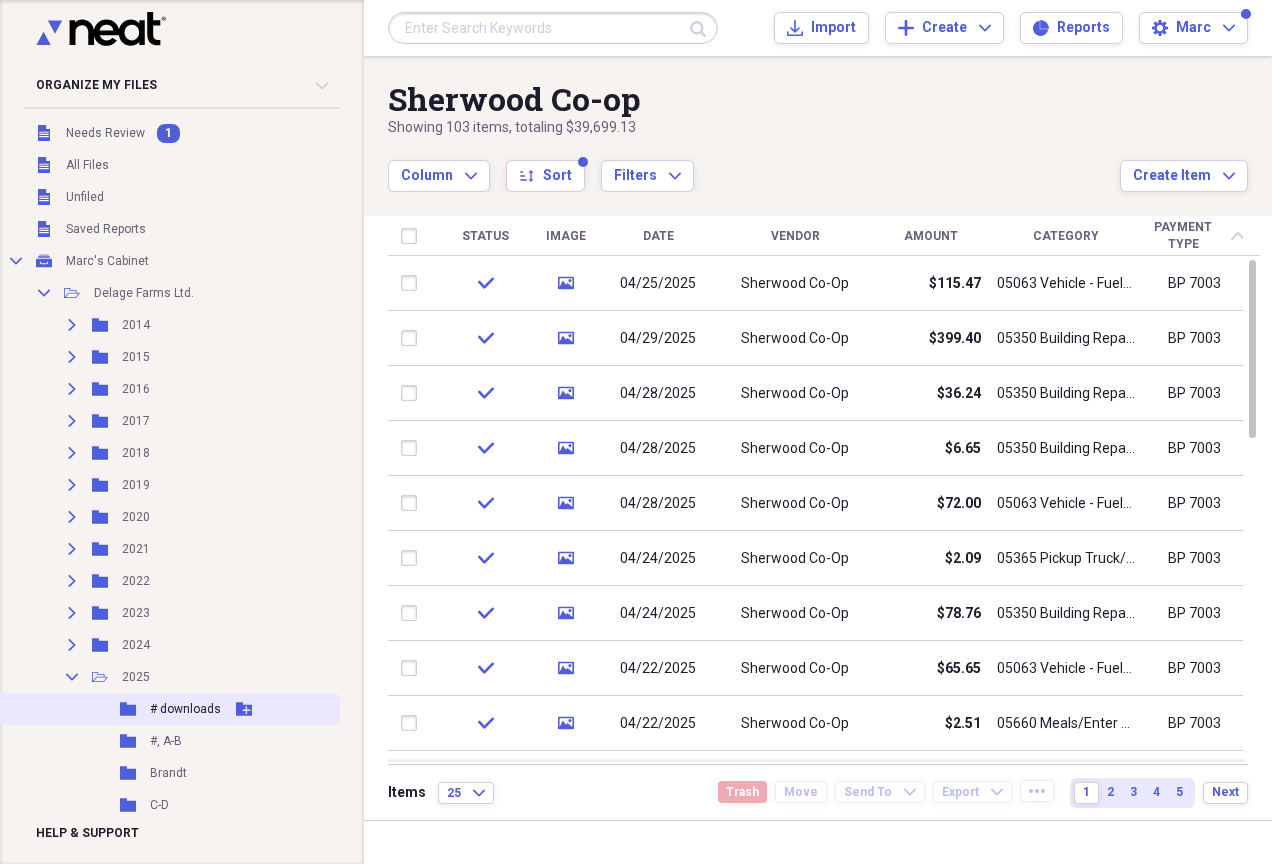 click 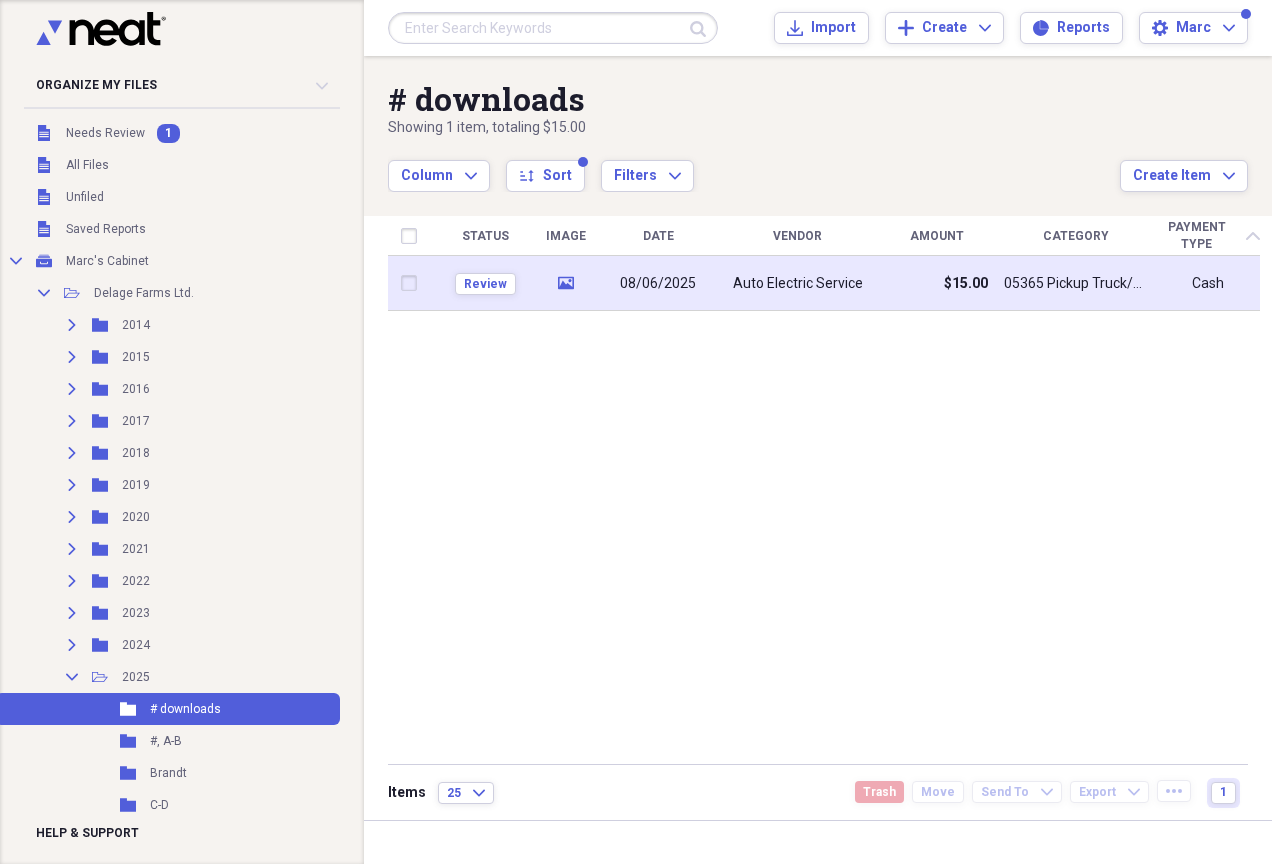 click on "Auto Electric Service" at bounding box center [798, 284] 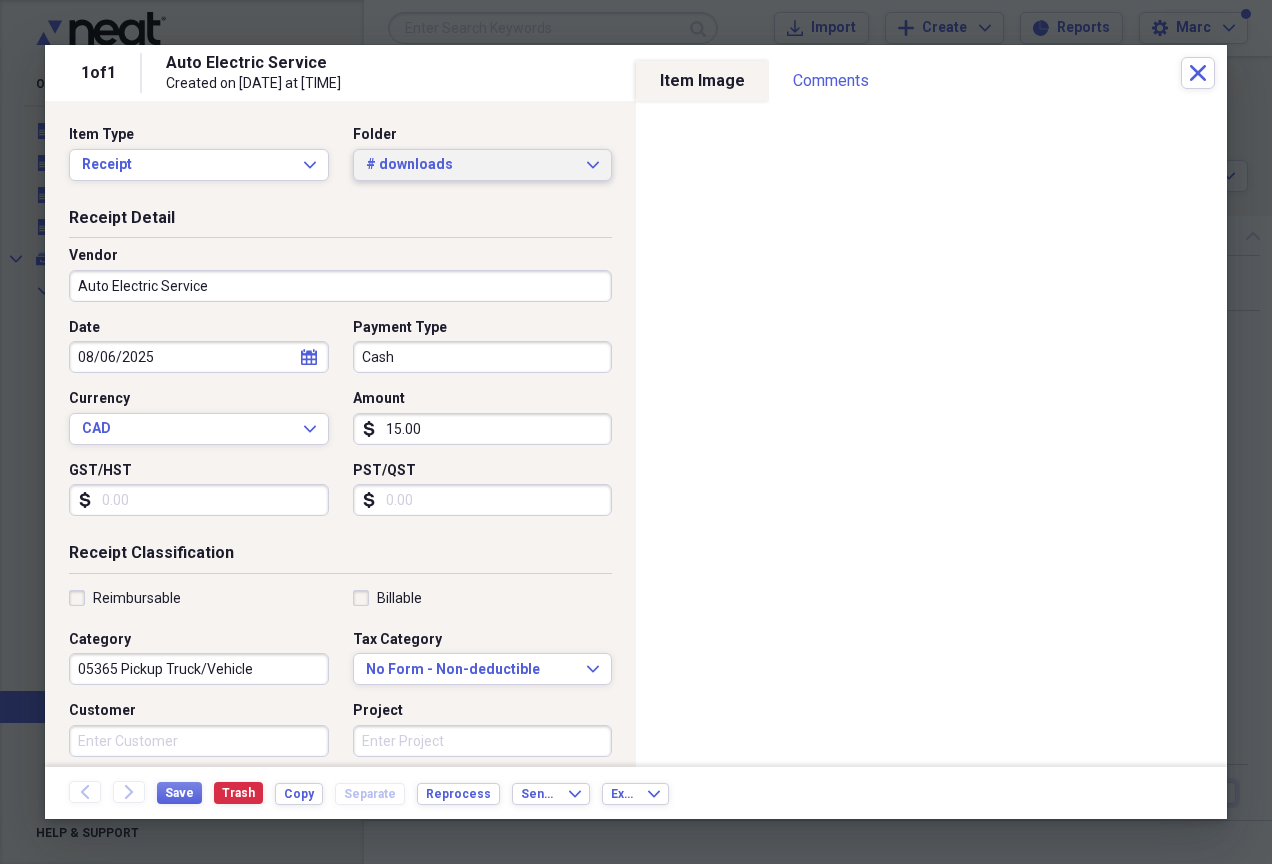 click on "# downloads" at bounding box center (471, 165) 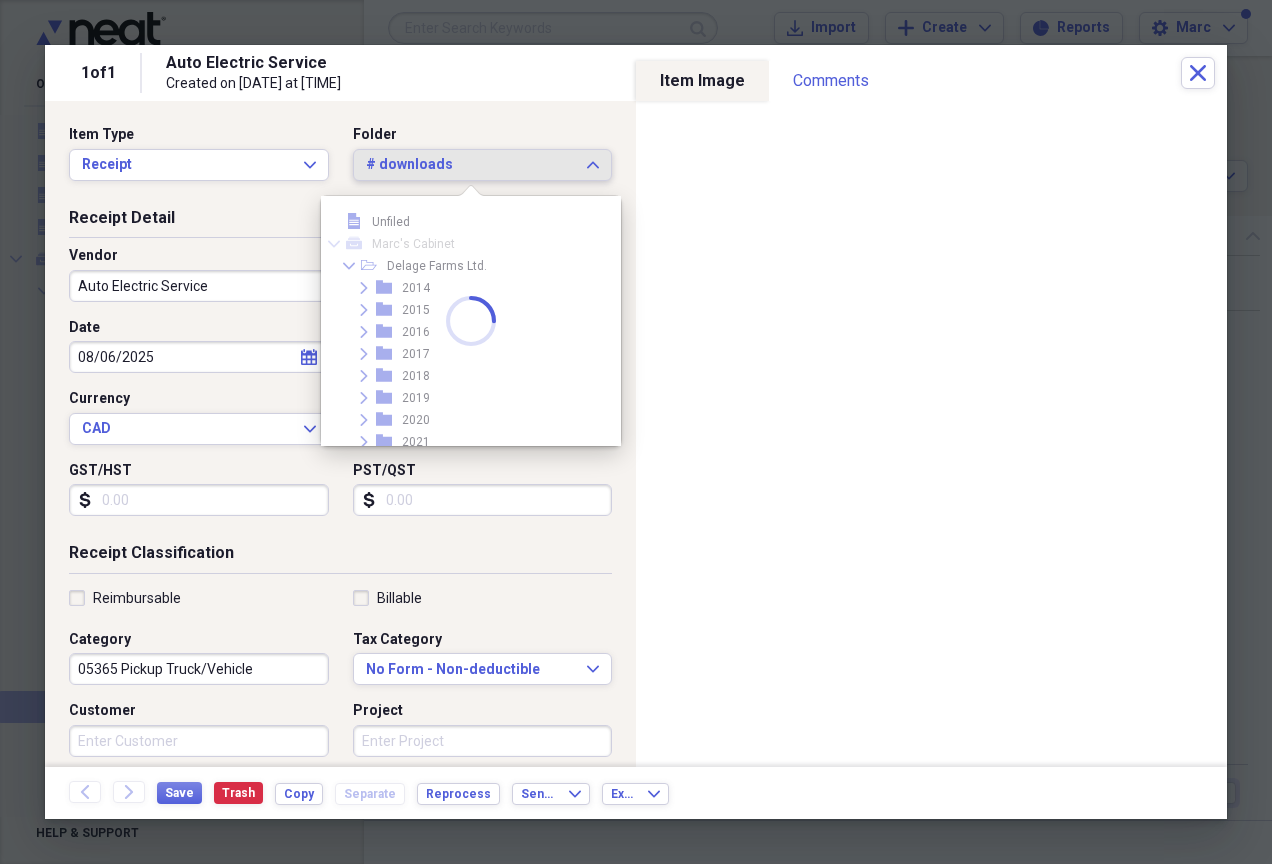 scroll, scrollTop: 231, scrollLeft: 0, axis: vertical 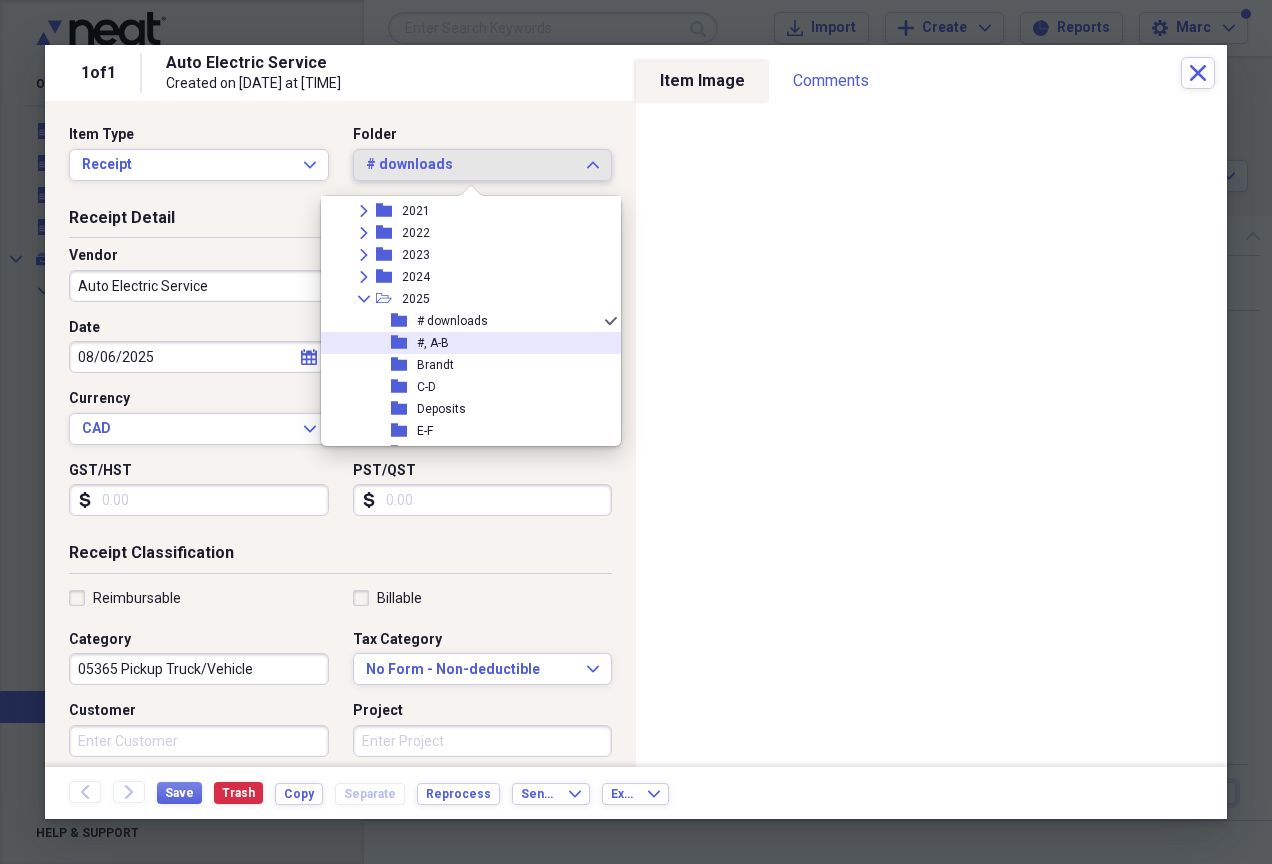 click on "folder #, A-B" at bounding box center [463, 343] 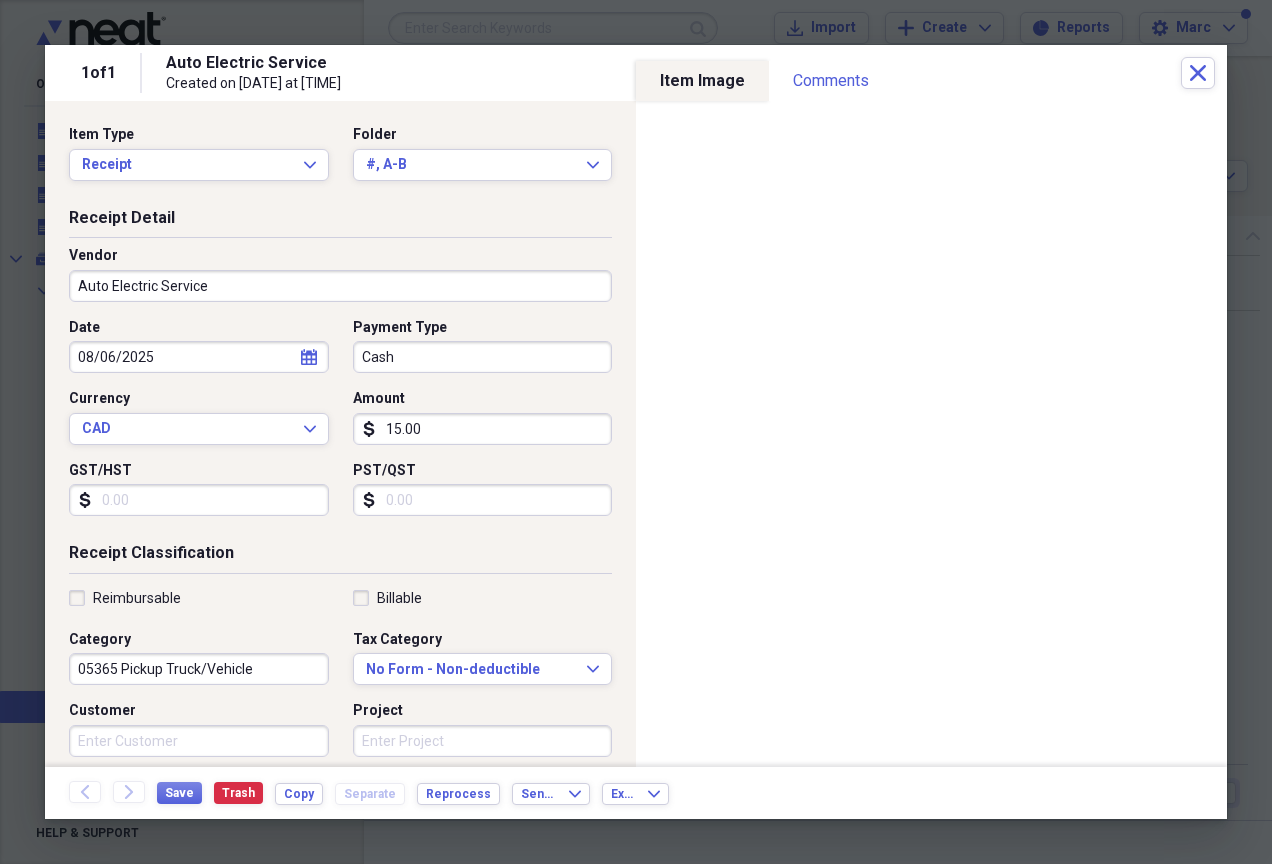 click on "Cash" at bounding box center (483, 357) 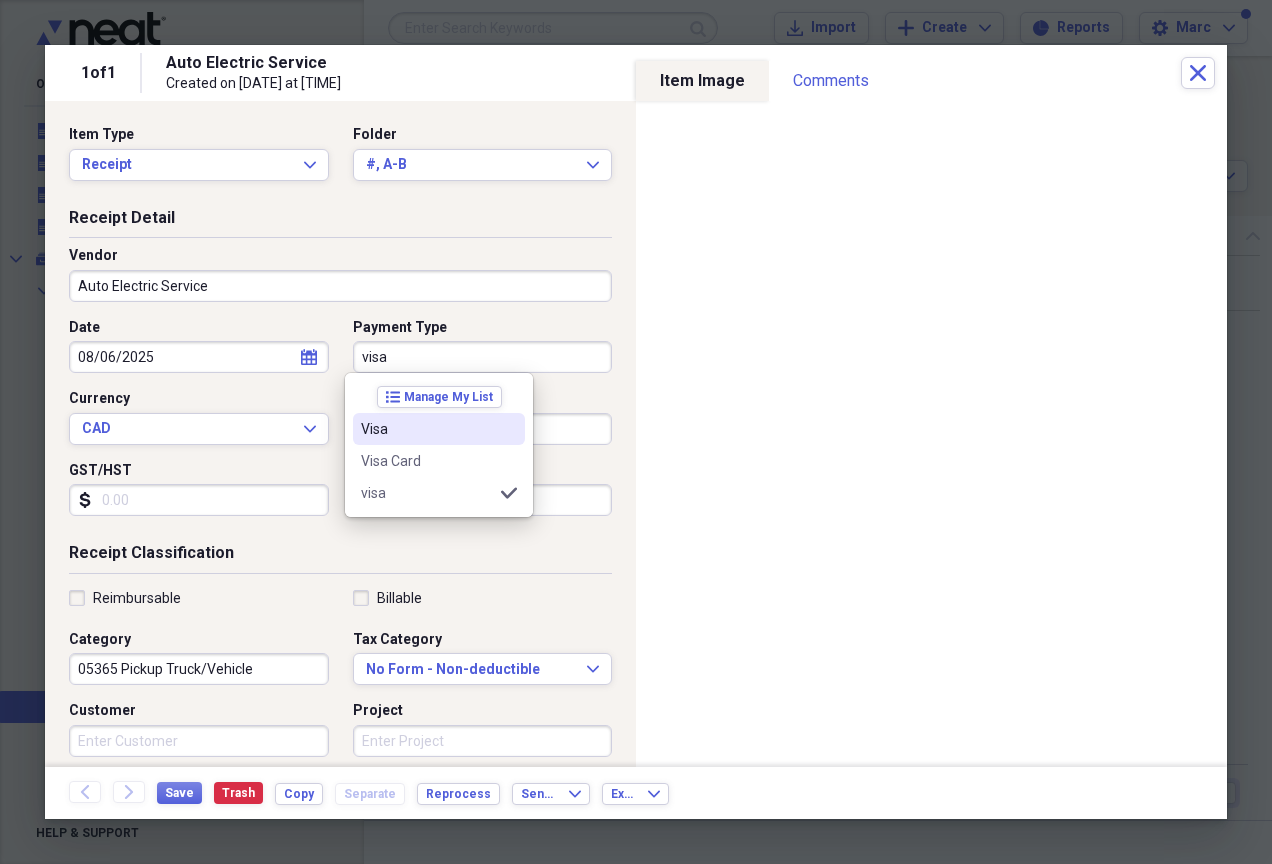 click on "Visa" at bounding box center (427, 429) 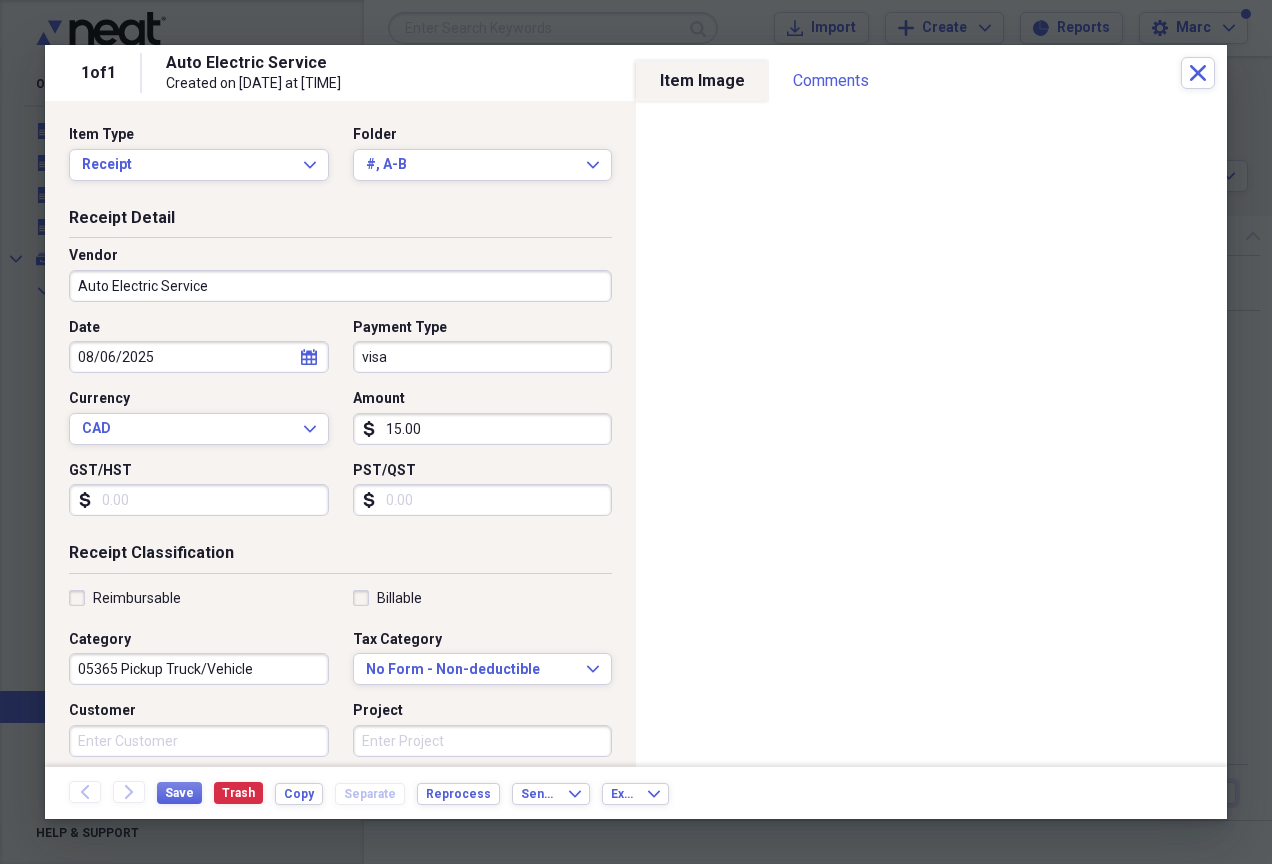 type on "Visa" 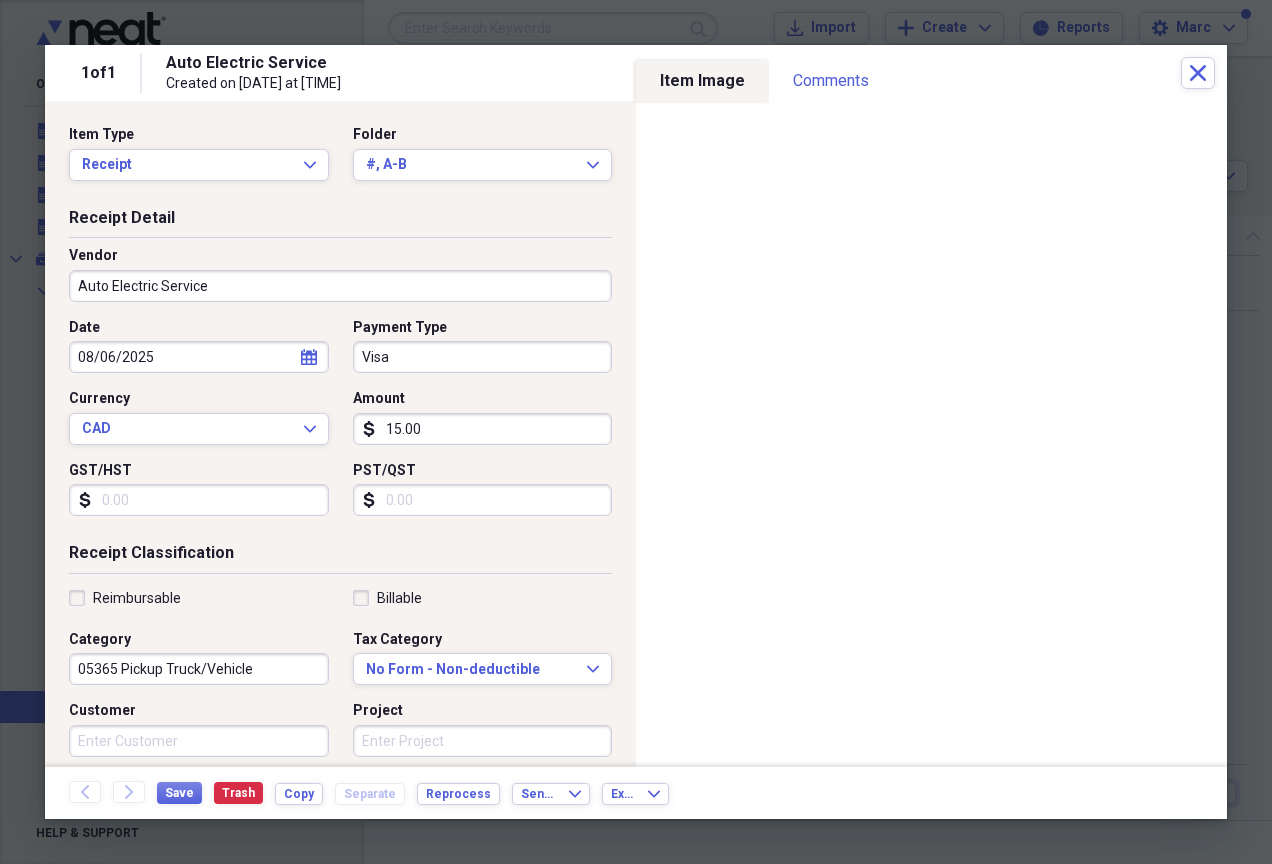 click on "15.00" at bounding box center (483, 429) 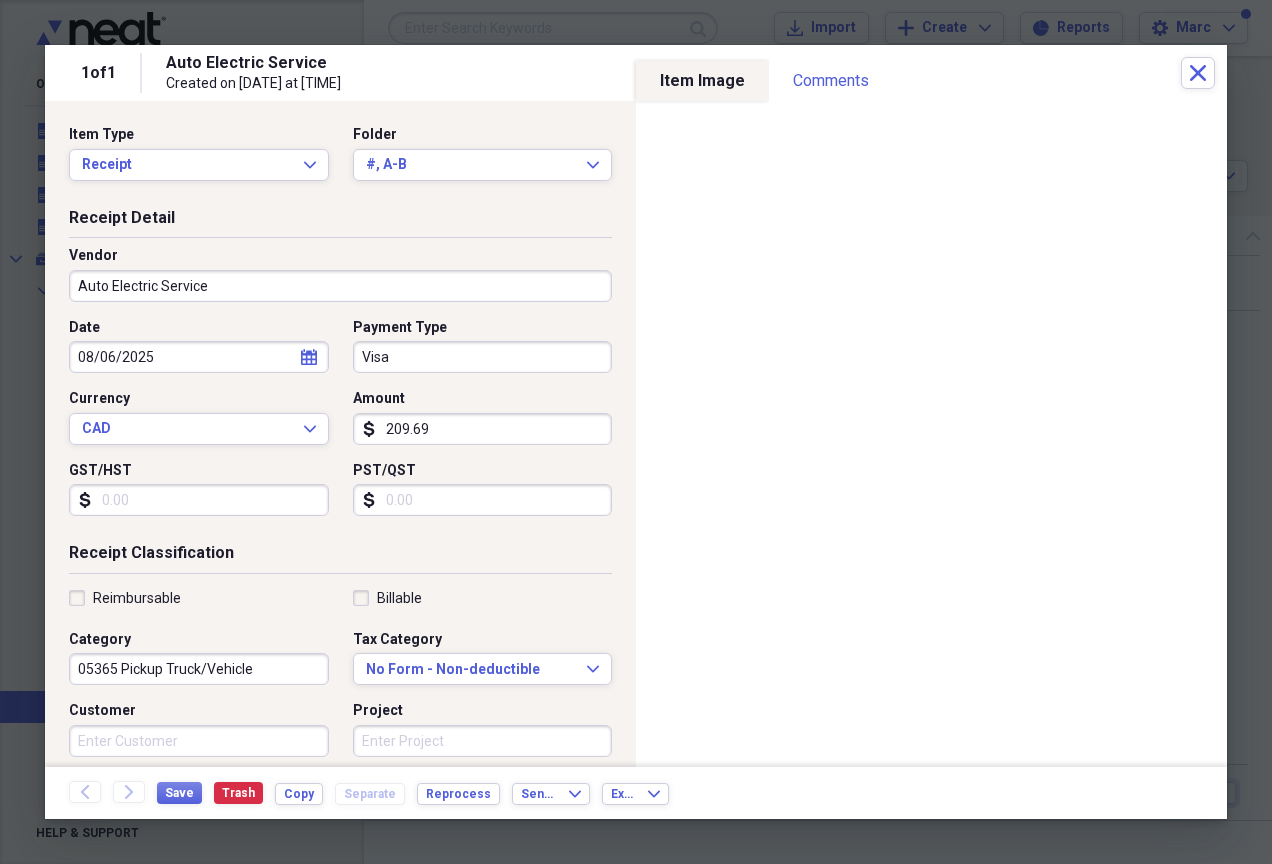 type on "209.69" 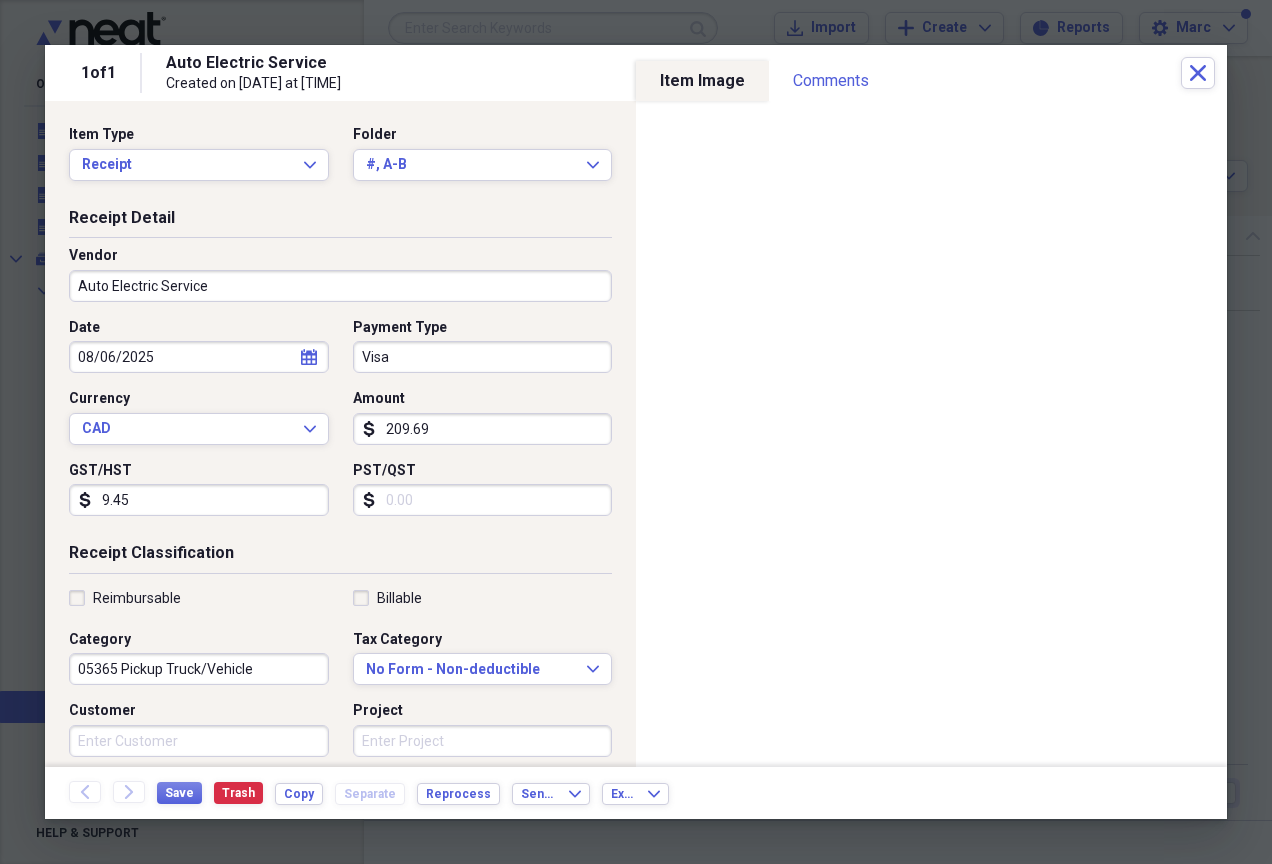 type on "9.45" 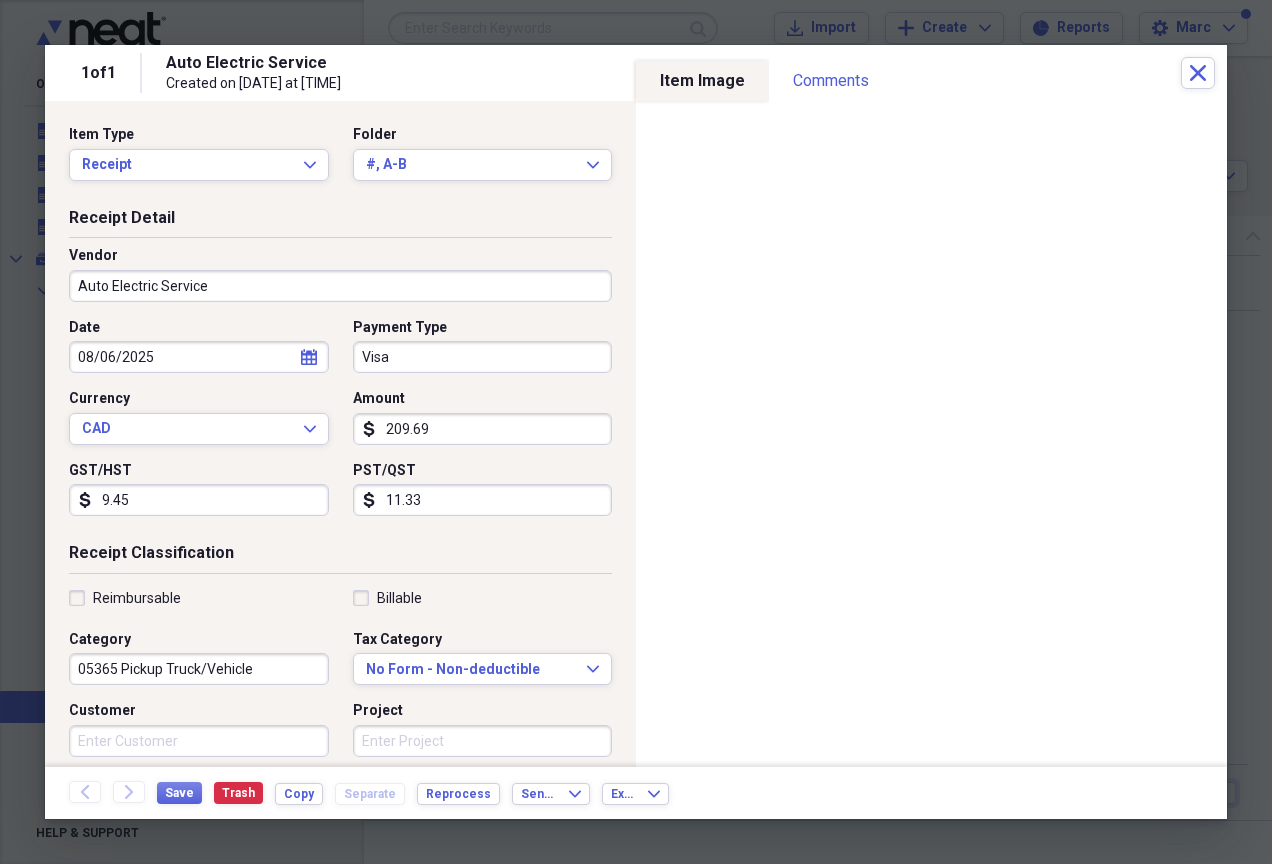 type on "11.33" 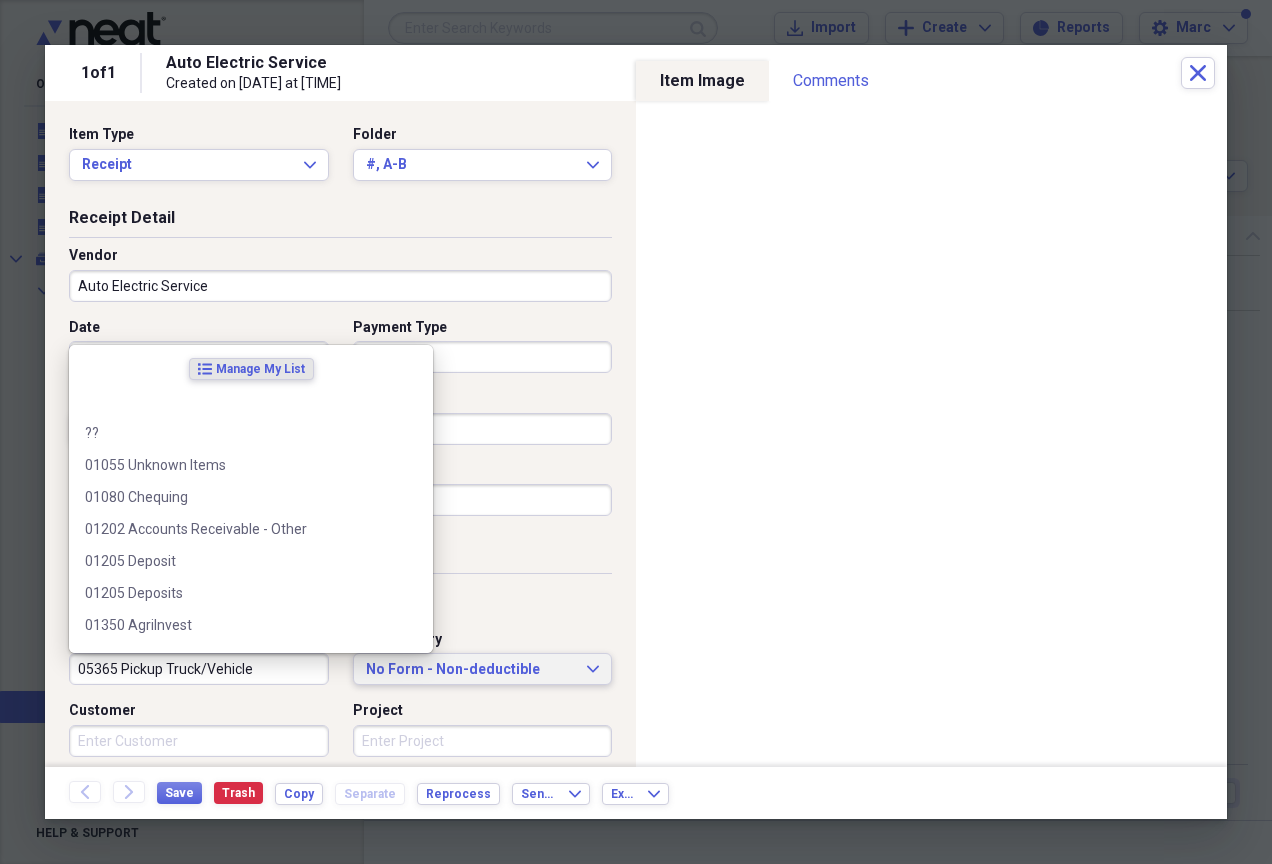 type 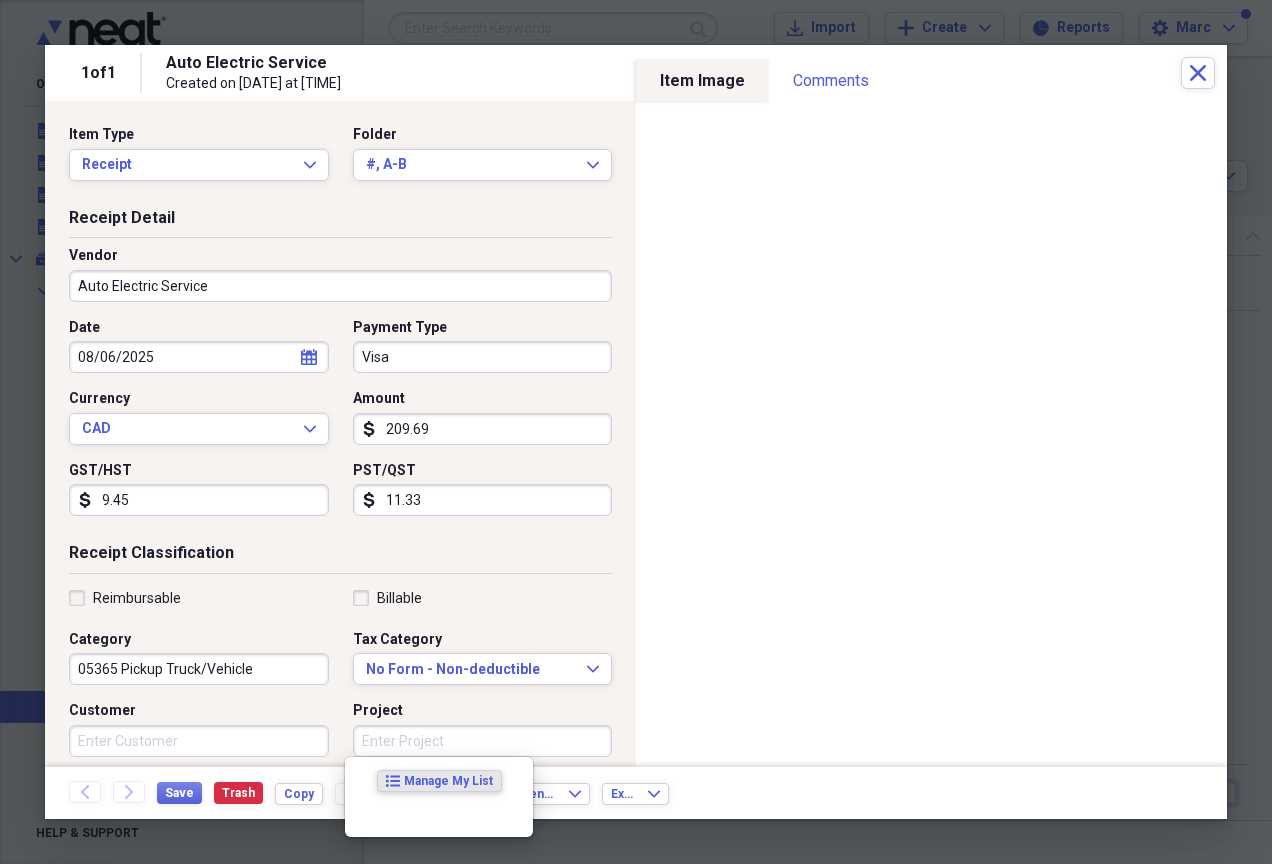 scroll, scrollTop: 355, scrollLeft: 0, axis: vertical 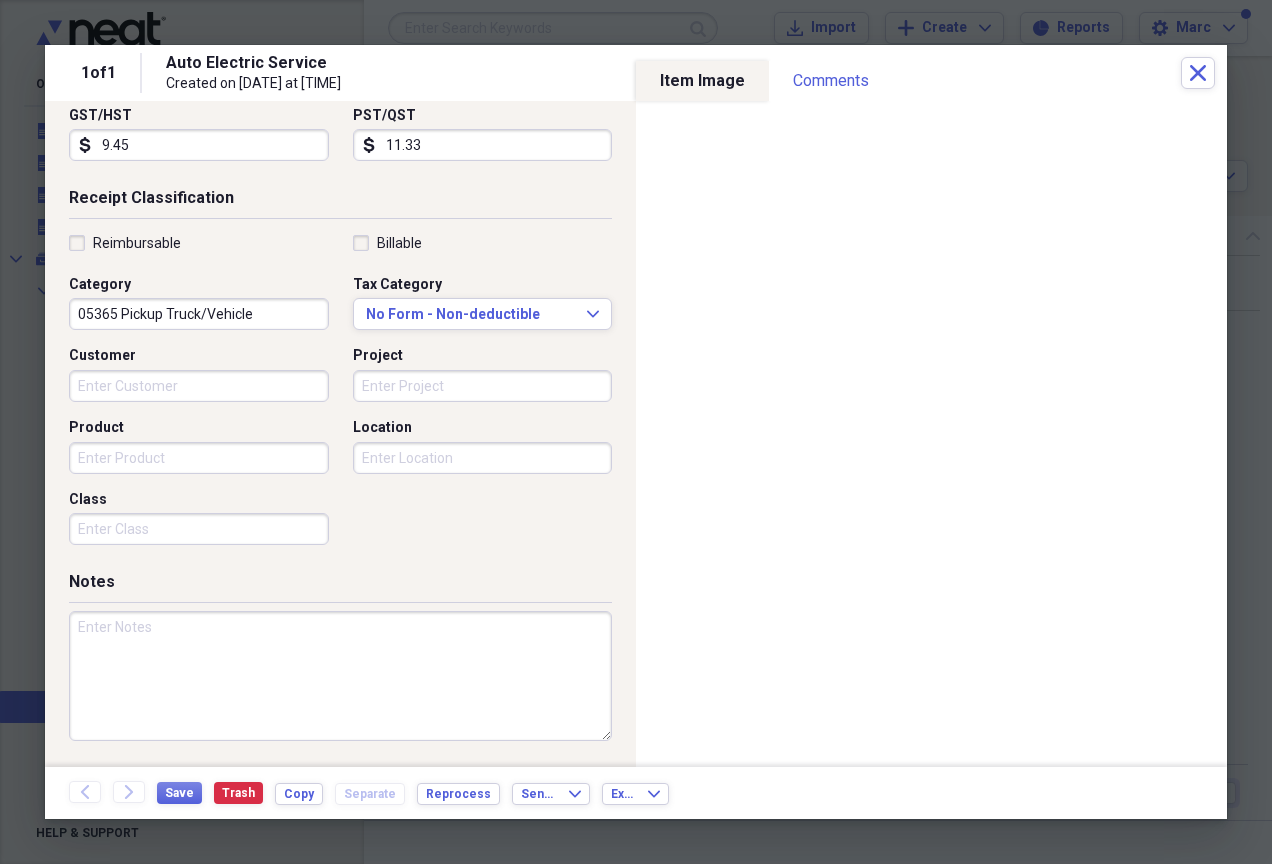 paste on "Inv#06WW3987 - 2017 Chev Silverado - starter" 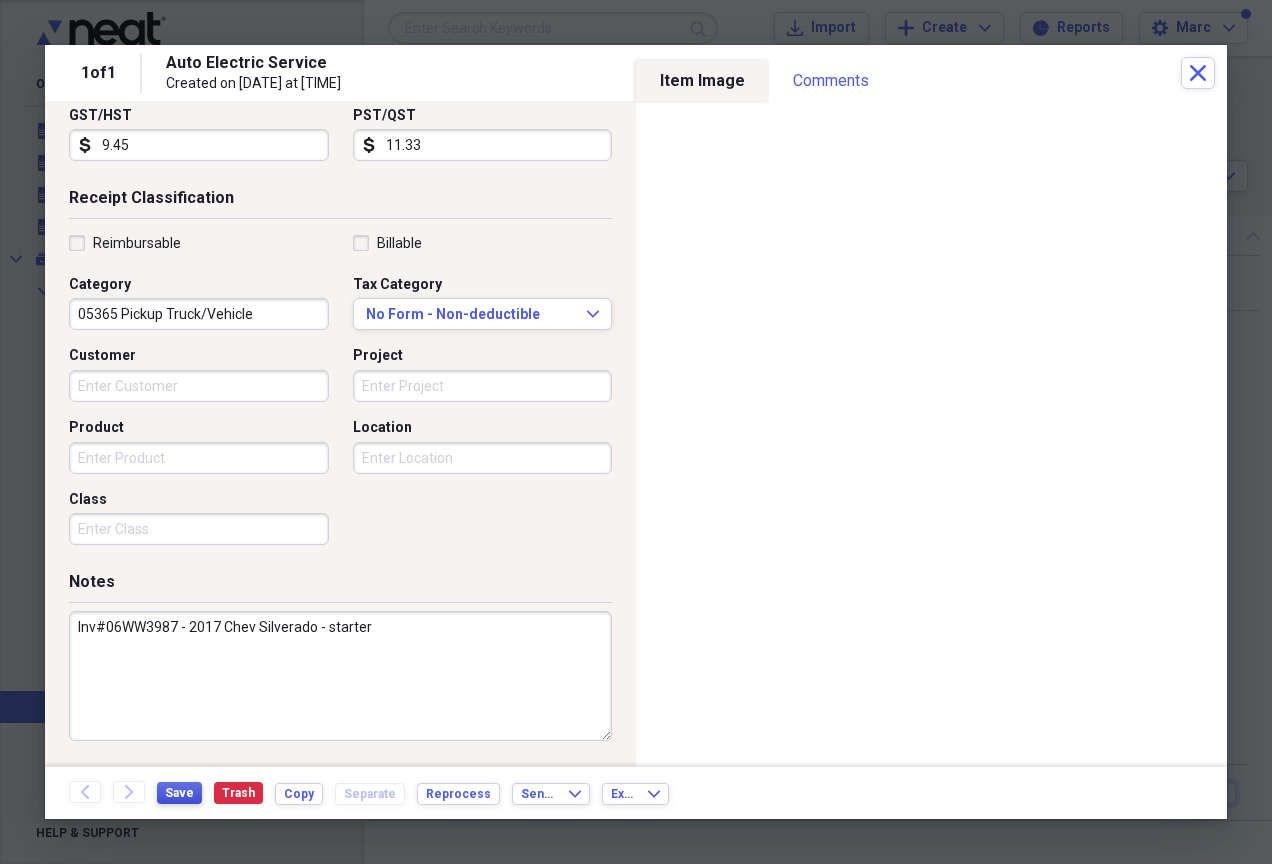 click on "Save" at bounding box center (179, 793) 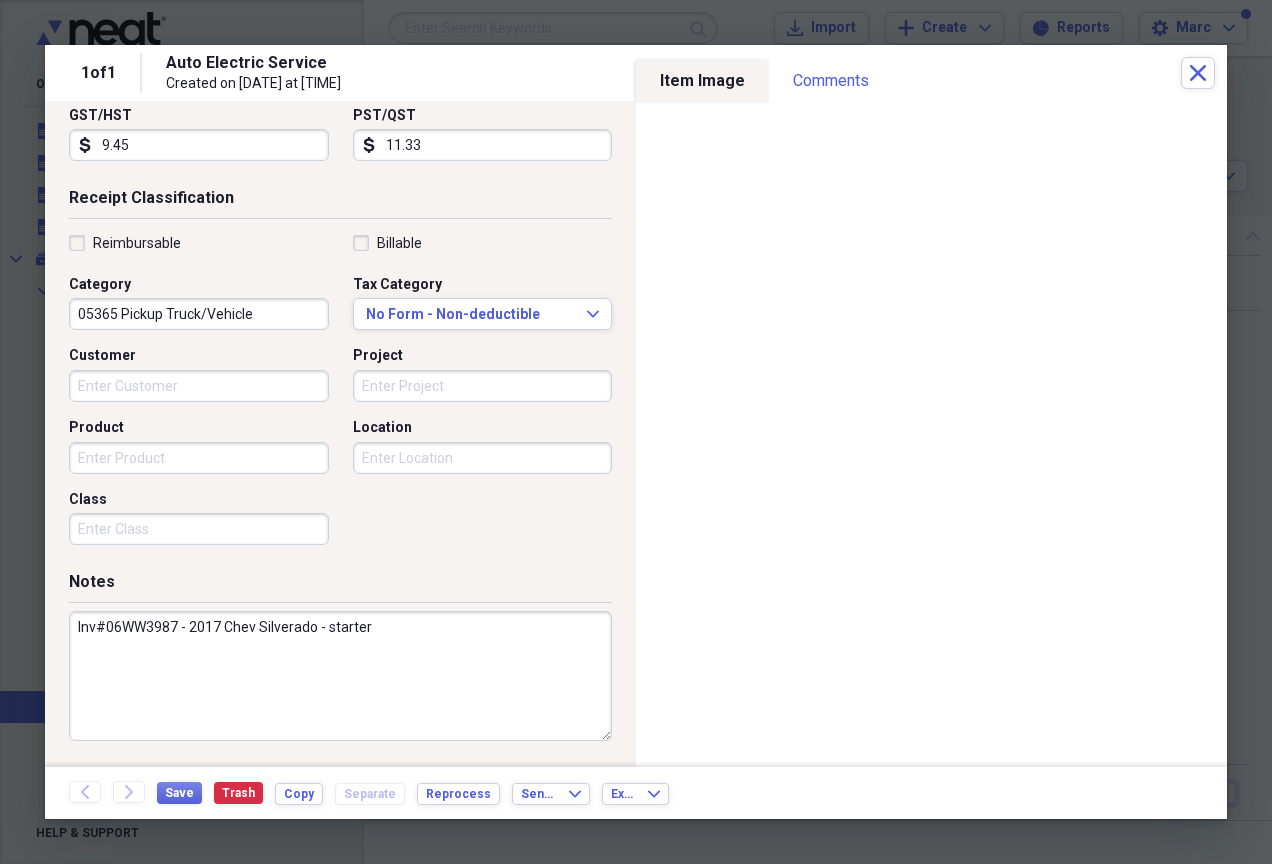 click on "Inv#06WW3987 - 2017 Chev Silverado - starter" at bounding box center [340, 676] 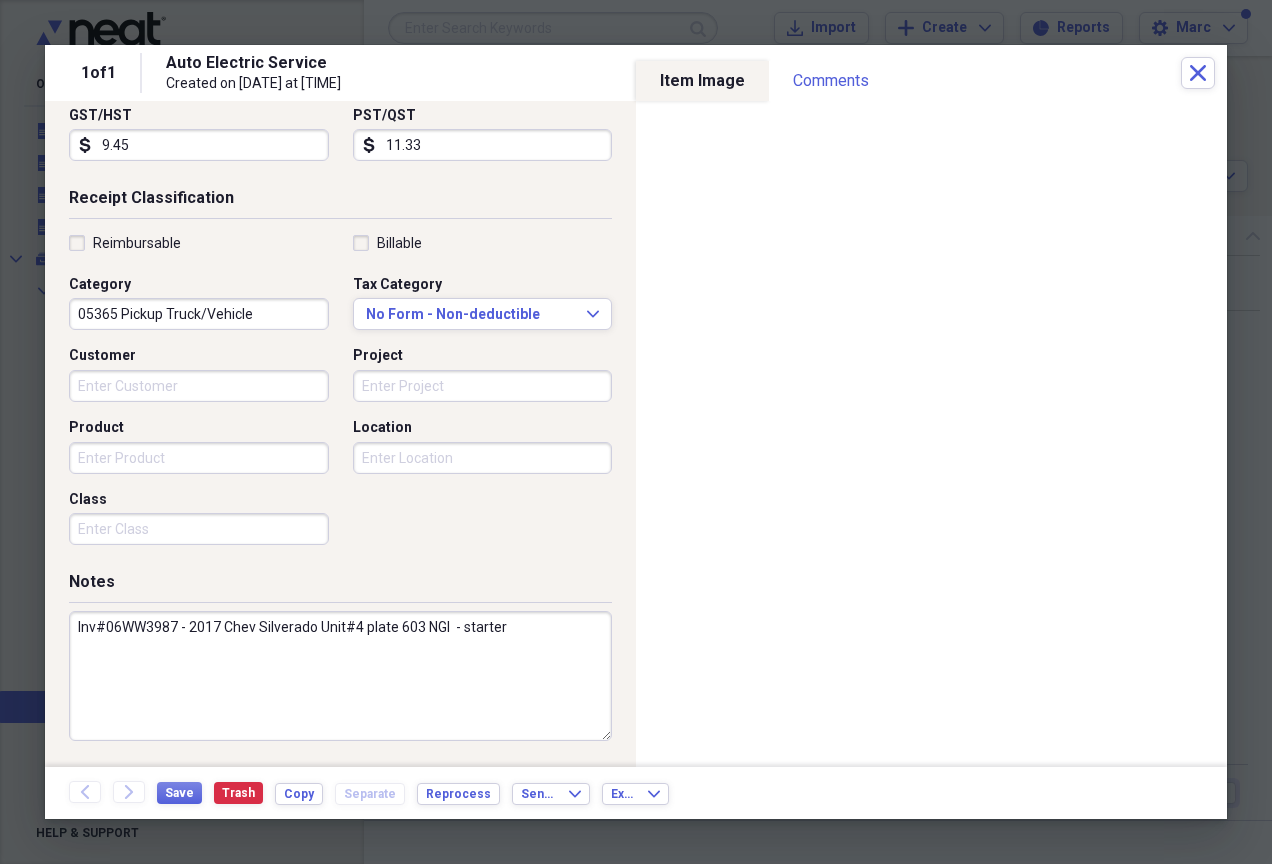 drag, startPoint x: 452, startPoint y: 623, endPoint x: 321, endPoint y: 627, distance: 131.06105 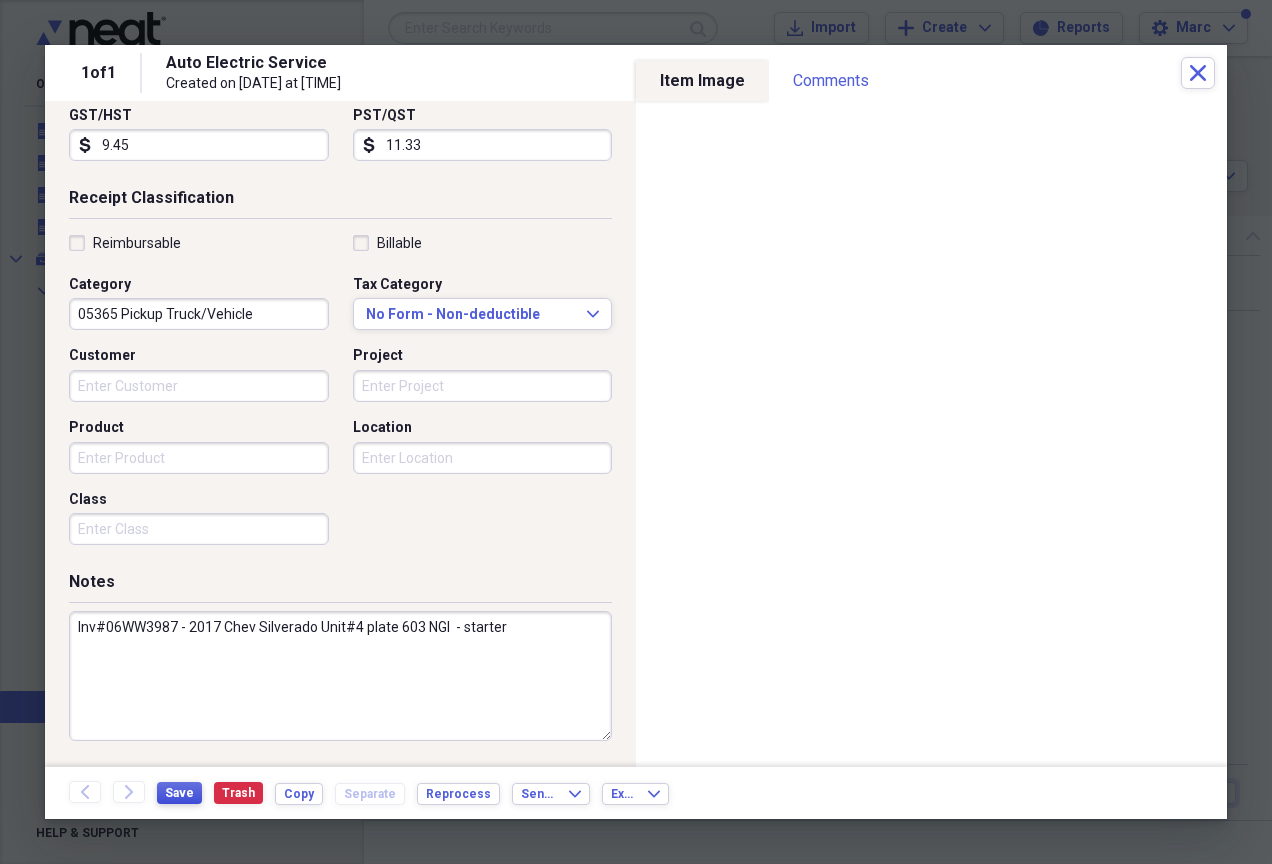 type on "Inv#06WW3987 - 2017 Chev Silverado Unit#4 plate 603 NGI  - starter" 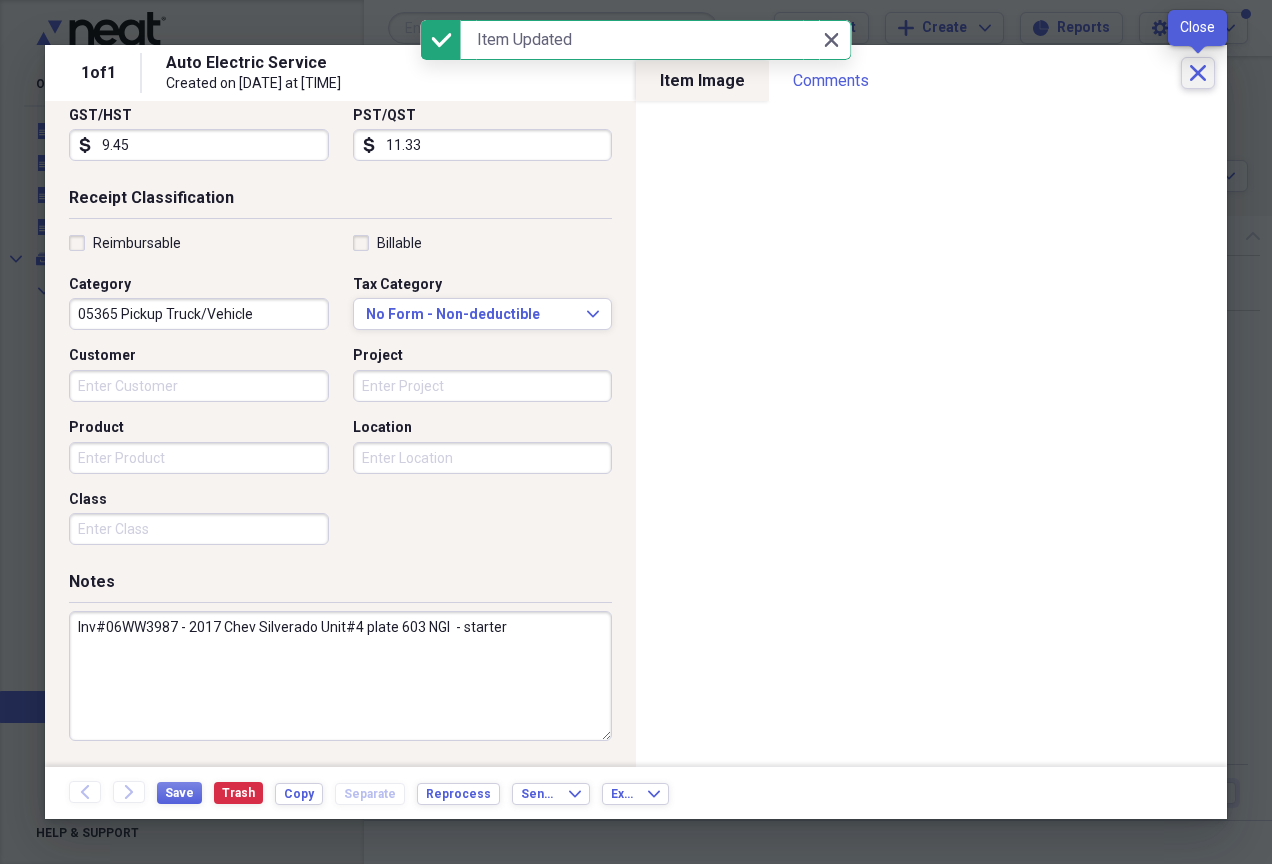 drag, startPoint x: 1196, startPoint y: 72, endPoint x: 1199, endPoint y: 43, distance: 29.15476 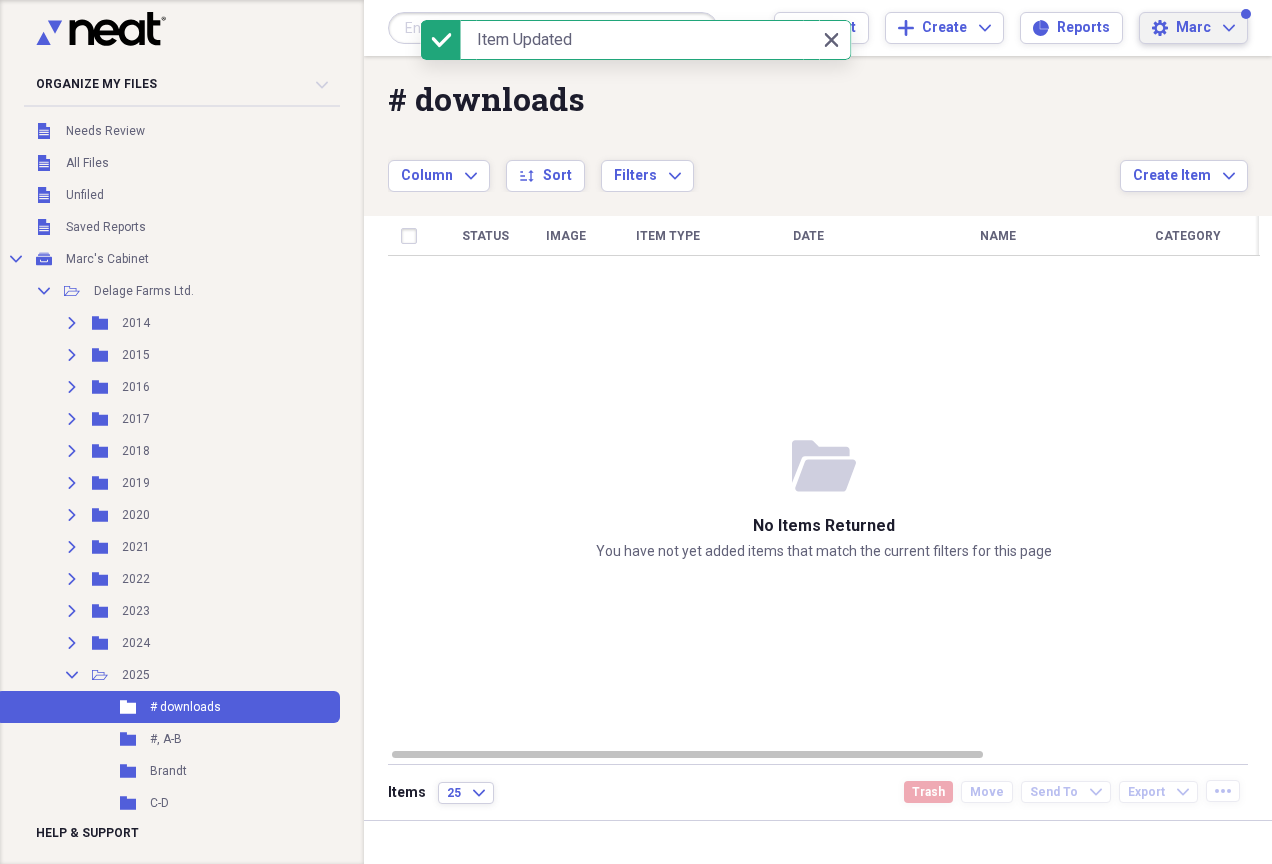 click on "Marc" at bounding box center (1193, 28) 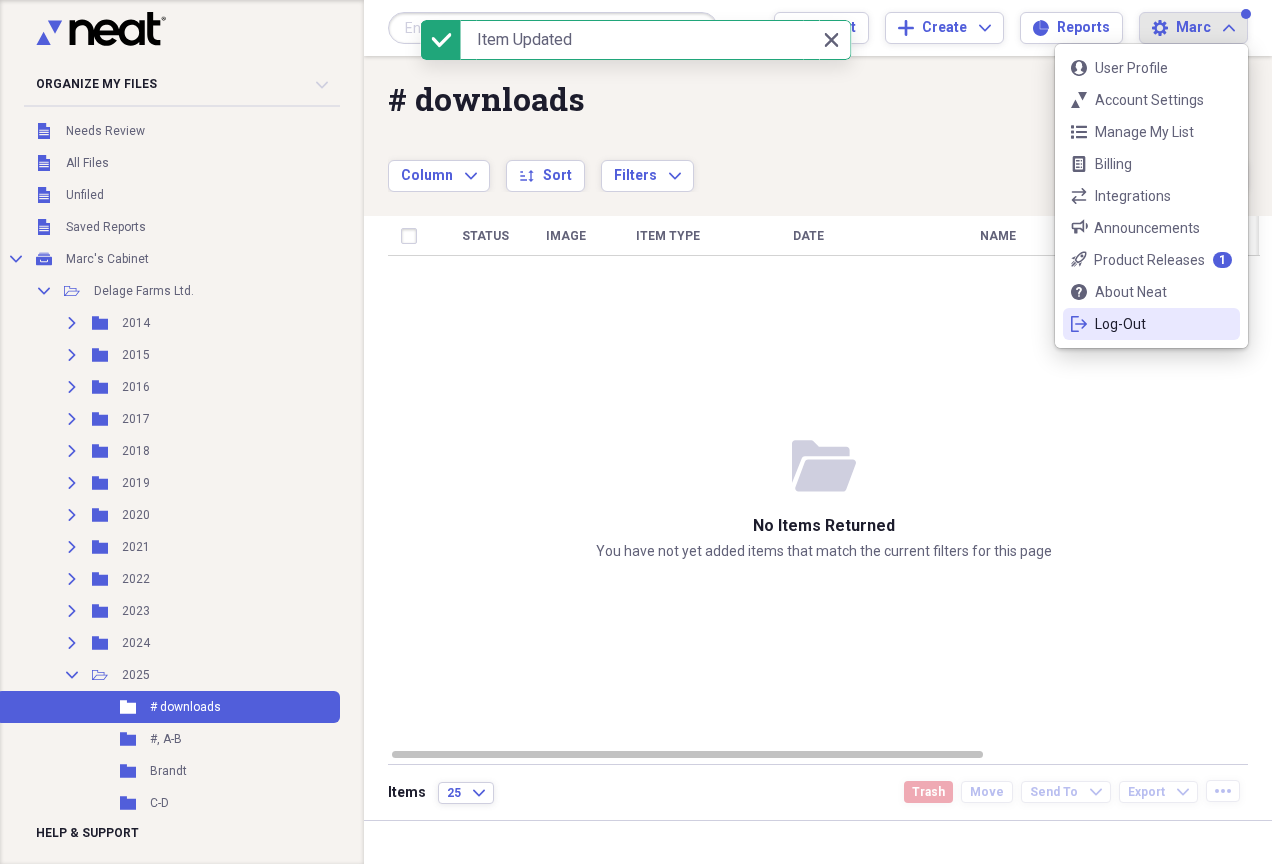 click on "logout Log-Out" at bounding box center (1151, 324) 